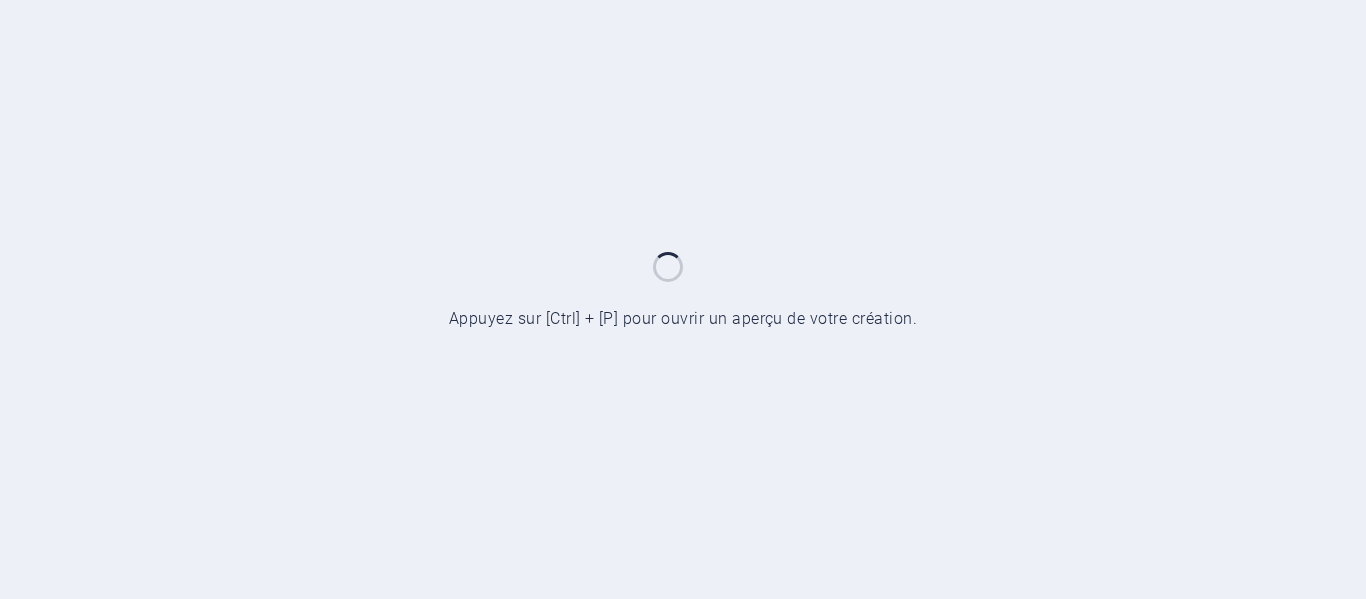 scroll, scrollTop: 0, scrollLeft: 0, axis: both 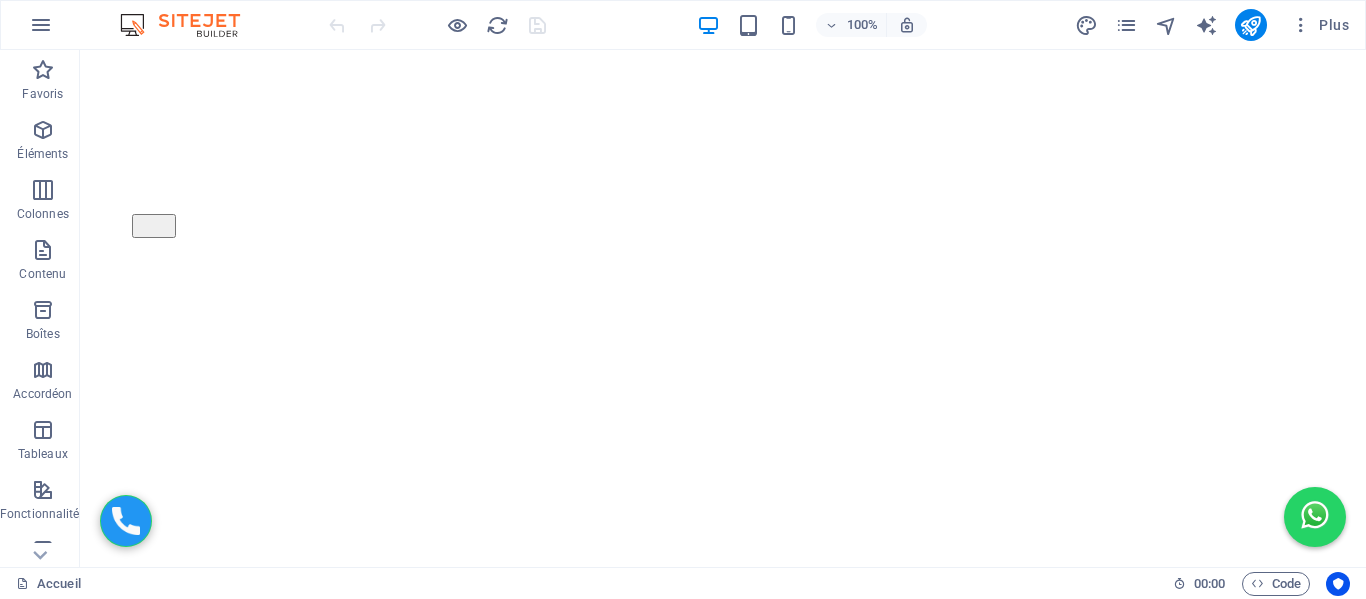 click on "Plus" at bounding box center [1216, 25] 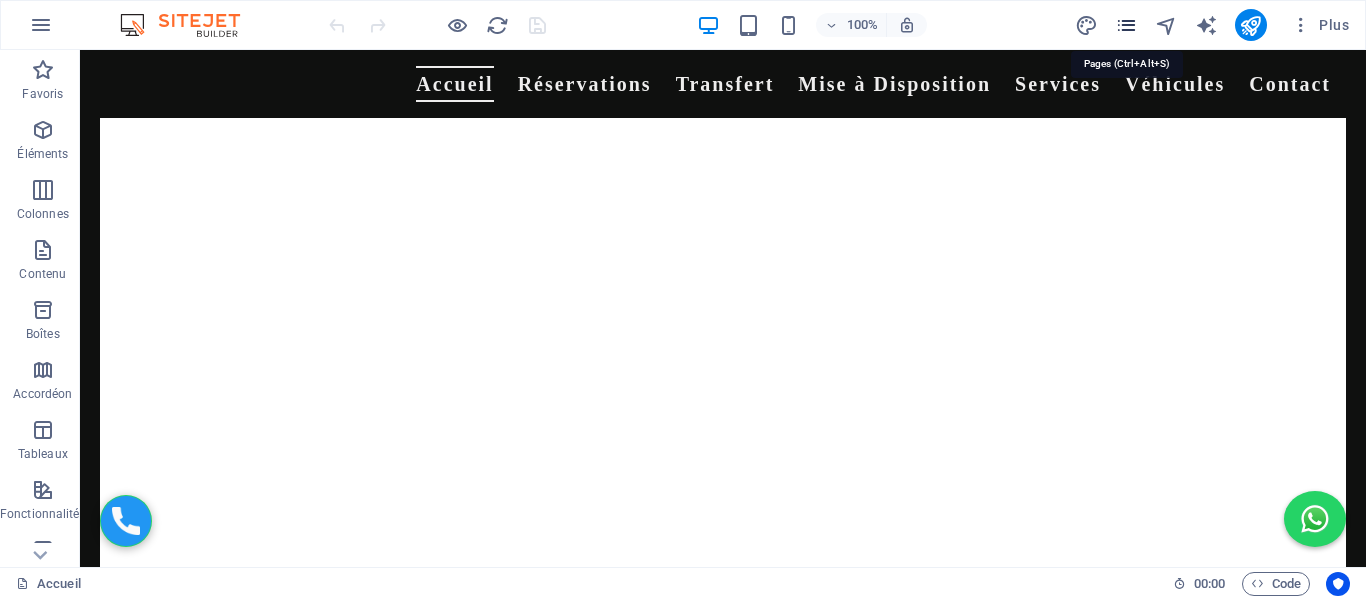 click at bounding box center (1126, 25) 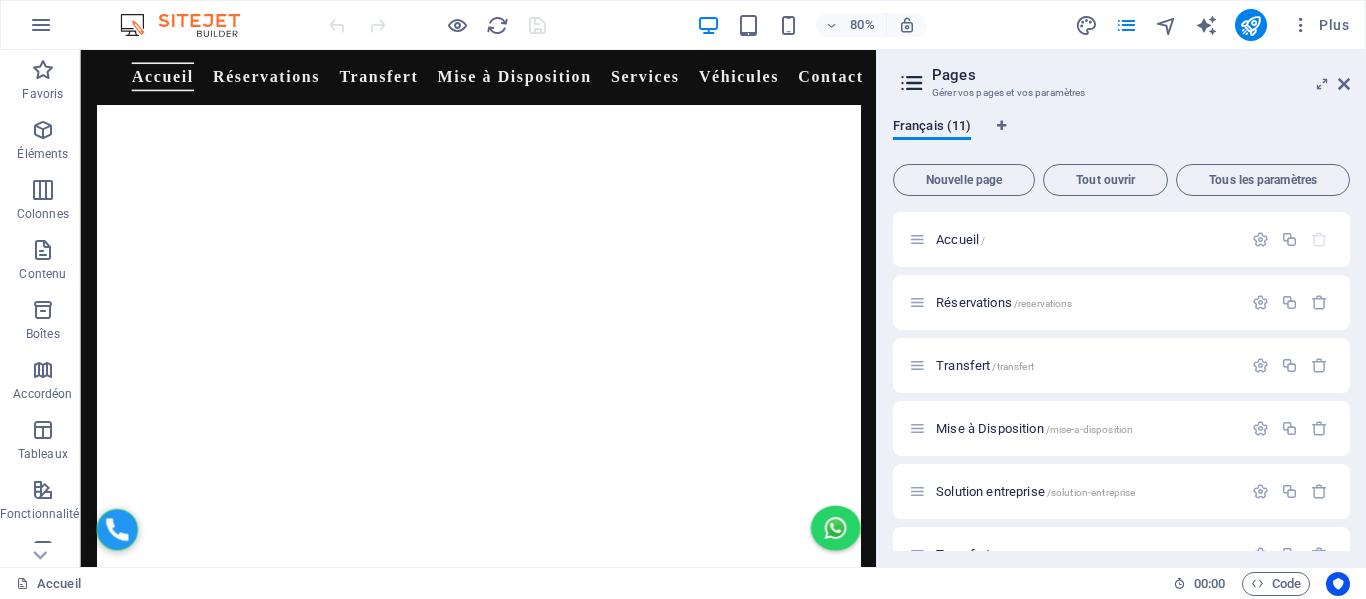 scroll, scrollTop: 1431, scrollLeft: 0, axis: vertical 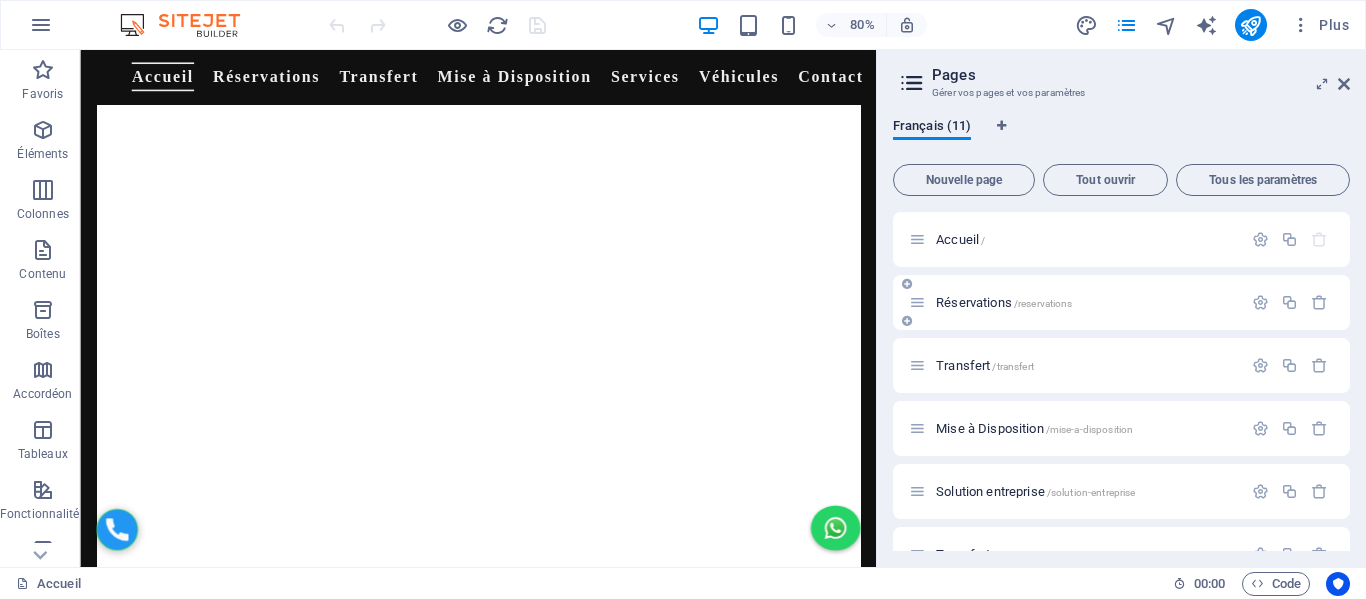click on "Réservations /reservations" at bounding box center (1004, 302) 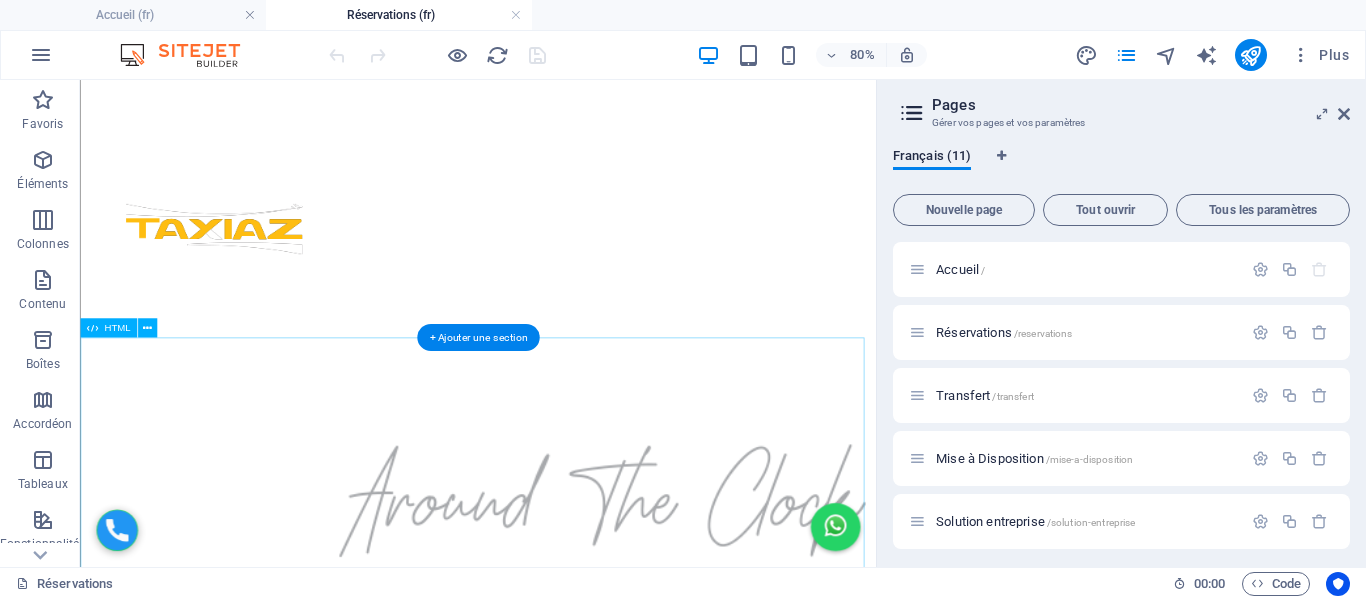 scroll, scrollTop: 300, scrollLeft: 0, axis: vertical 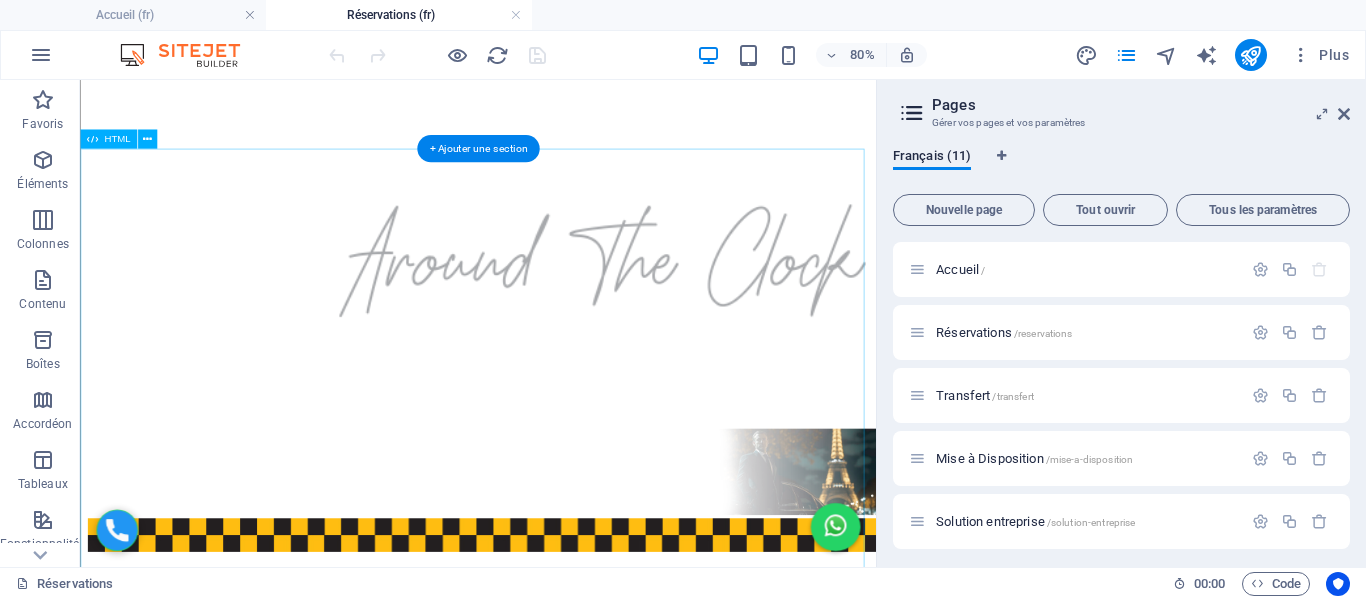click on "Formulaire de Réservation
Adresse de départ
Adresse de destination
Choix de la gamme
Éco - 4 pers / 2 grandes valises / 2 petites
Berline - 4 pers / 2 grandes valises / 2 petites
Van - 7 pers / 5 grandes valises / 3 petites
Date et heure de réservation
Nombre de personnes
1 2
3 4
5 6 7
Nombre de bagages
0 1
2 3 4
5
Bébés
0 1 2
Nom et prénom
Email
Numéro WhatsApp" at bounding box center [577, 1289] 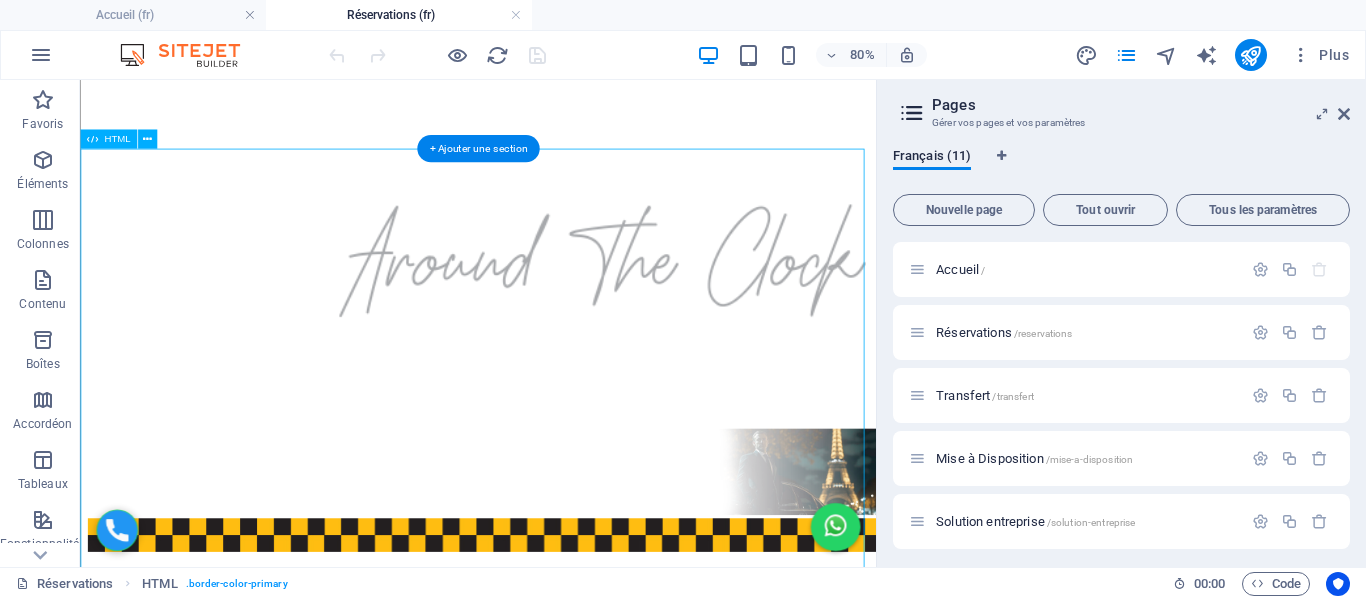 drag, startPoint x: 478, startPoint y: 311, endPoint x: 1445, endPoint y: 179, distance: 975.9677 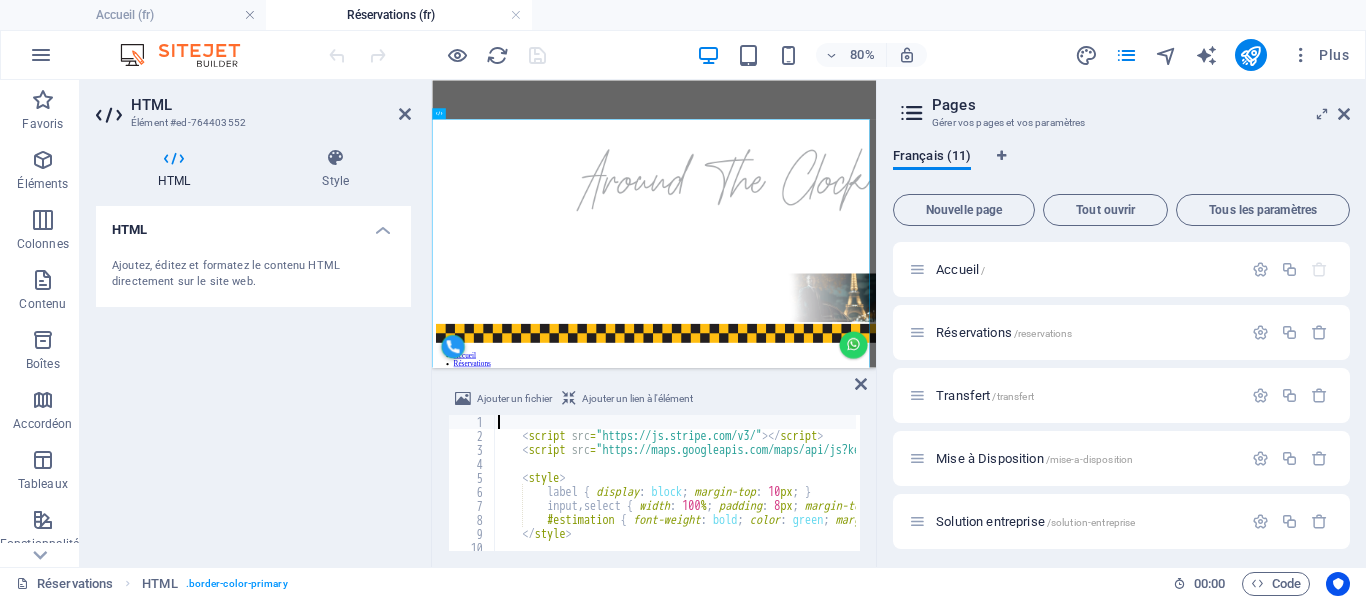 scroll, scrollTop: 299, scrollLeft: 0, axis: vertical 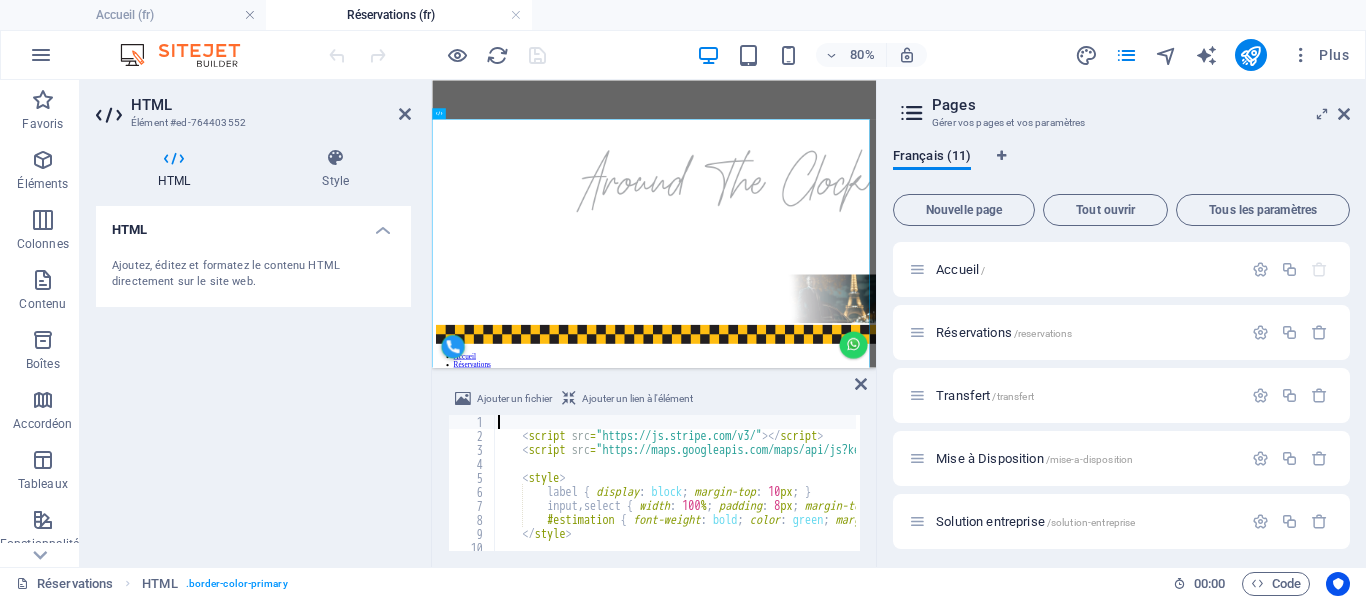 click on "Pages Gérer vos pages et vos paramètres Français (11) Nouvelle page Tout ouvrir Tous les paramètres Accueil / Réservations /reservations Transfert /transfert Mise à Disposition /mise-a-disposition Solution entreprise /solution-entreprise Transferts /transferts Véhicules /vehicules Contact /contact success /success cancel /cancel Introuvable (404) /introuvable-404" at bounding box center [1121, 323] 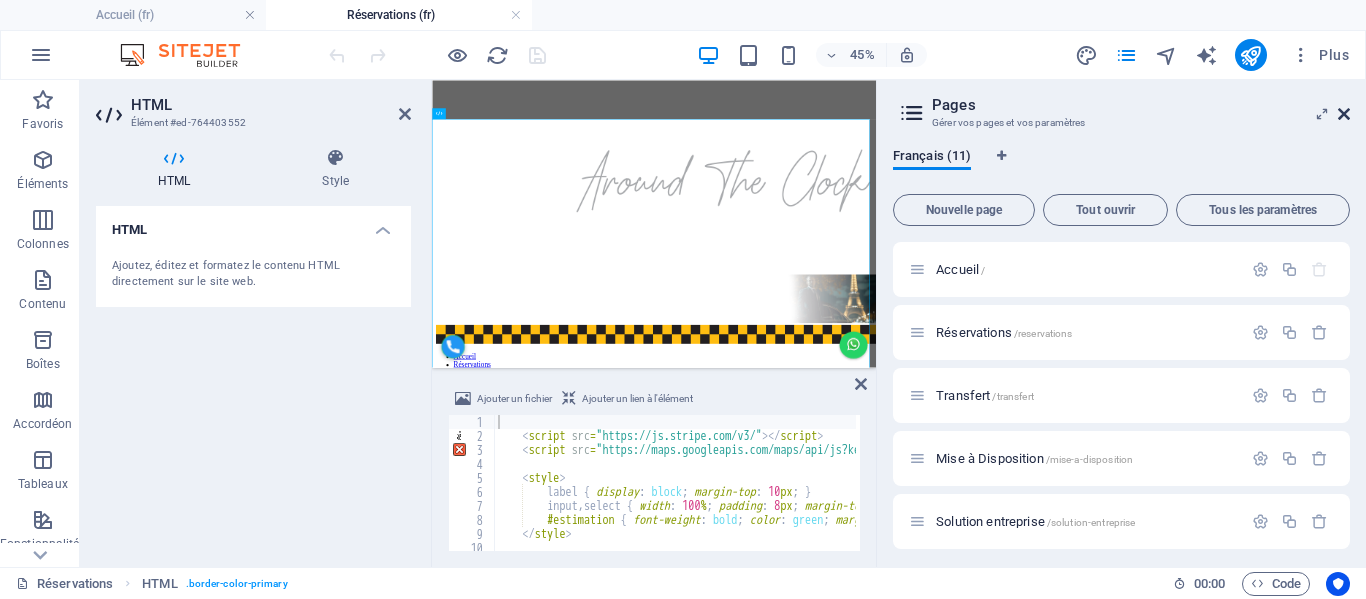 click at bounding box center [1344, 114] 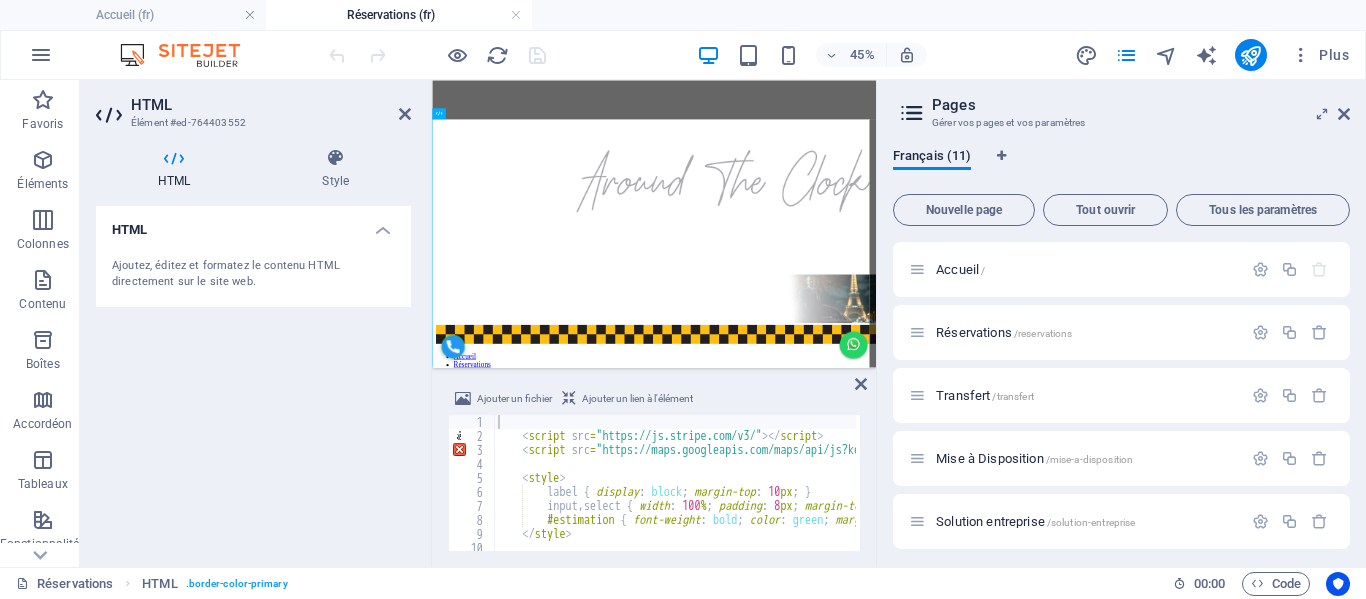 scroll, scrollTop: 298, scrollLeft: 0, axis: vertical 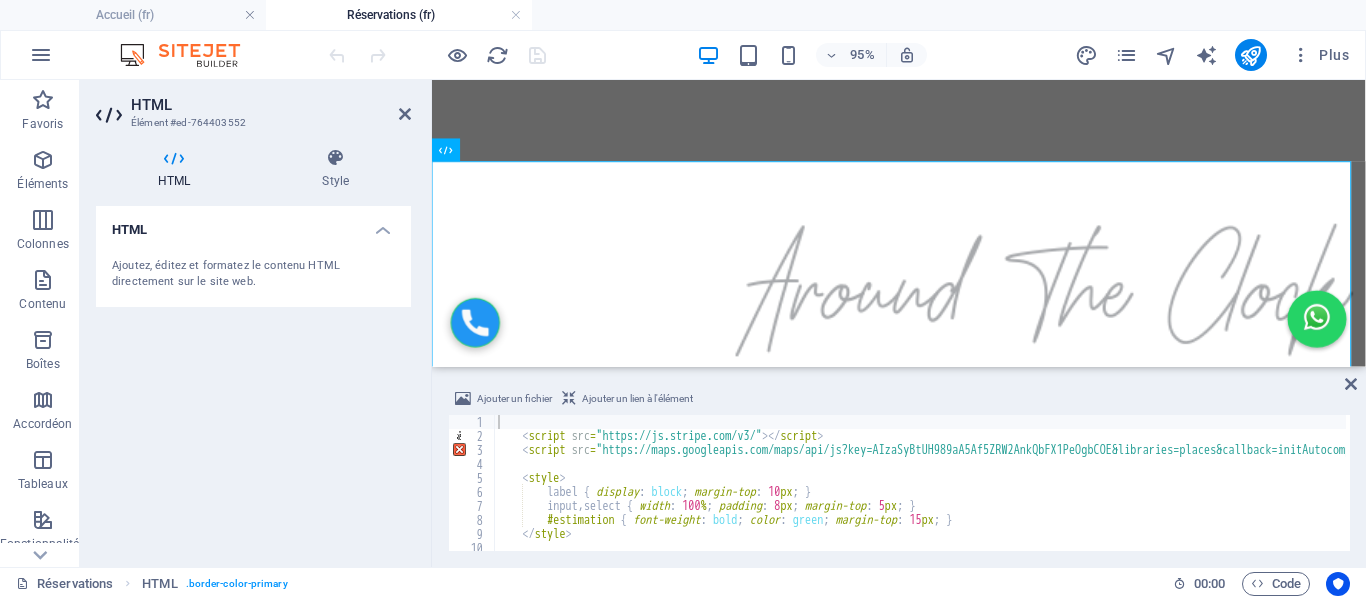 type on "<script src="https://maps.googleapis.com/maps/api/js?key=AIzaSyBtUH989aA5Af5ZRW2AnkQbFX1PeOgbCOE&libraries=places&callback=initAutocomplete" async defer></script>" 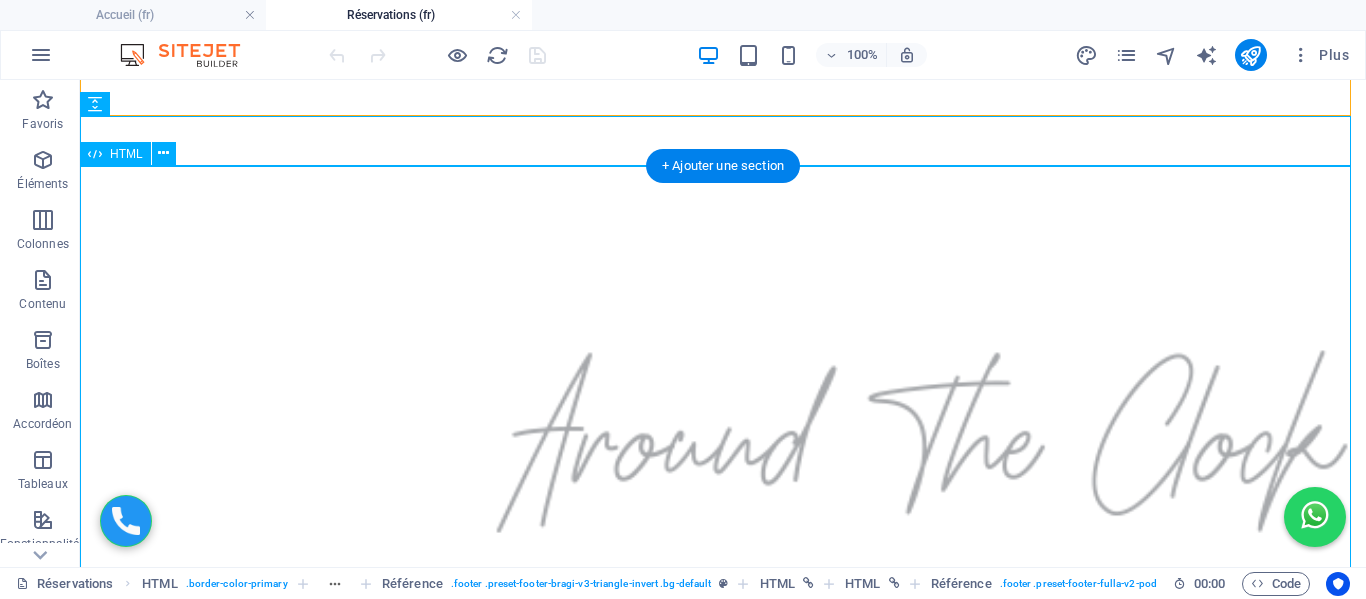 scroll, scrollTop: 348, scrollLeft: 0, axis: vertical 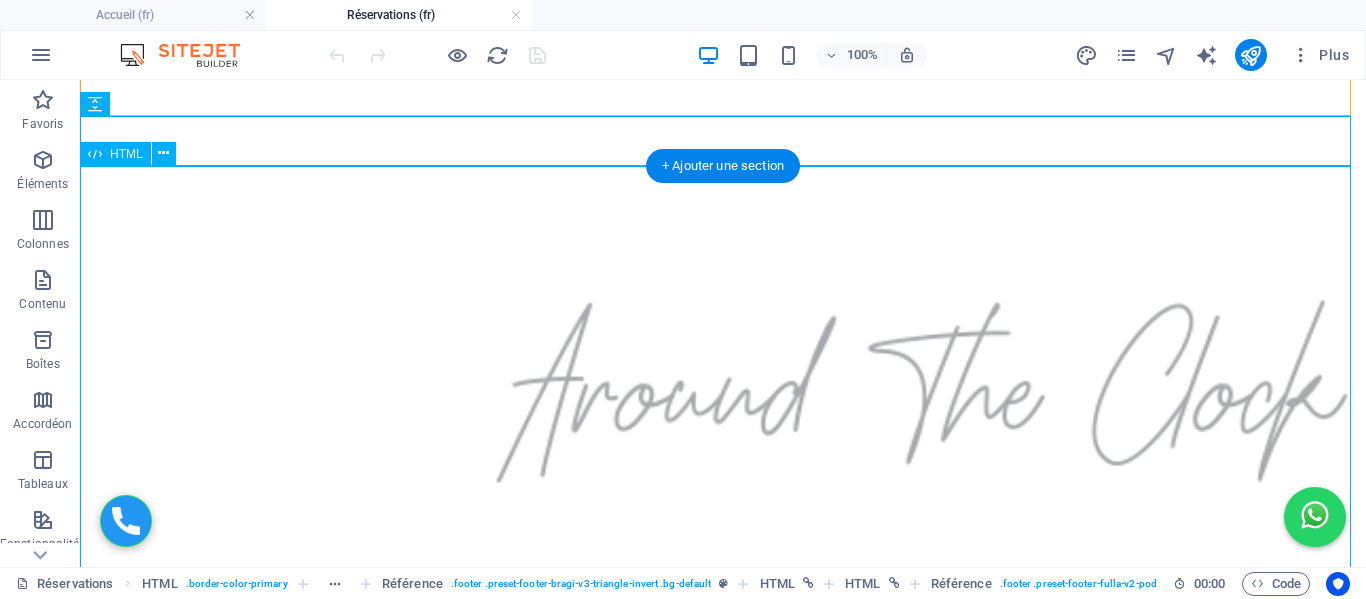 click on "Formulaire de Réservation
Adresse de départ
Adresse de destination
Choix de la gamme
Éco - 4 pers / 2 grandes valises / 2 petites
Berline - 4 pers / 2 grandes valises / 2 petites
Van - 7 pers / 5 grandes valises / 3 petites
Date et heure de réservation
Nombre de personnes
1 2
3 4
5 6 7
Nombre de bagages
0 1
2 3 4
5
Bébés
0 1 2
Nom et prénom
Email
Numéro WhatsApp" at bounding box center [723, 1448] 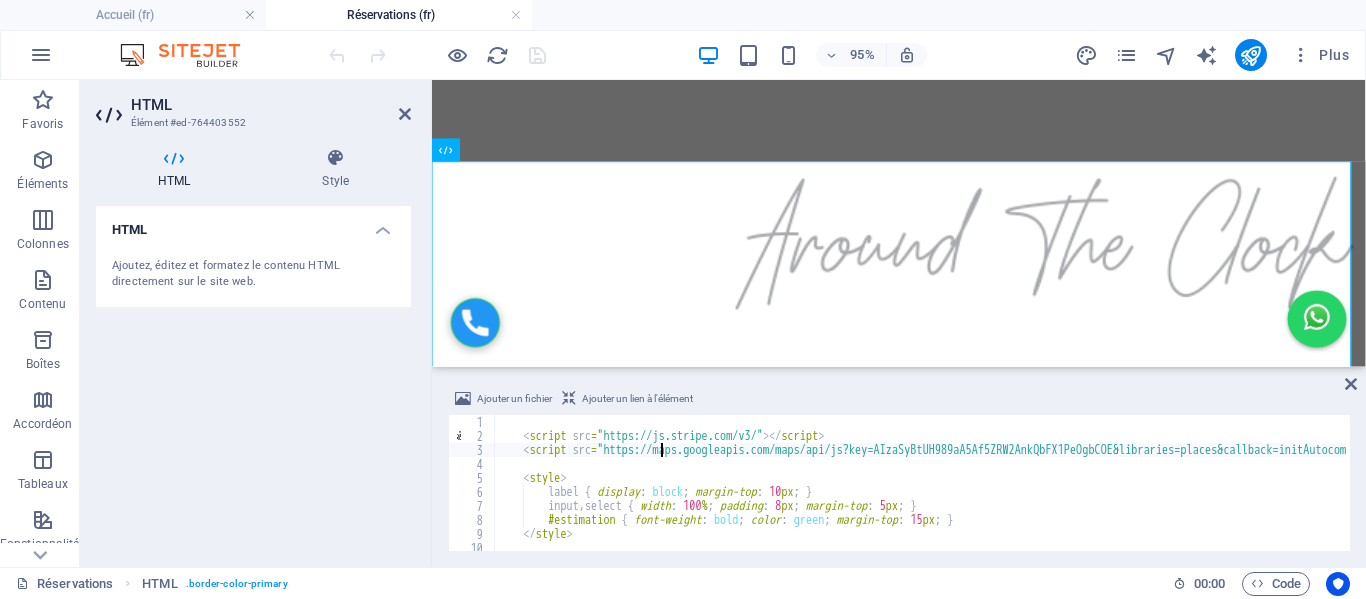 scroll, scrollTop: 298, scrollLeft: 0, axis: vertical 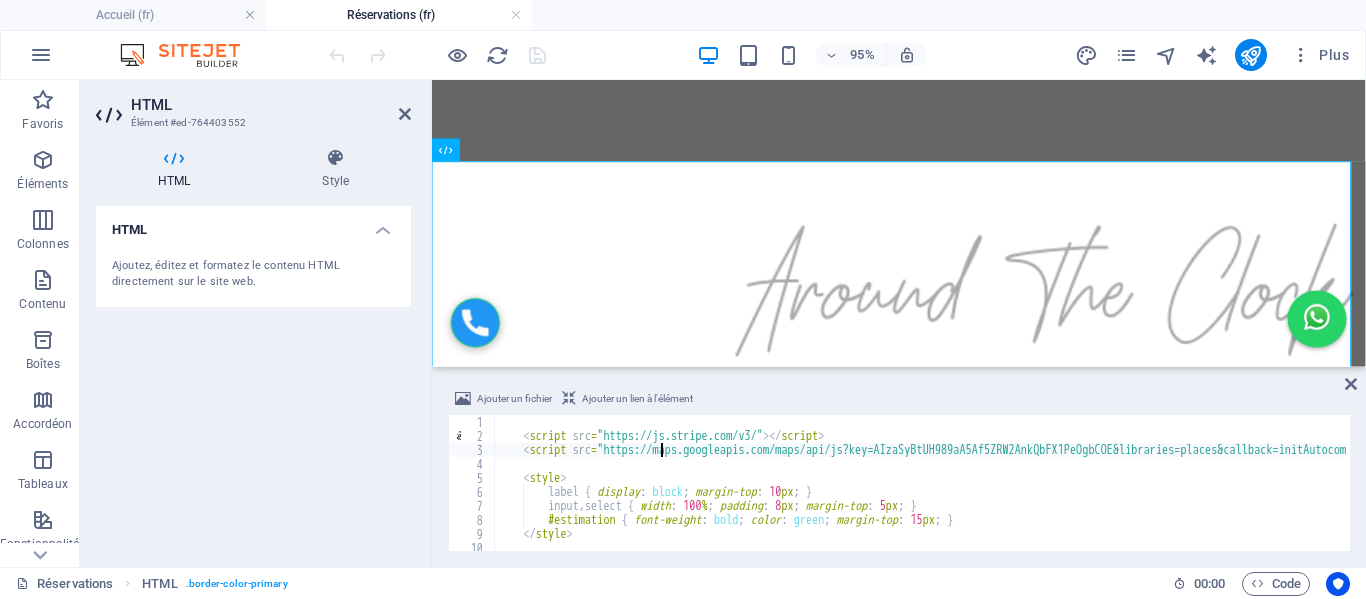 type on "<style>" 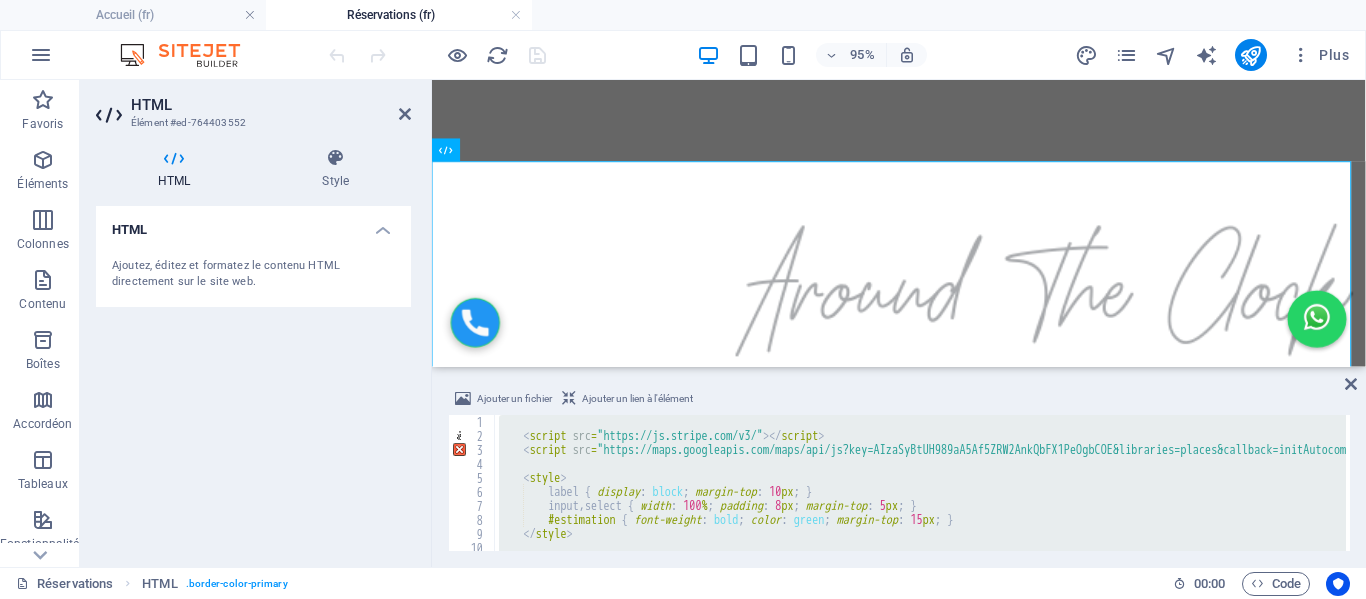 paste 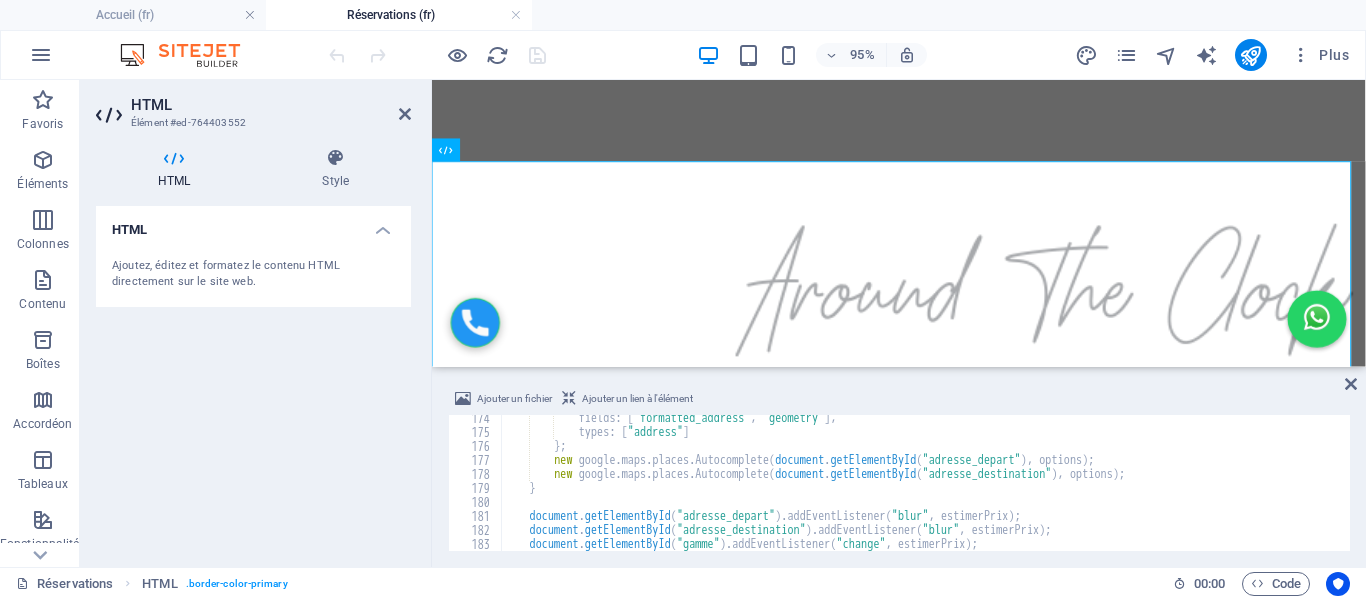 scroll, scrollTop: 2486, scrollLeft: 0, axis: vertical 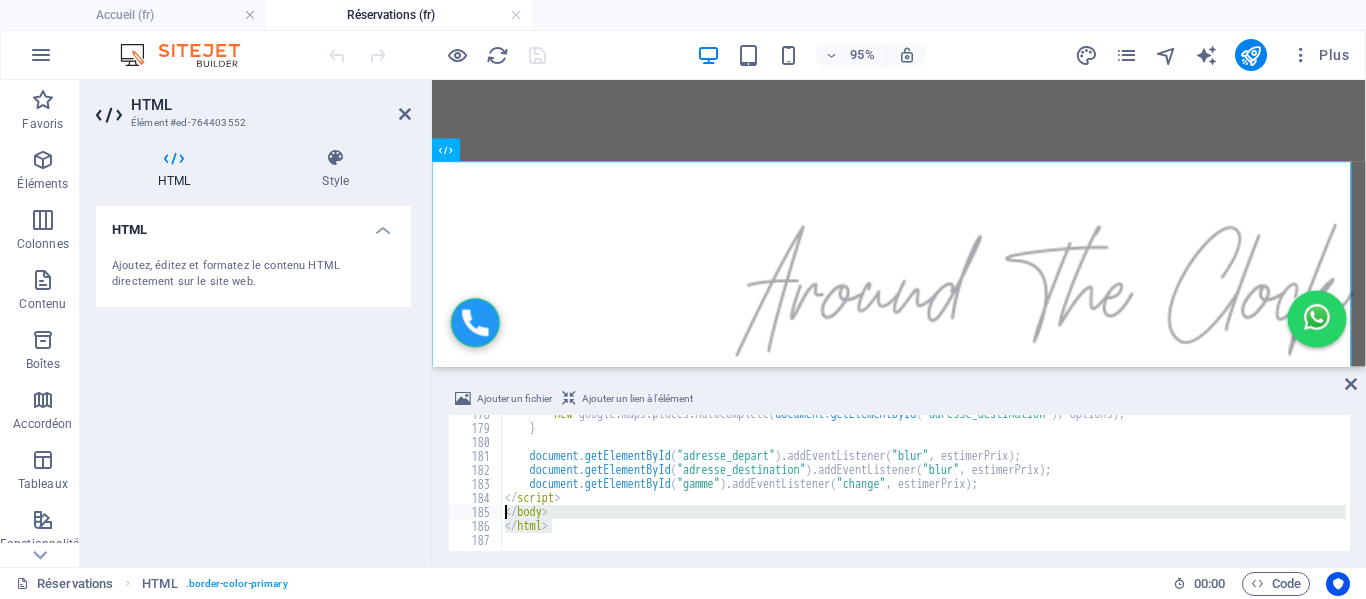 drag, startPoint x: 563, startPoint y: 523, endPoint x: 498, endPoint y: 516, distance: 65.37584 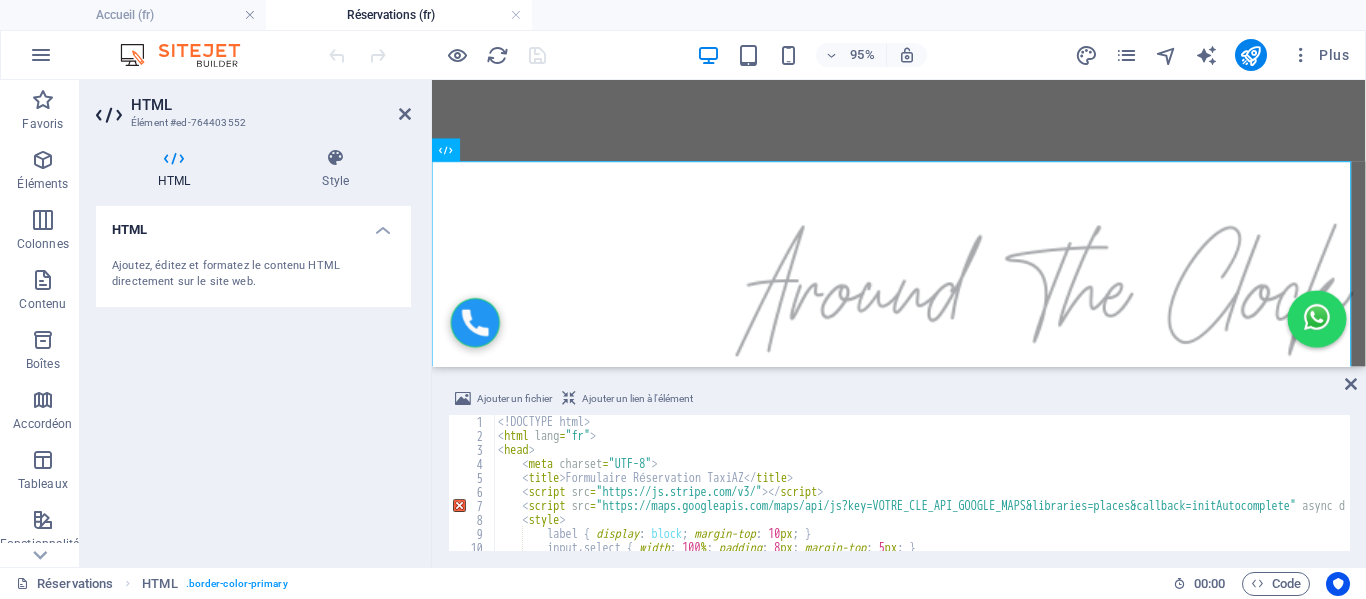scroll, scrollTop: 0, scrollLeft: 0, axis: both 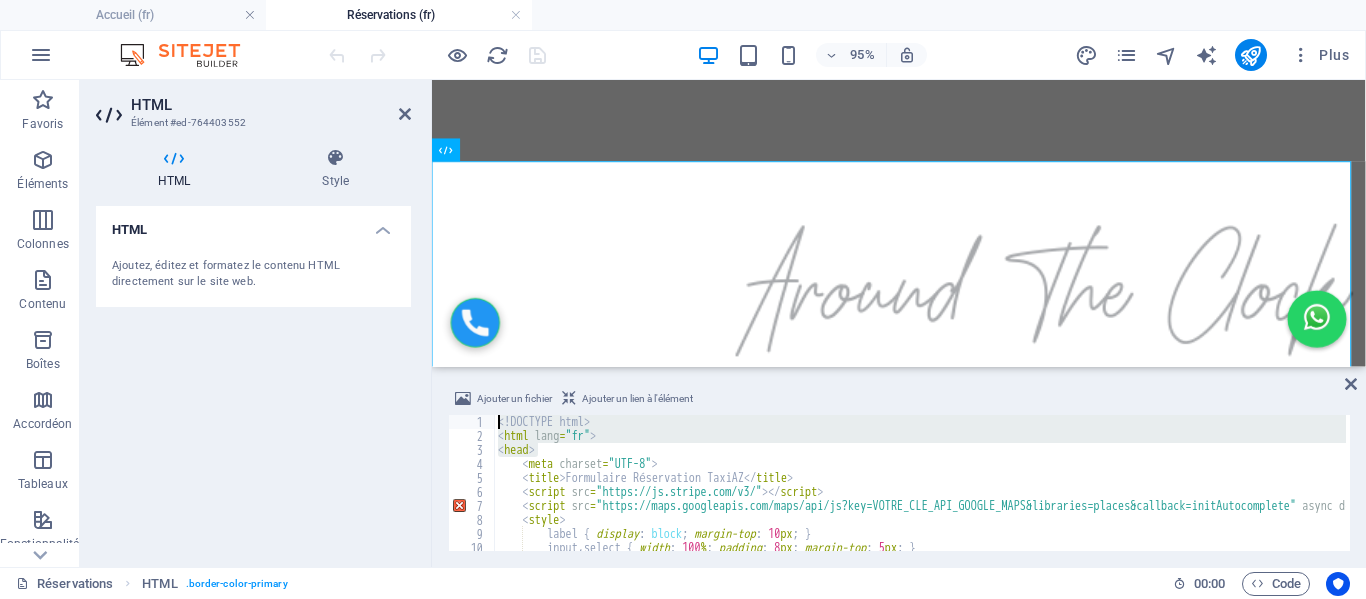 drag, startPoint x: 541, startPoint y: 446, endPoint x: 498, endPoint y: 426, distance: 47.423622 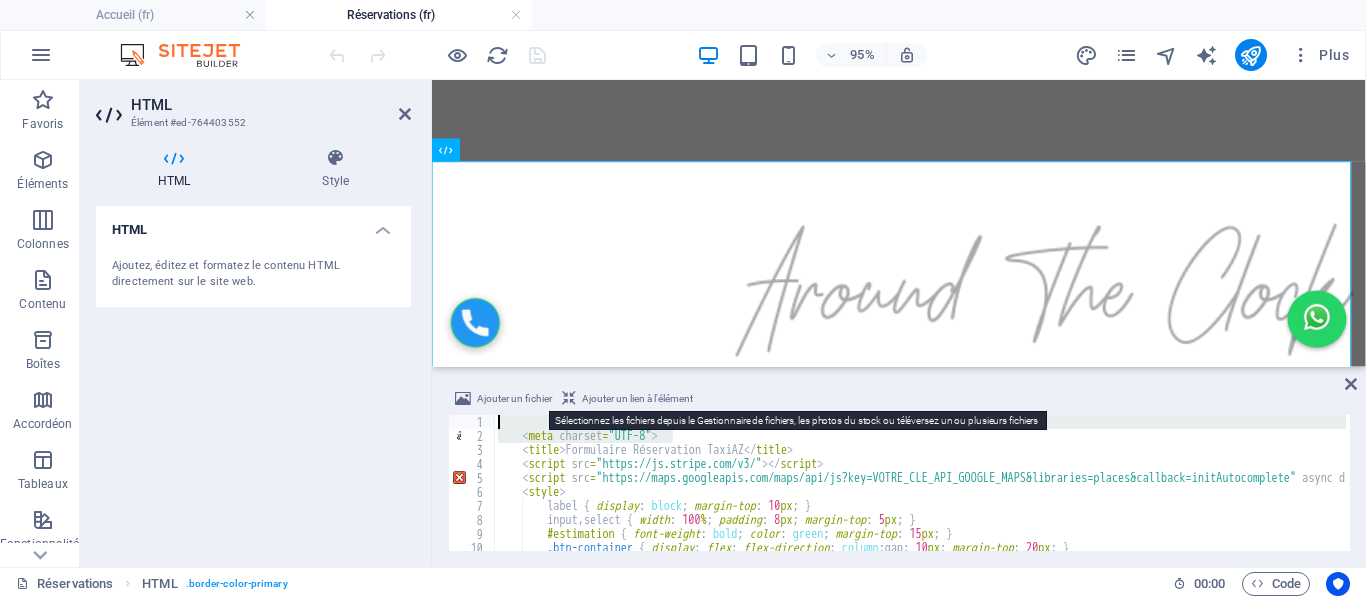 drag, startPoint x: 684, startPoint y: 435, endPoint x: 457, endPoint y: 407, distance: 228.72035 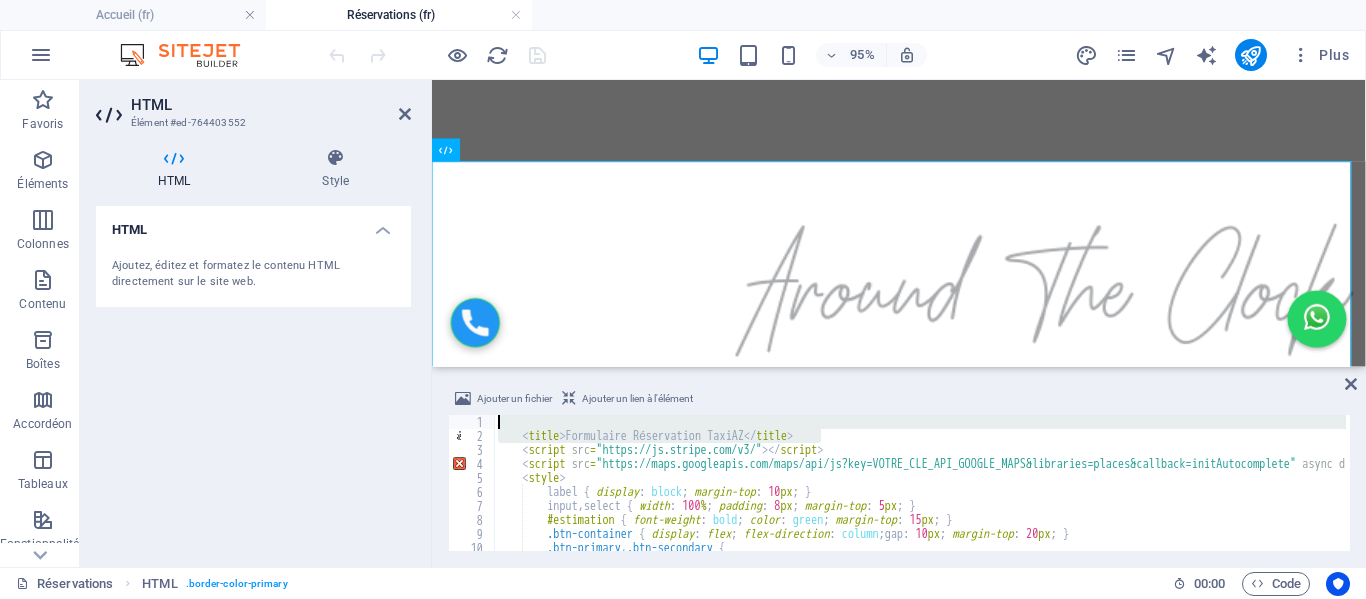 drag, startPoint x: 839, startPoint y: 436, endPoint x: 503, endPoint y: 425, distance: 336.18002 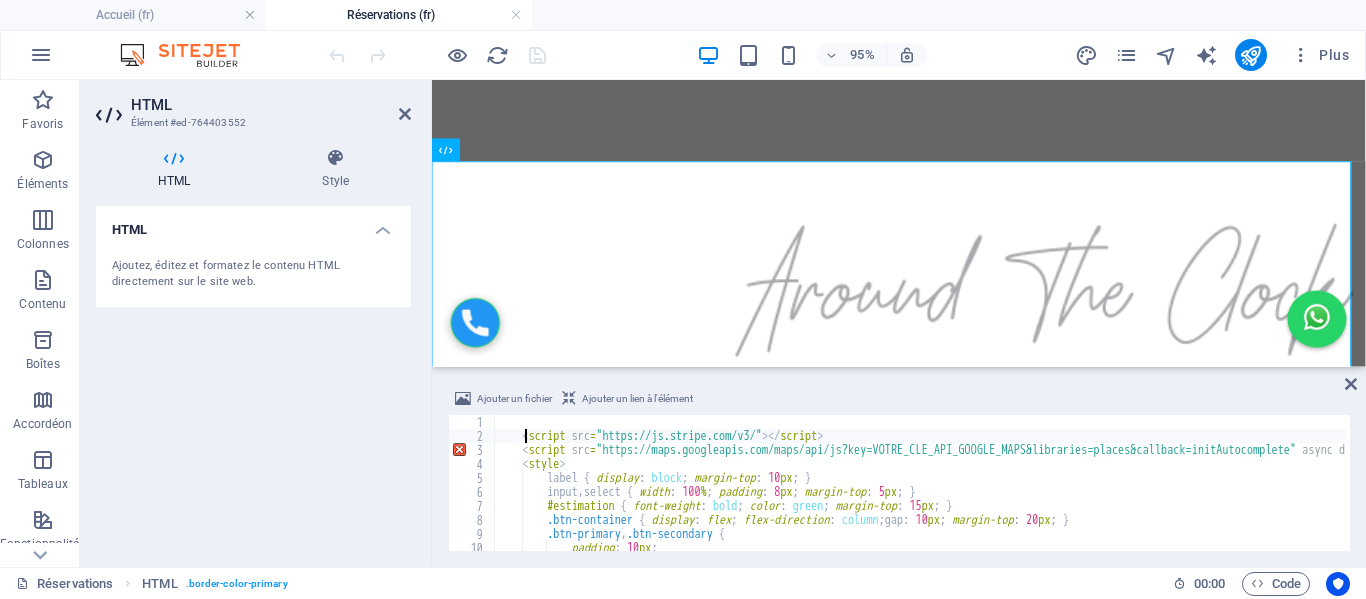 click on "async function payerMaintenant() { const prix = await estimerPrix(); // Envoi vers le backend PHP pour créer une session Stripe try { const response = await fetch('create_checkout_session.php', { method: 'POST', headers: { 'Content-Type': 'application/json' } }) .then(res => res.json()) .then(session => { return stripe.redirectToCheckout({ sessionId: session.id }); }) .catch(err => console.error("Erreur Stripe:", err)); } catch (error) { console.error(error); } } function payerABord() { alert("Votre réservation est confirmée. Paiement à bord."); } function initAutocomplete() { const options = { componentRestrictions: { country: "fr" }, fields: [ "formatted_address" , "geometry" ] }; new google.maps.places.Autocomplete(document.getElementById("adresse_depart"), options); new google.maps.places.Autocomplete(document.getElementById("adresse_destination"), options); } document.getElementById("adresse_depart").addEventListener("blur", estimerPrix); document.getElementById("adresse_destination").addEventListener("blur", estimerPrix); document.getElementById("gamme").addEventListener("change", estimerPrix); </ script >" at bounding box center (1010, 495) 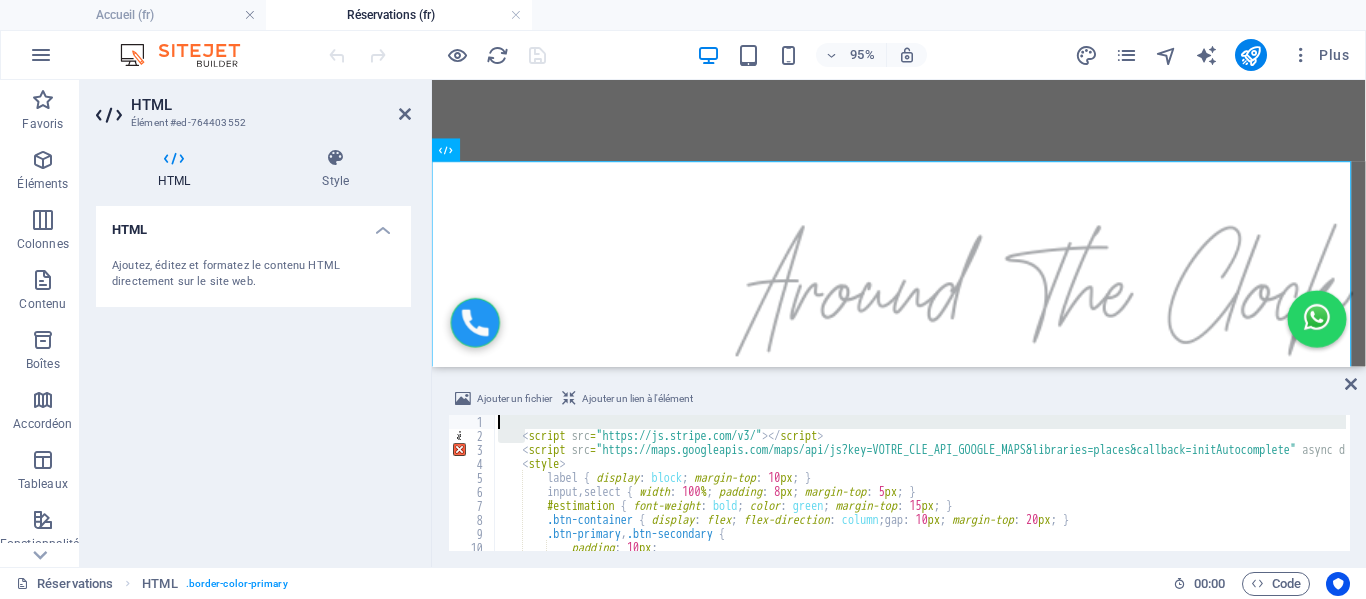 drag, startPoint x: 523, startPoint y: 435, endPoint x: 511, endPoint y: 415, distance: 23.323807 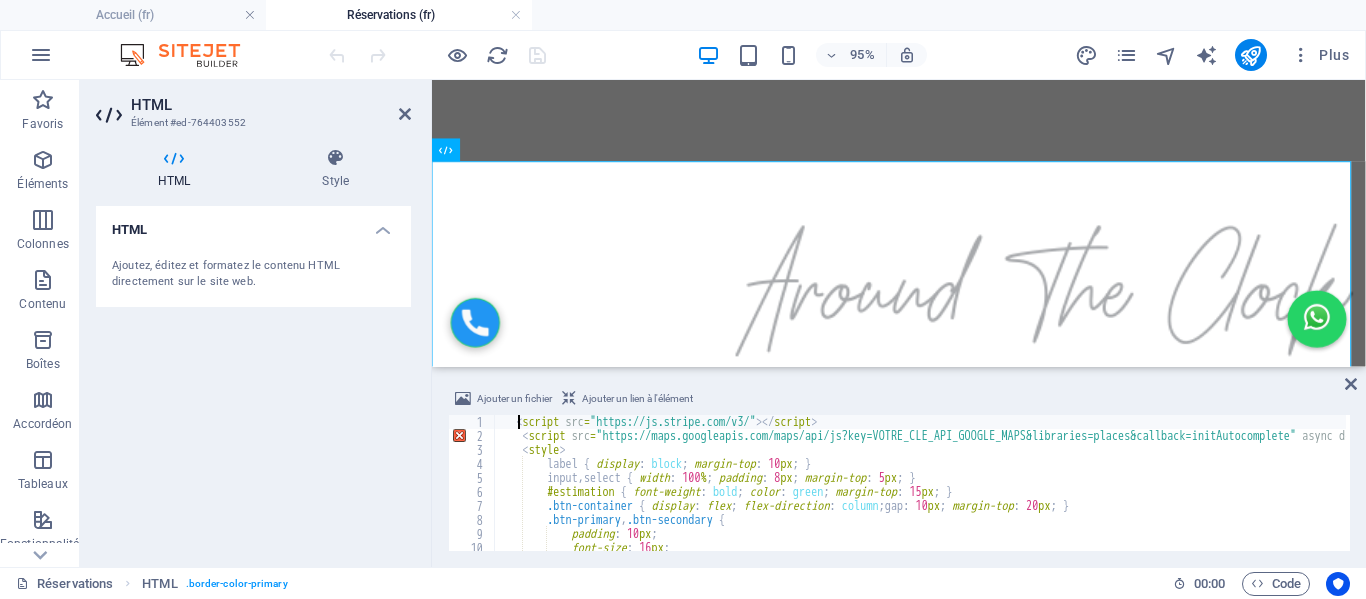 scroll, scrollTop: 0, scrollLeft: 2, axis: horizontal 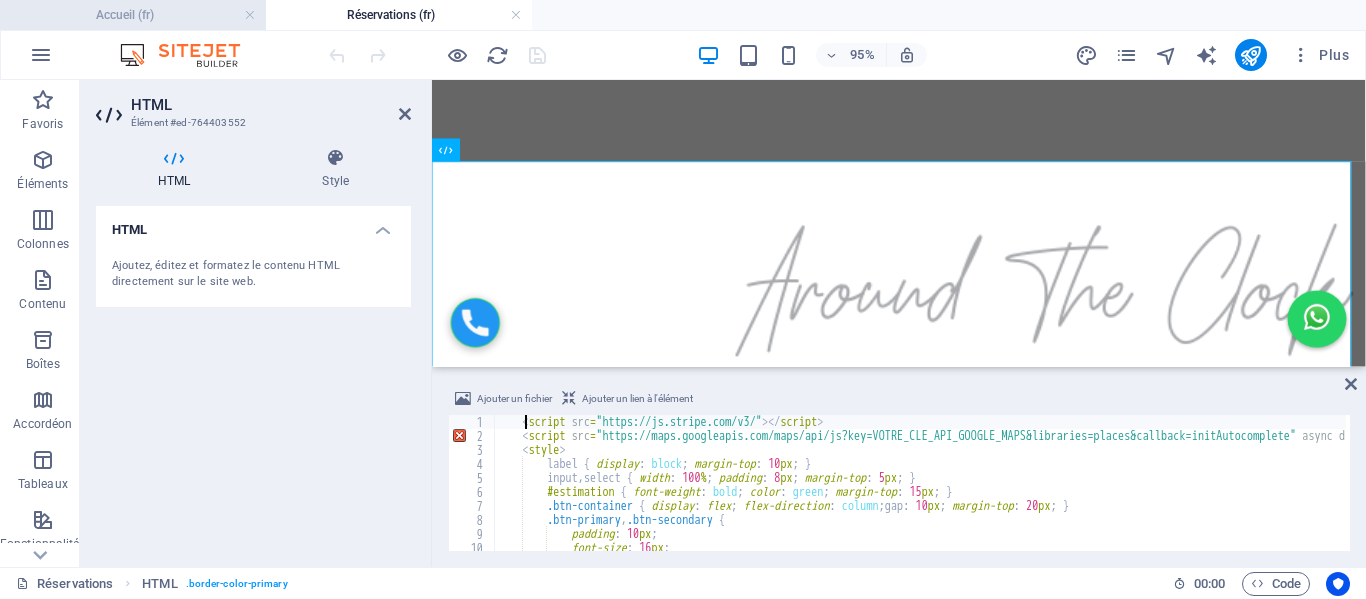 type on "<script src="https://js.stripe.com/v3/"></script>" 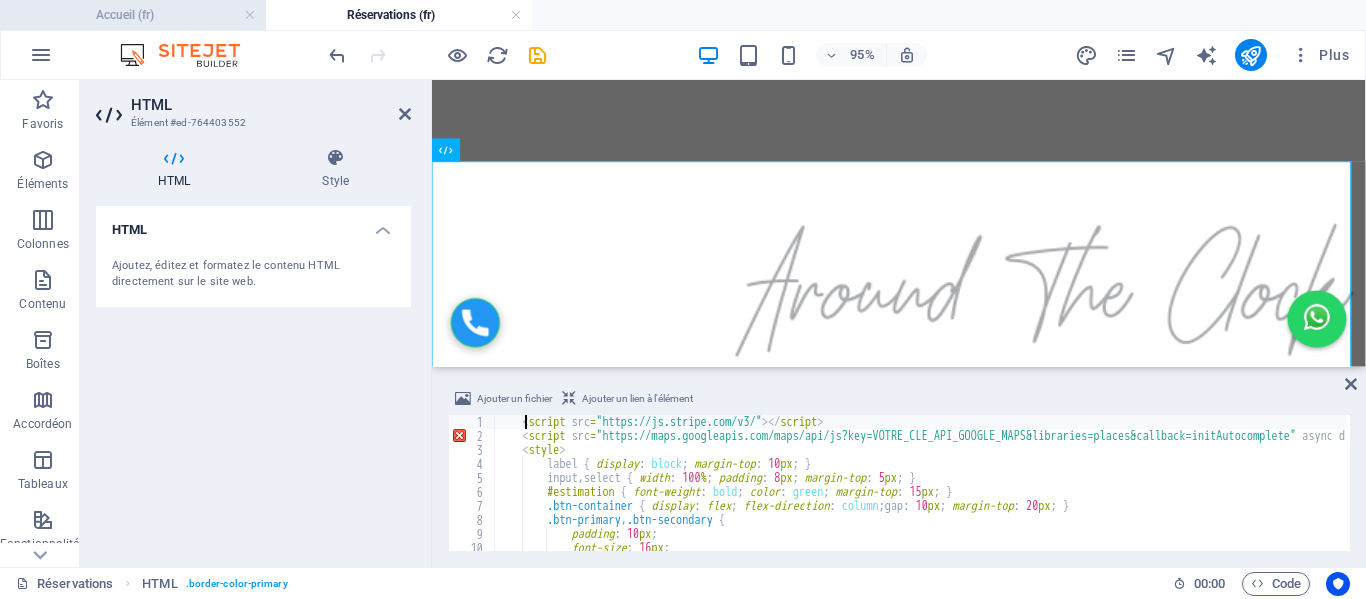 click on "Accueil (fr)" at bounding box center (133, 15) 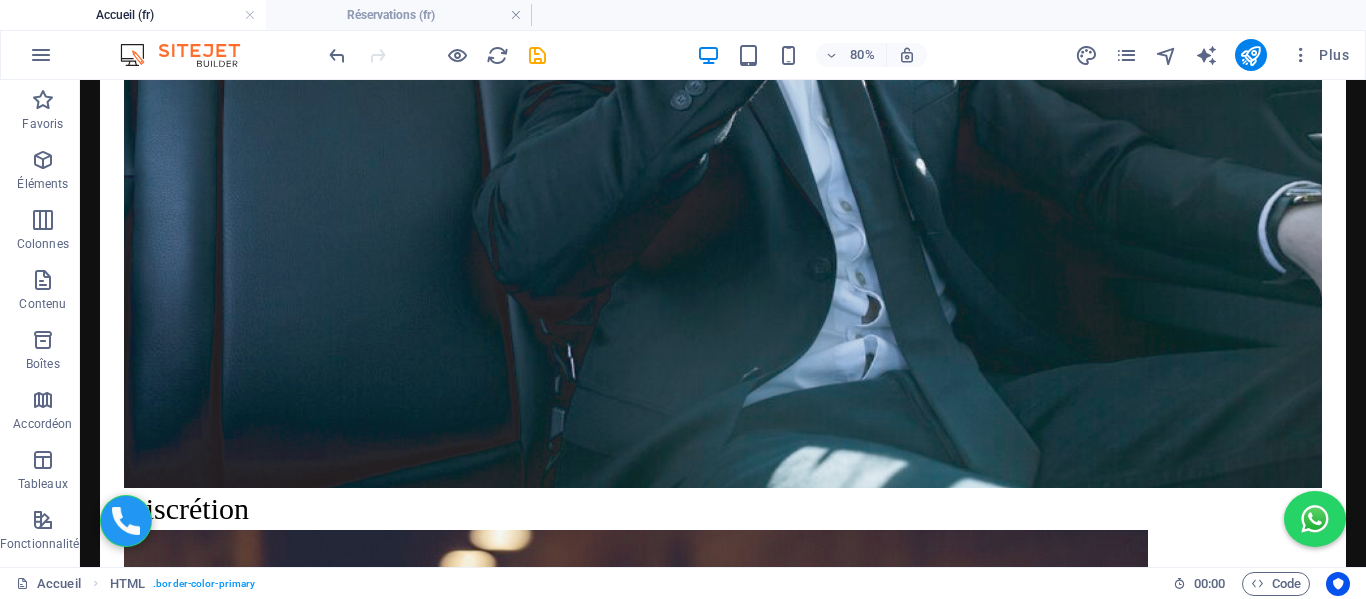 scroll, scrollTop: 0, scrollLeft: 0, axis: both 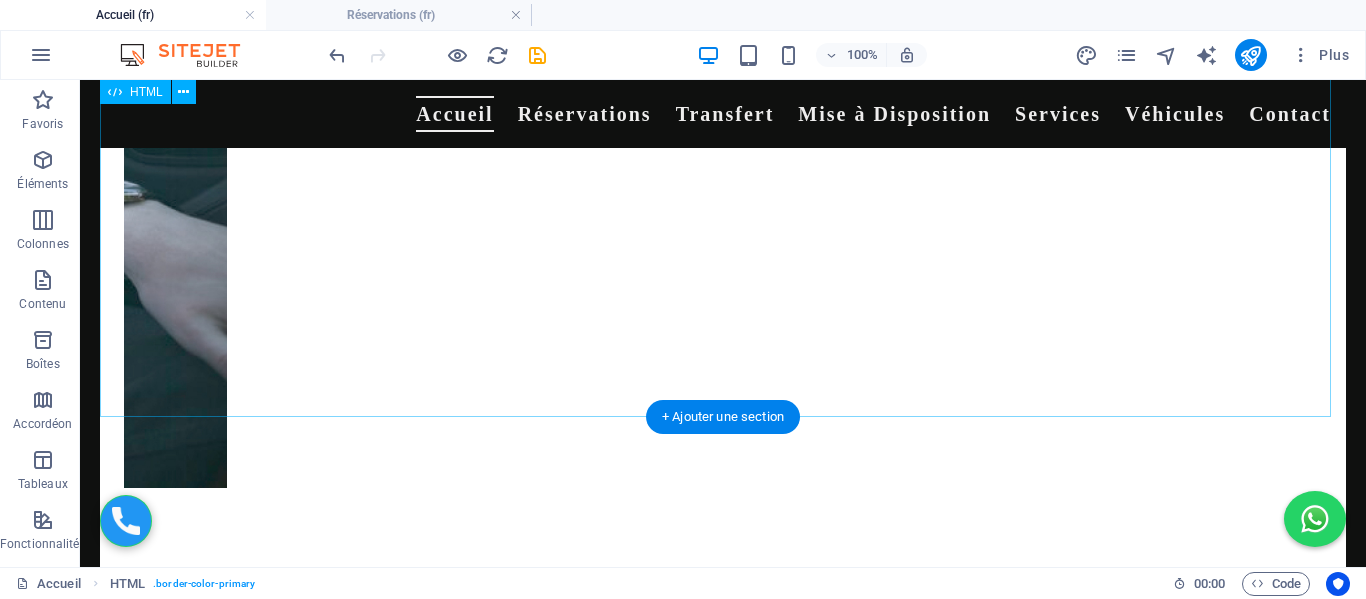 click on "Réserver un trajet personnalisé
Adresse de départ :
Adresse de destination :
Choisir la gamme :
-- Sélectionner --
Gamme Eco
Gamme Van
Gamme Berline
Date et heure de la réservation :
Nombre de sièges bébé (max 3) :
0
1 (+0€)
2 (+5€)
3 (+10€)
Besoin d’un rehausseur
Nom complet :
Email :
N° de vol/train (facultatif) :
Notes / Observations (facultatif) :
Réserver et payer maintenant
Réserver et payer à bord" at bounding box center (723, 4258) 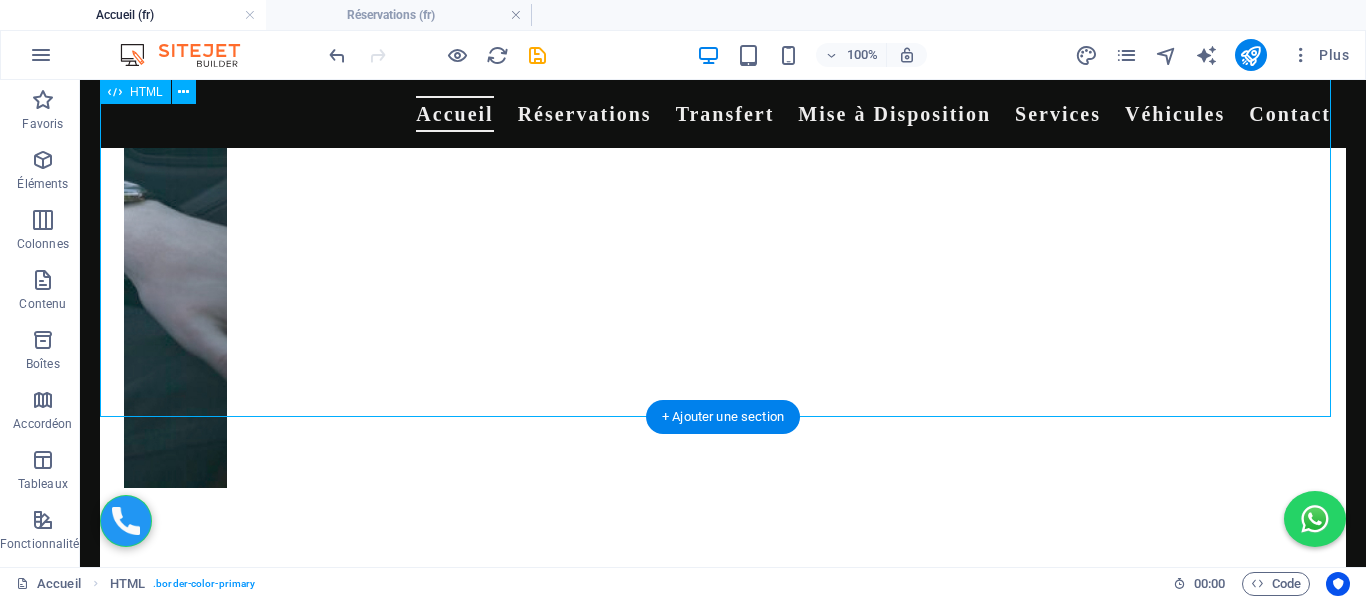 click on "Réserver un trajet personnalisé
Adresse de départ :
Adresse de destination :
Choisir la gamme :
-- Sélectionner --
Gamme Eco
Gamme Van
Gamme Berline
Date et heure de la réservation :
Nombre de sièges bébé (max 3) :
0
1 (+0€)
2 (+5€)
3 (+10€)
Besoin d’un rehausseur
Nom complet :
Email :
N° de vol/train (facultatif) :
Notes / Observations (facultatif) :
Réserver et payer maintenant
Réserver et payer à bord" at bounding box center (723, 4258) 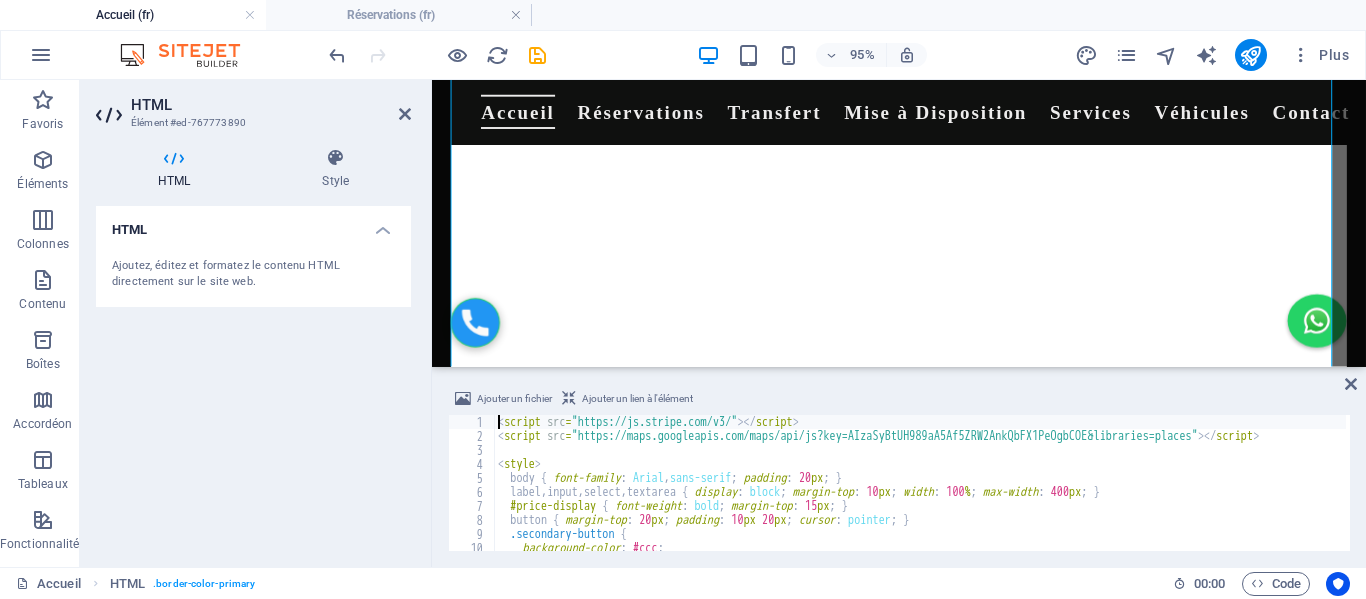 scroll, scrollTop: 1914, scrollLeft: 0, axis: vertical 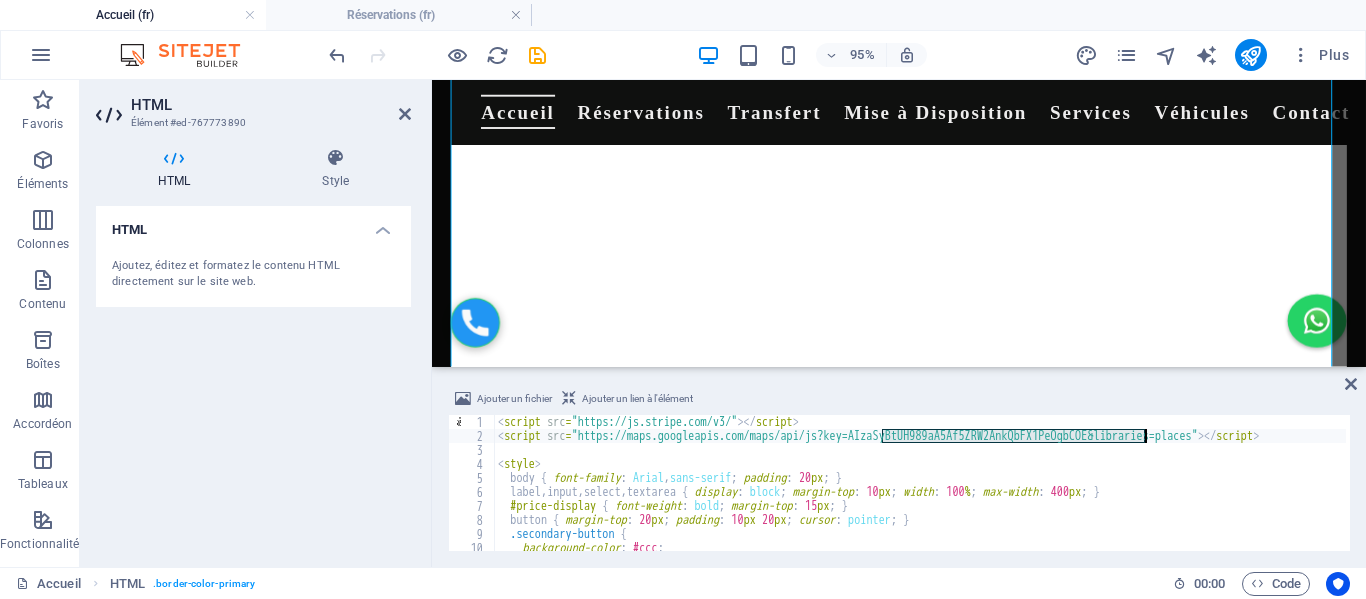 drag, startPoint x: 881, startPoint y: 436, endPoint x: 1143, endPoint y: 437, distance: 262.00192 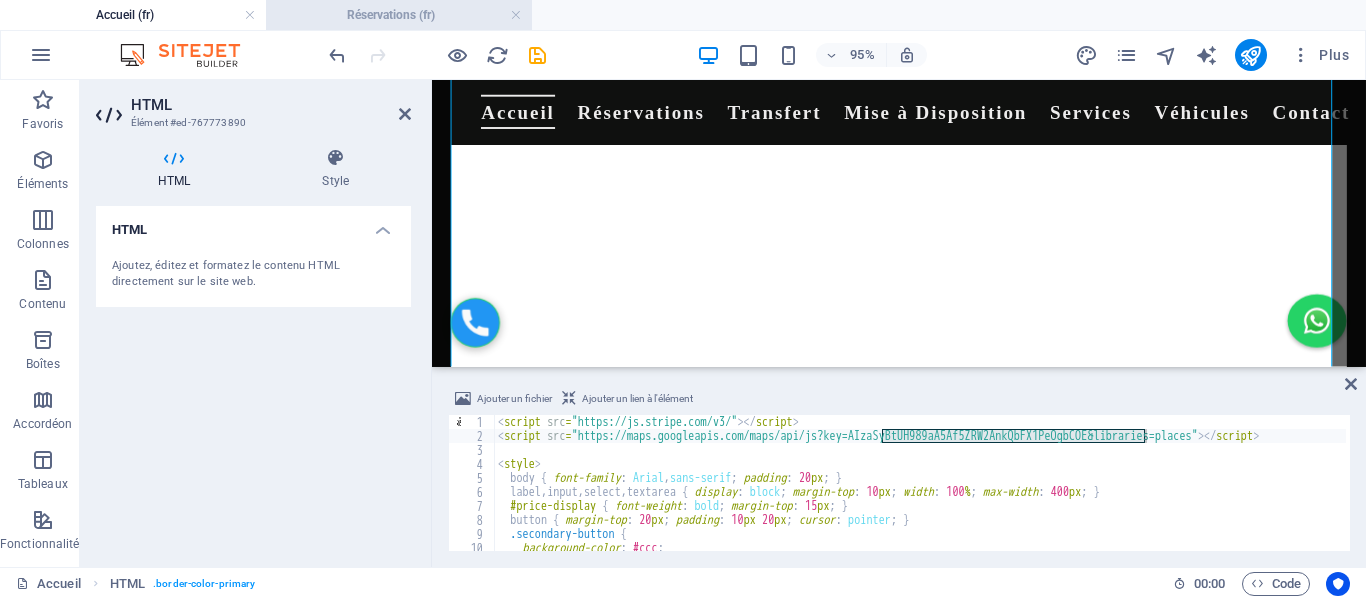 click on "Réservations (fr)" at bounding box center [399, 15] 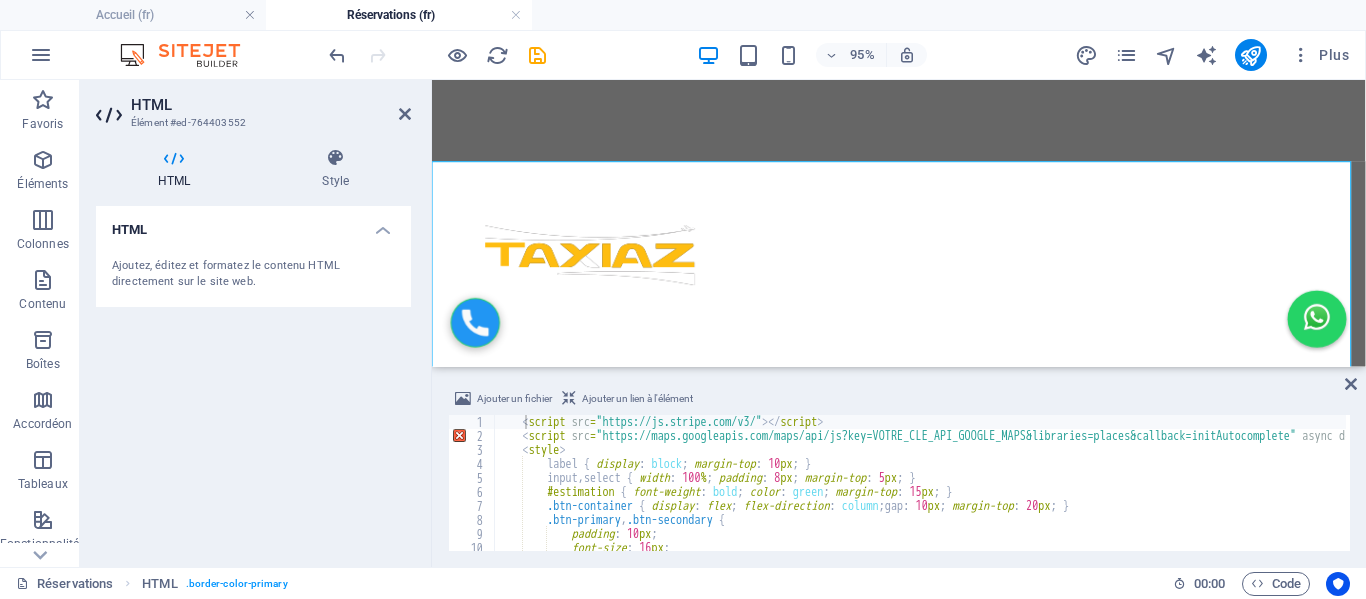 scroll, scrollTop: 298, scrollLeft: 0, axis: vertical 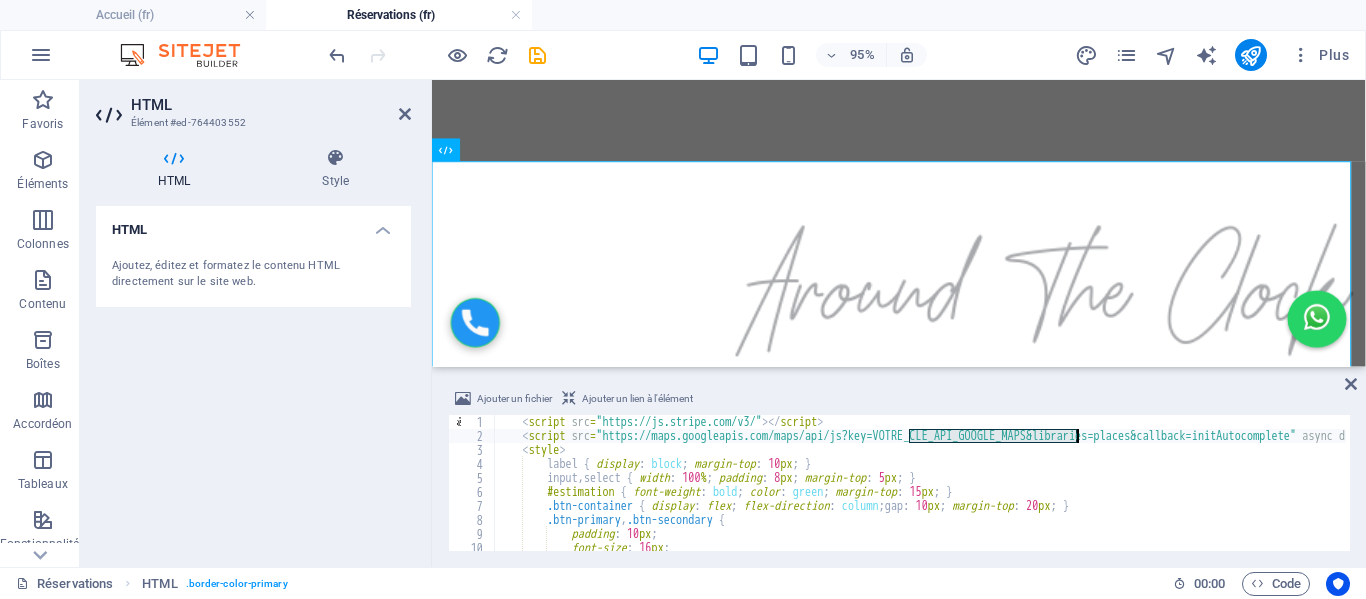 drag, startPoint x: 912, startPoint y: 434, endPoint x: 1076, endPoint y: 440, distance: 164.10973 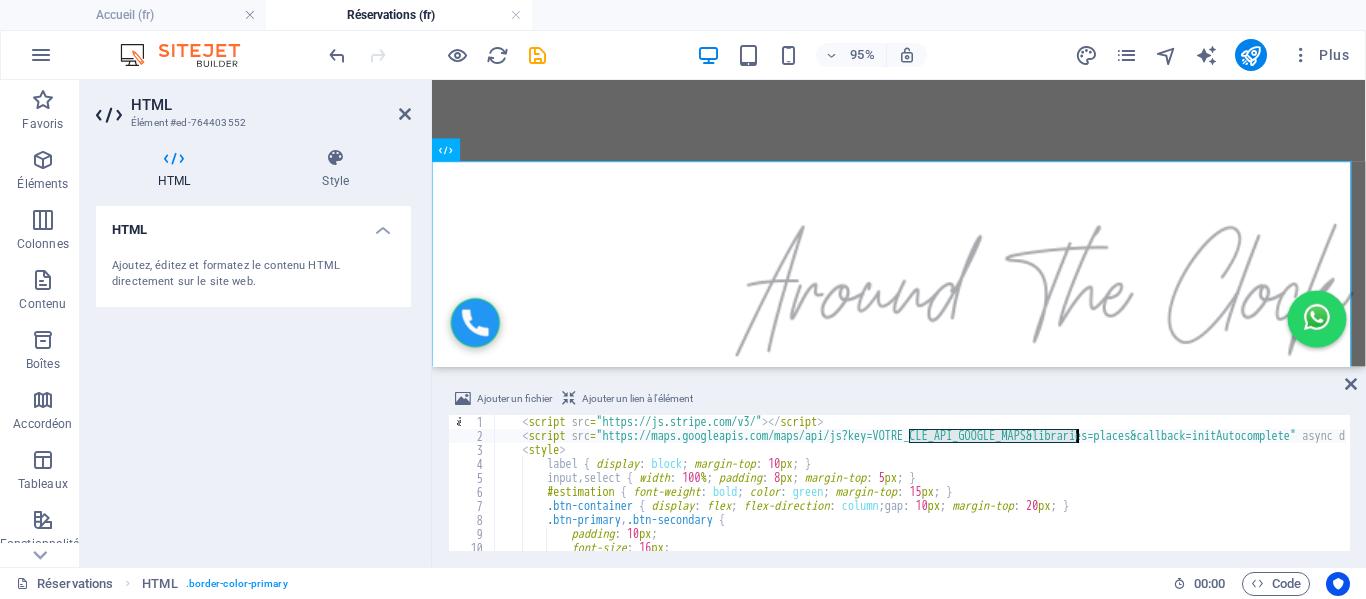 paste on "AIzaSyBtUH989aA5Af5ZRW2AnkQbFX1PeOgbCOE" 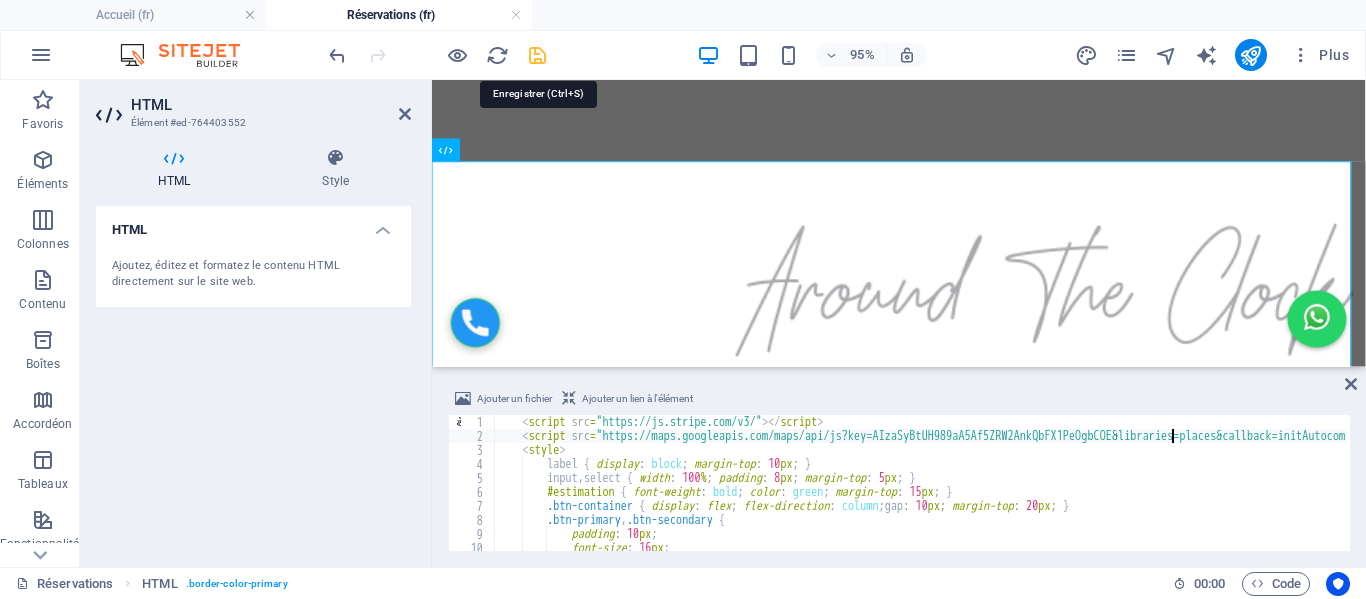 click at bounding box center (537, 55) 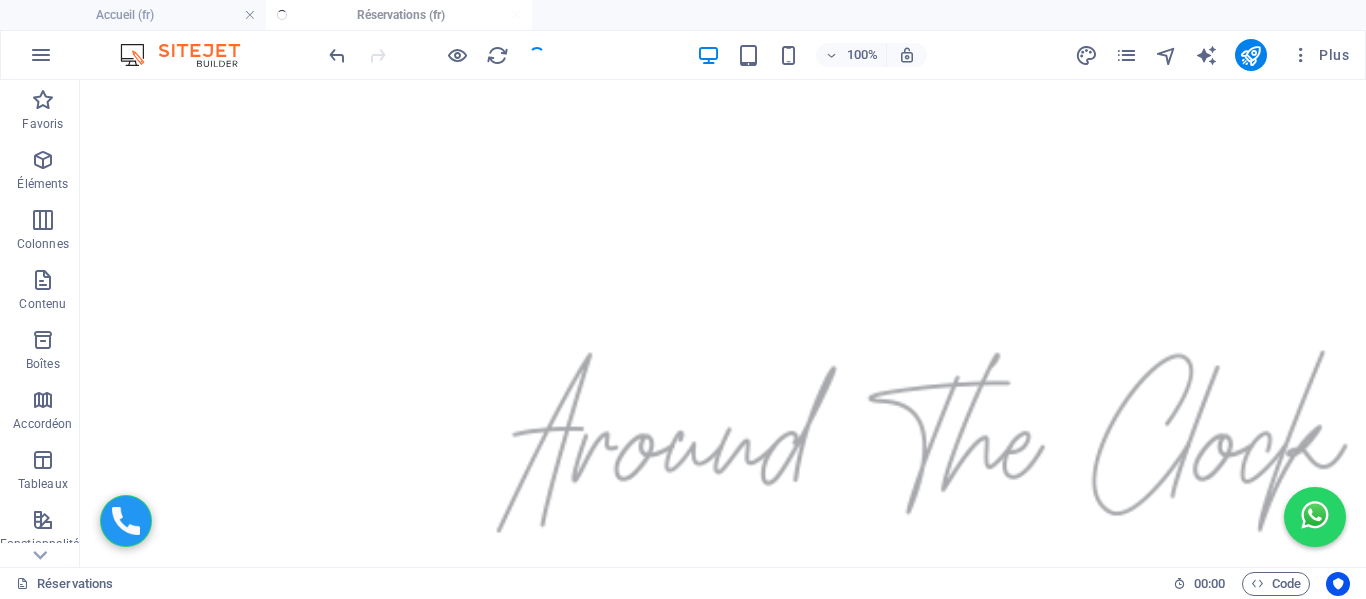 scroll, scrollTop: 348, scrollLeft: 0, axis: vertical 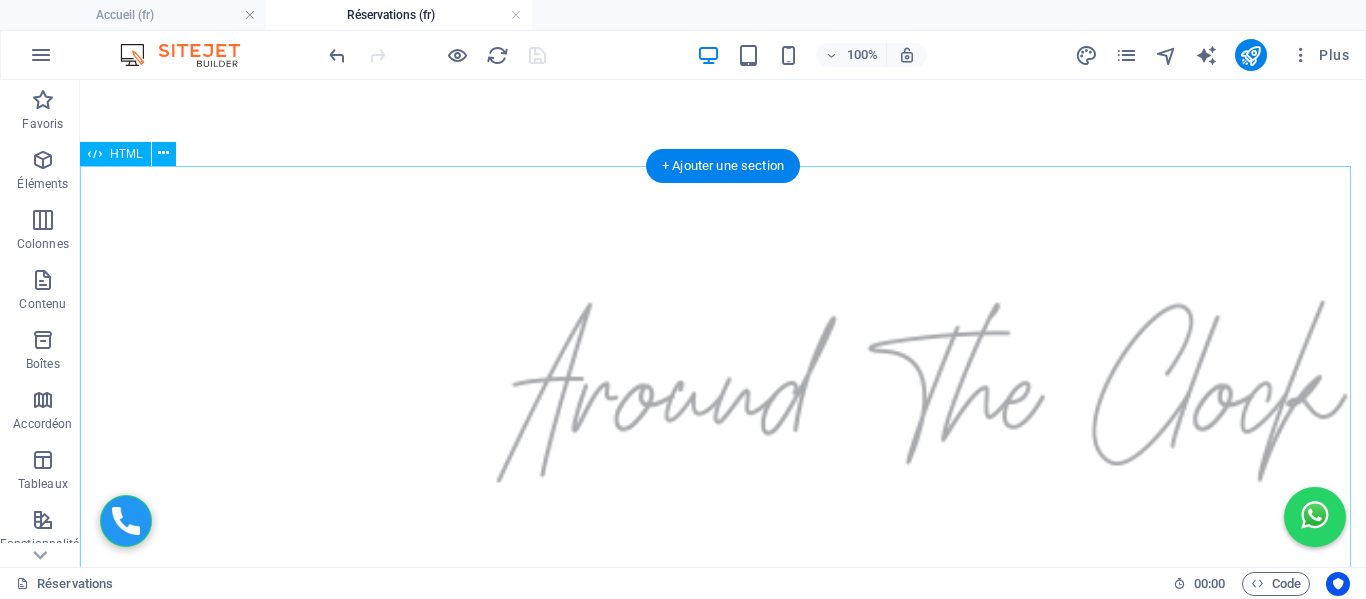 click on "Formulaire de Réservation
Adresse de départ
Adresse de destination
Choix de la gamme
Éco - 4 pers / 2 grandes valises / 2 petites
Berline - 4 pers / 2 grandes valises / 2 petites
Van - 7 pers / 5 grandes valises / 3 petites
Date et heure de réservation
Nombre de personnes
1 2 3
4 5 6 7
Nombre de bagages
0 1 2
3 4 5
Bébés
0 1 2
Nom et prénom
Email
Numéro WhatsApp
N° de vol ou train
Estimation : --
Réserver et Payer Maintenant
Payer à bord" at bounding box center [723, 1490] 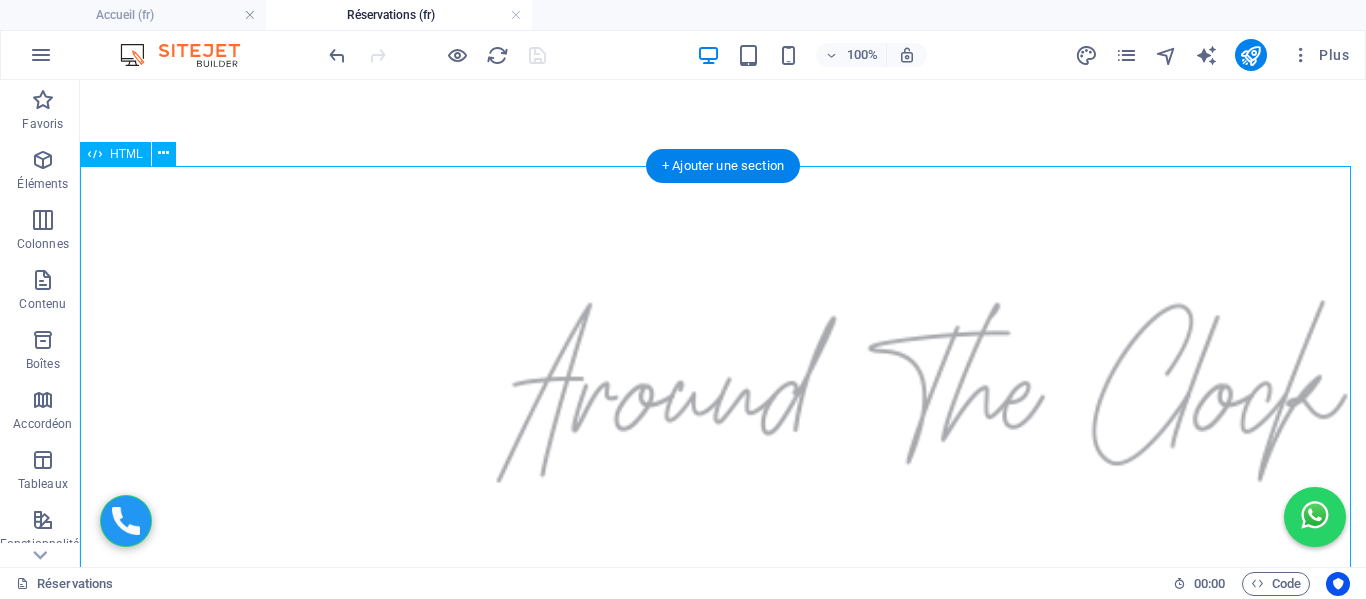 click on "Formulaire de Réservation
Adresse de départ
Adresse de destination
Choix de la gamme
Éco - 4 pers / 2 grandes valises / 2 petites
Berline - 4 pers / 2 grandes valises / 2 petites
Van - 7 pers / 5 grandes valises / 3 petites
Date et heure de réservation
Nombre de personnes
1 2 3
4 5 6 7
Nombre de bagages
0 1 2
3 4 5
Bébés
0 1 2
Nom et prénom
Email
Numéro WhatsApp
N° de vol ou train
Estimation : --
Réserver et Payer Maintenant
Payer à bord" at bounding box center (723, 1490) 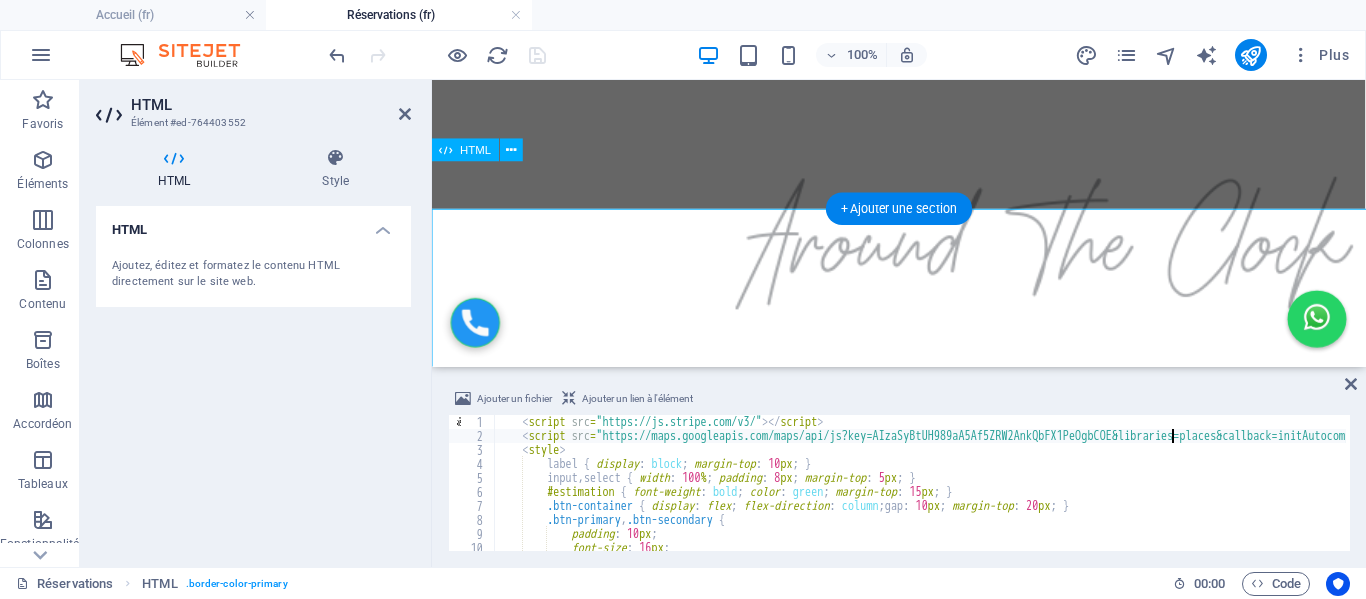 scroll, scrollTop: 298, scrollLeft: 0, axis: vertical 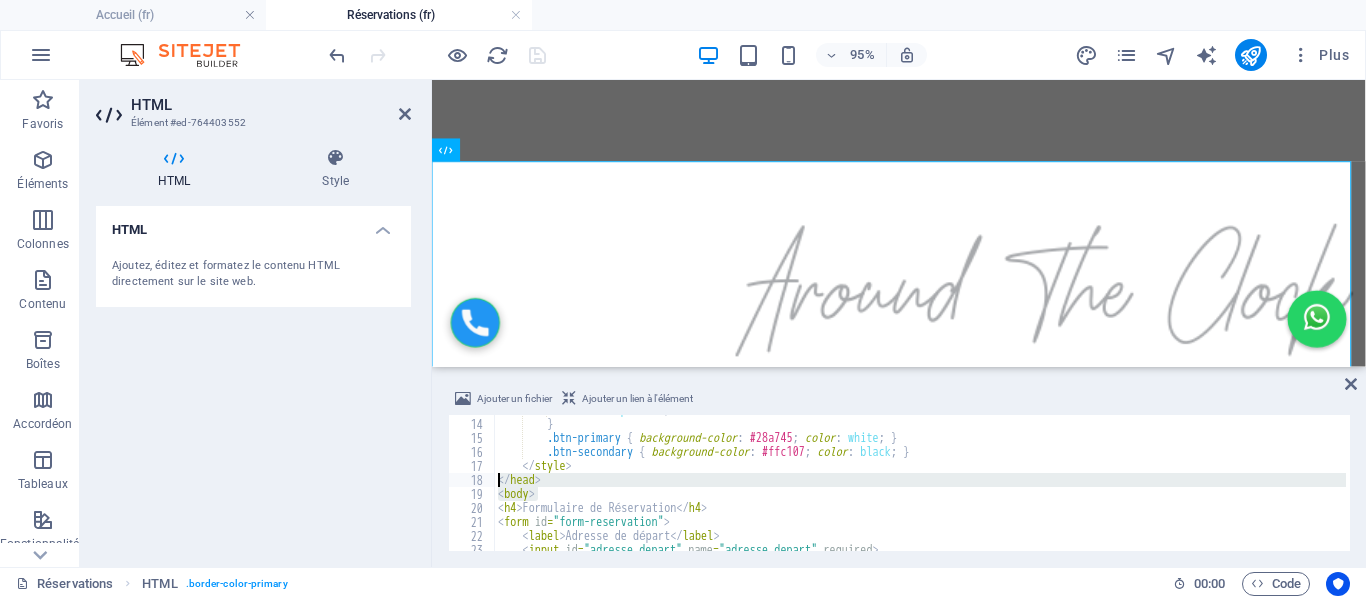 drag, startPoint x: 542, startPoint y: 488, endPoint x: 496, endPoint y: 483, distance: 46.270943 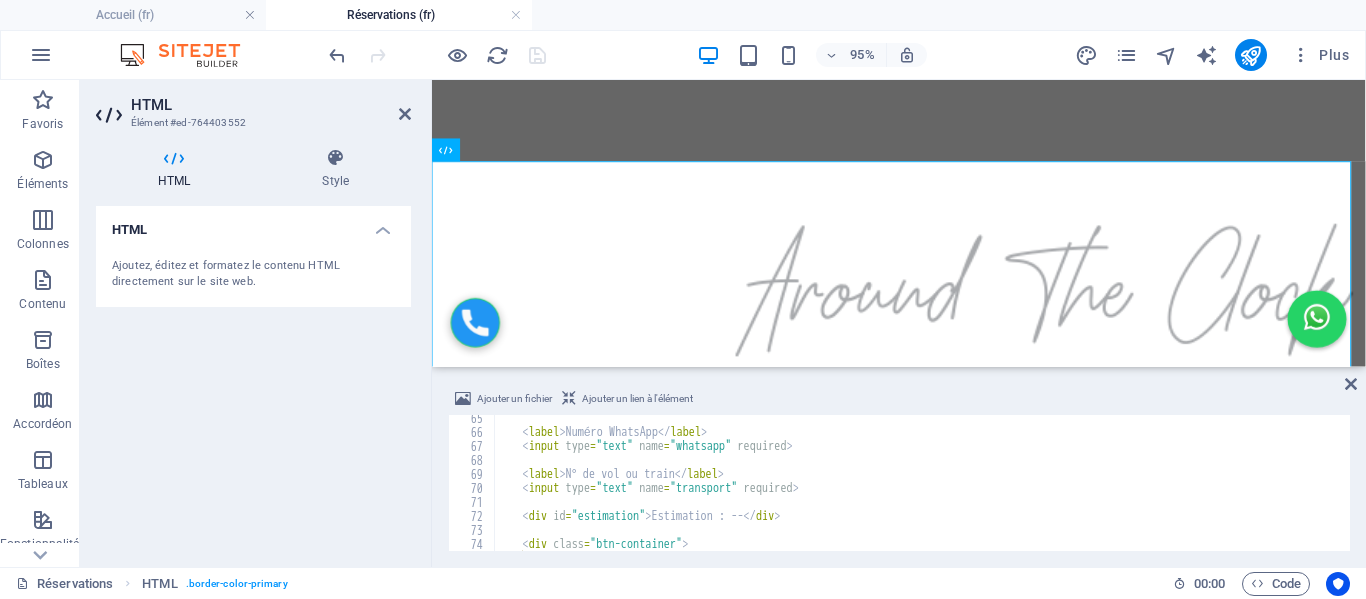 scroll, scrollTop: 960, scrollLeft: 0, axis: vertical 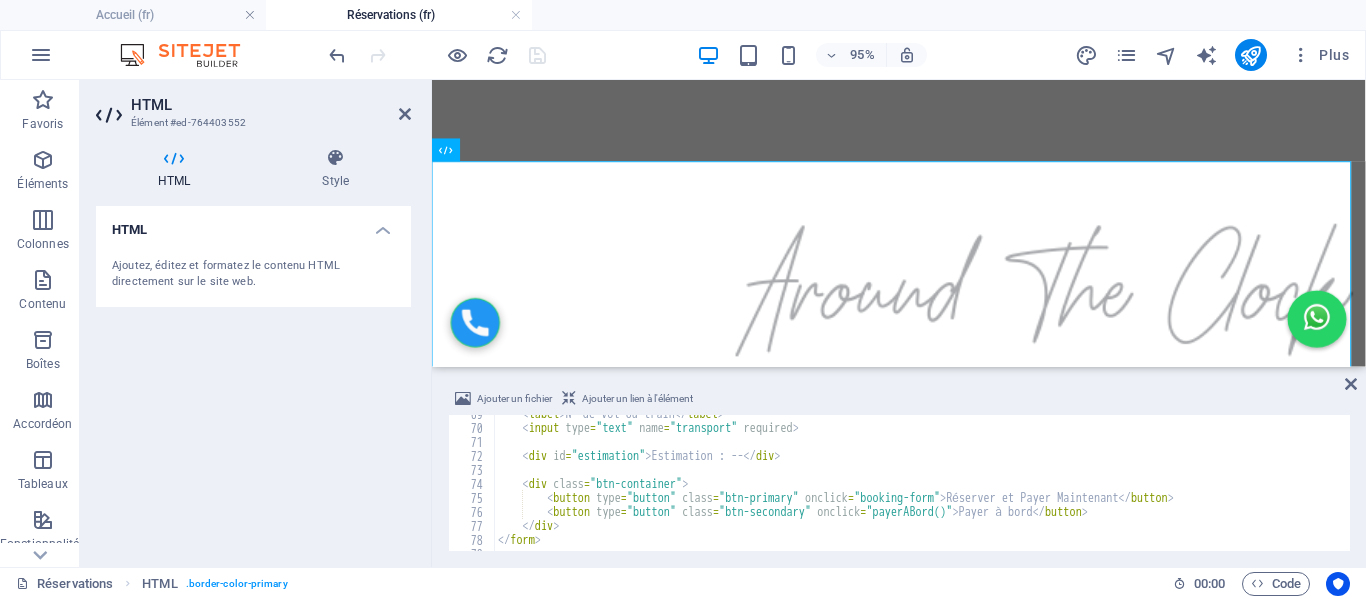 click on "< label > N° de vol ou train </ label >      < input   type = "text"   name = "transport"   required >      < div   id = "estimation" > Estimation : -- </ div >      < div   class = "btn-container" >           < button   type = "button"   class = "btn-primary"   onclick = "payerMaintenant()" > Réserver et Payer Maintenant </ button >           < button   type = "button"   class = "btn-secondary"   onclick = "payerABord()" > Payer à bord </ button >      </ div > </ form >" at bounding box center (1057, 487) 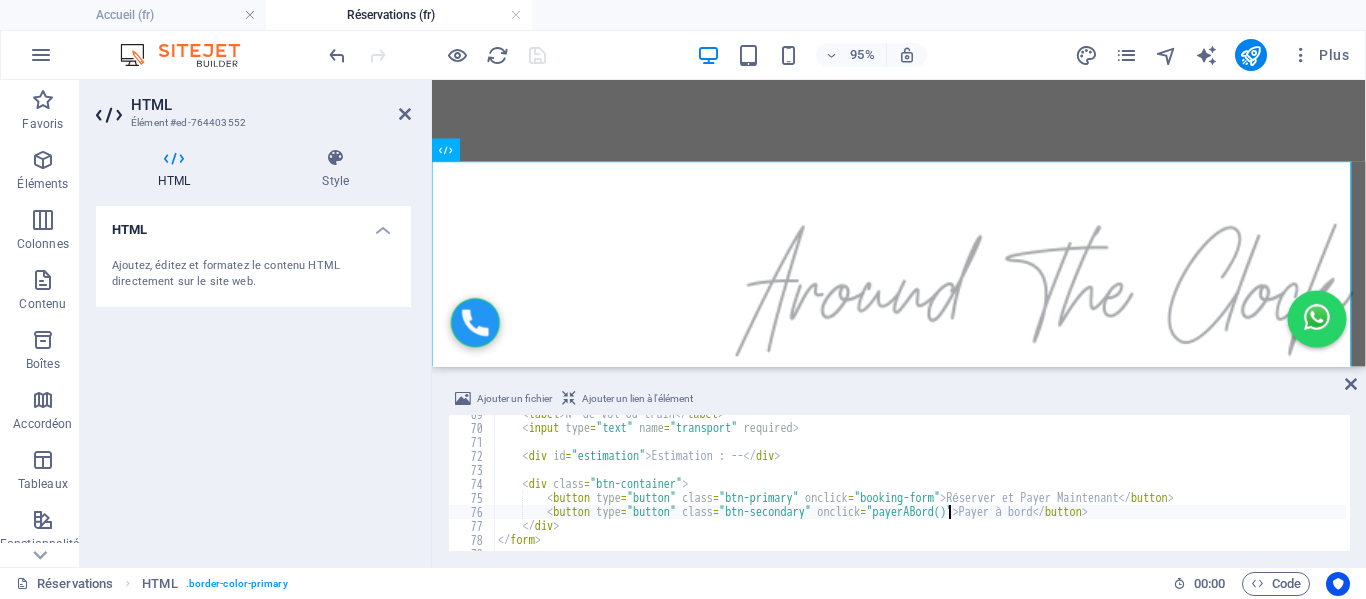click on "< label > N° de vol ou train </ label >      < input   type = "text"   name = "transport"   required >      < div   id = "estimation" > Estimation : -- </ div >      < div   class = "btn-container" >           < button   type = "button"   class = "btn-primary"   onclick = "payerMaintenant()" > Réserver et Payer Maintenant </ button >           < button   type = "button"   class = "btn-secondary"   onclick = "payerABord()" > Payer à bord </ button >      </ div > </ form >" at bounding box center [1057, 487] 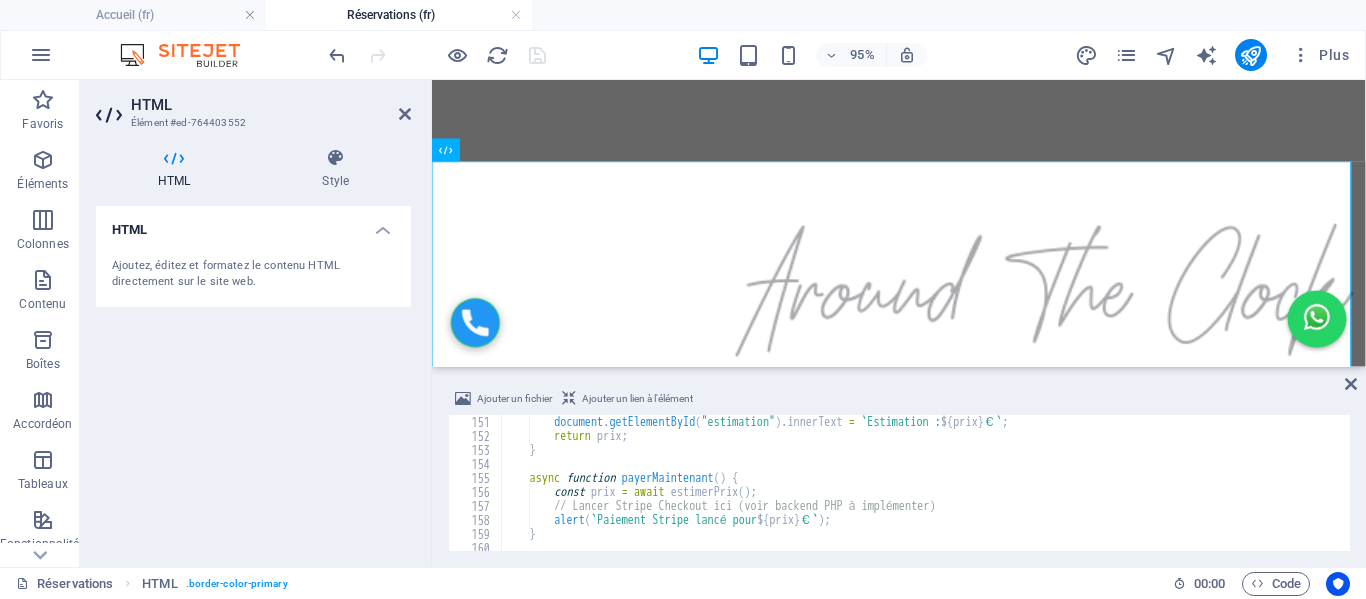 scroll, scrollTop: 2100, scrollLeft: 0, axis: vertical 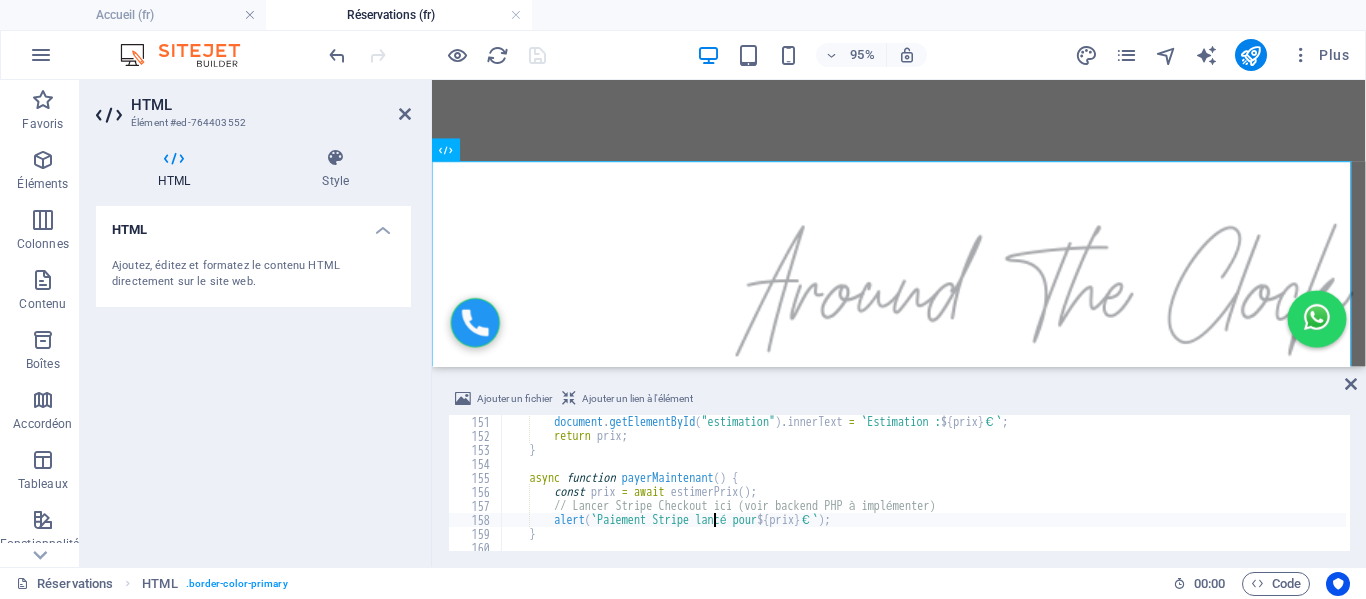 click on "document . getElementById ( "estimation" ) . innerText   =   ` Estimation :  ${ prix }  € ` ;           return   prix ;      }      async   function   payerMaintenant ( )   {           const   prix   =   await   estimerPrix ( ) ;           // Lancer Stripe Checkout ici (voir backend PHP à implémenter)           alert ( ` Paiement Stripe lancé pour  ${ prix }  € ` ) ;      }      function   payerABord ( )   {" at bounding box center (1064, 495) 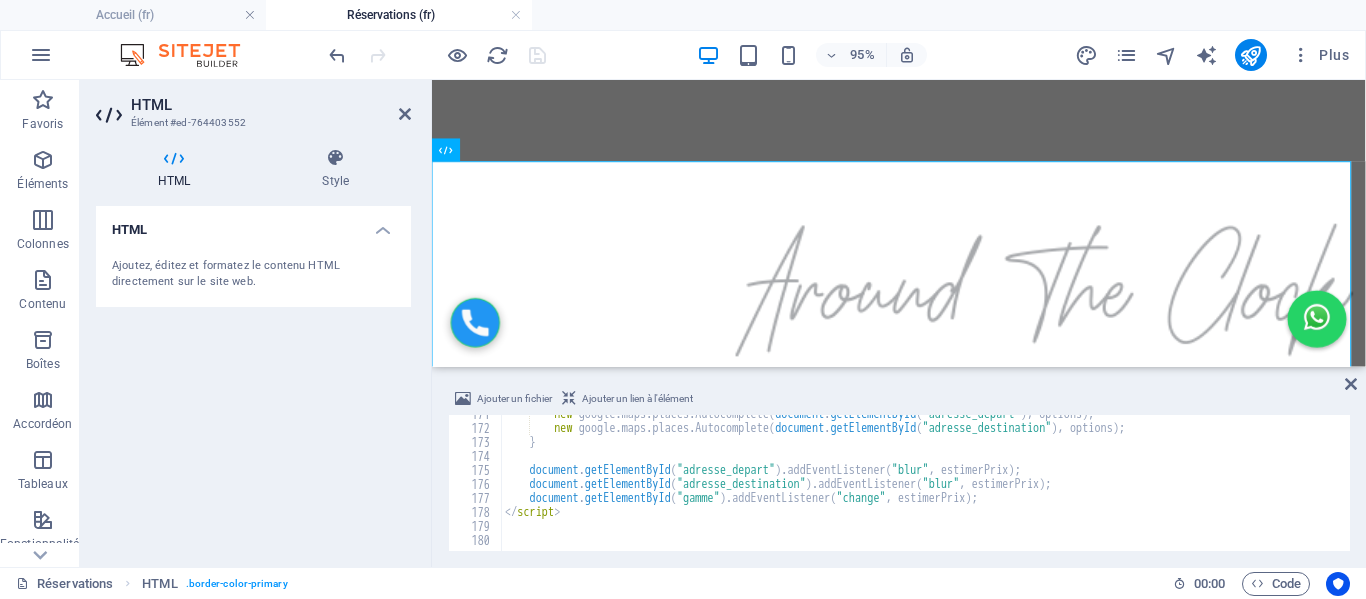 scroll, scrollTop: 2388, scrollLeft: 0, axis: vertical 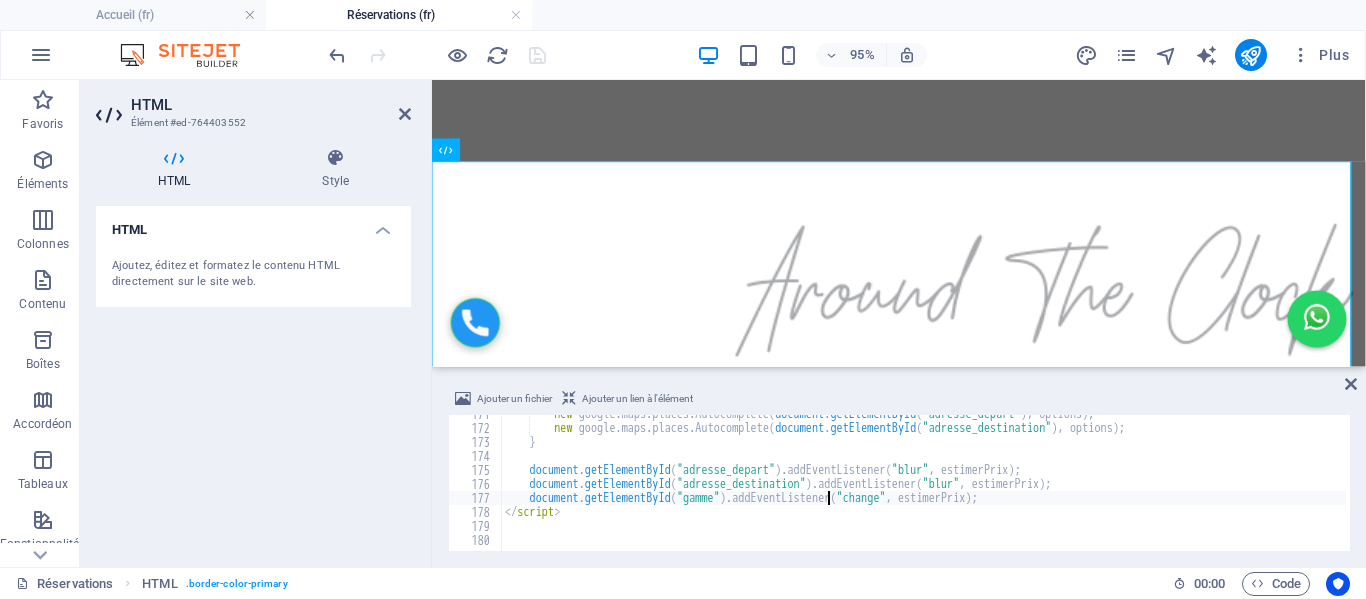 click on "new   google . maps . places . Autocomplete ( document . getElementById ( "adresse_depart" ) ,   options ) ;           new   google . maps . places . Autocomplete ( document . getElementById ( "adresse_destination" ) ,   options ) ;      }      document . getElementById ( "adresse_depart" ) . addEventListener ( "blur" ,   estimerPrix ) ;      document . getElementById ( "adresse_destination" ) . addEventListener ( "blur" ,   estimerPrix ) ;      document . getElementById ( "gamme" ) . addEventListener ( "change" ,   estimerPrix ) ; </ script >" at bounding box center (1064, 487) 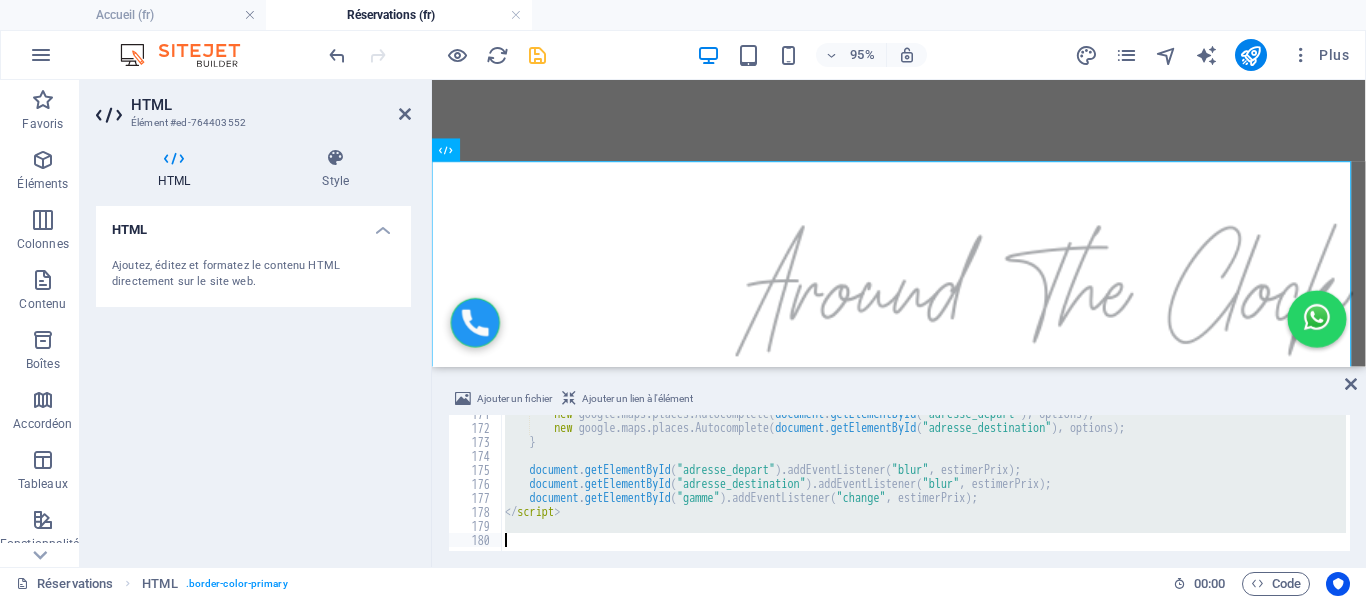 click on "new   google . maps . places . Autocomplete ( document . getElementById ( "adresse_depart" ) ,   options ) ;           new   google . maps . places . Autocomplete ( document . getElementById ( "adresse_destination" ) ,   options ) ;      }      document . getElementById ( "adresse_depart" ) . addEventListener ( "blur" ,   estimerPrix ) ;      document . getElementById ( "adresse_destination" ) . addEventListener ( "blur" ,   estimerPrix ) ;      document . getElementById ( "gamme" ) . addEventListener ( "change" ,   estimerPrix ) ; </ script >" at bounding box center (923, 483) 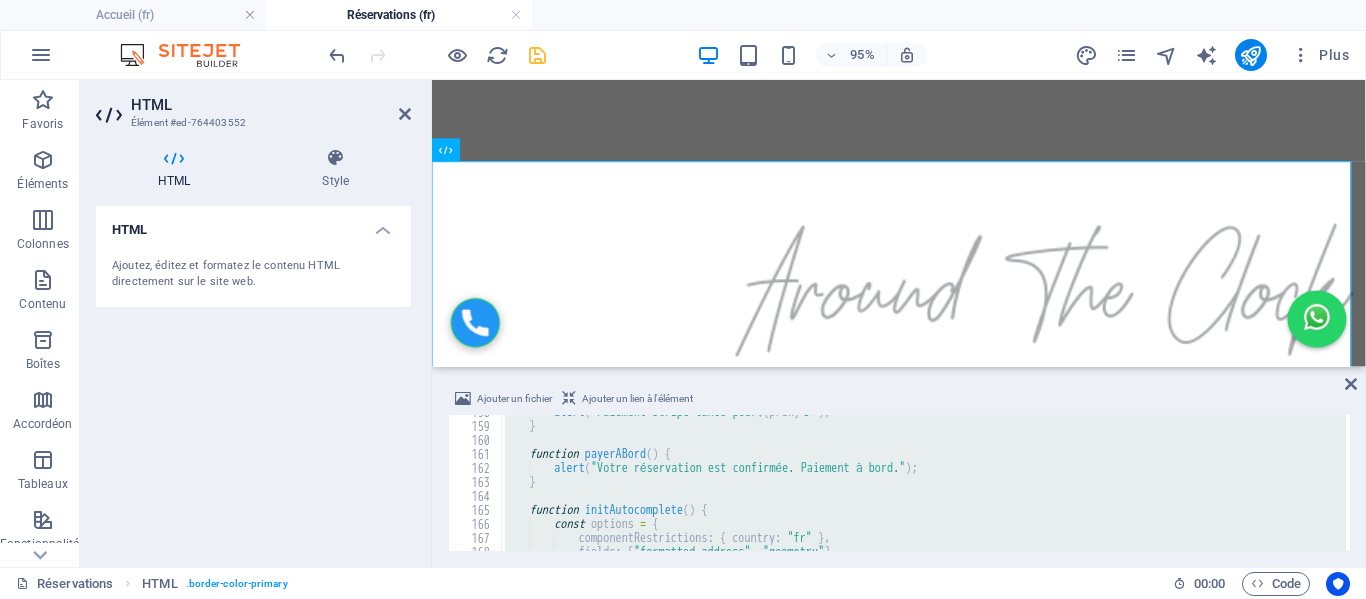 scroll, scrollTop: 2208, scrollLeft: 0, axis: vertical 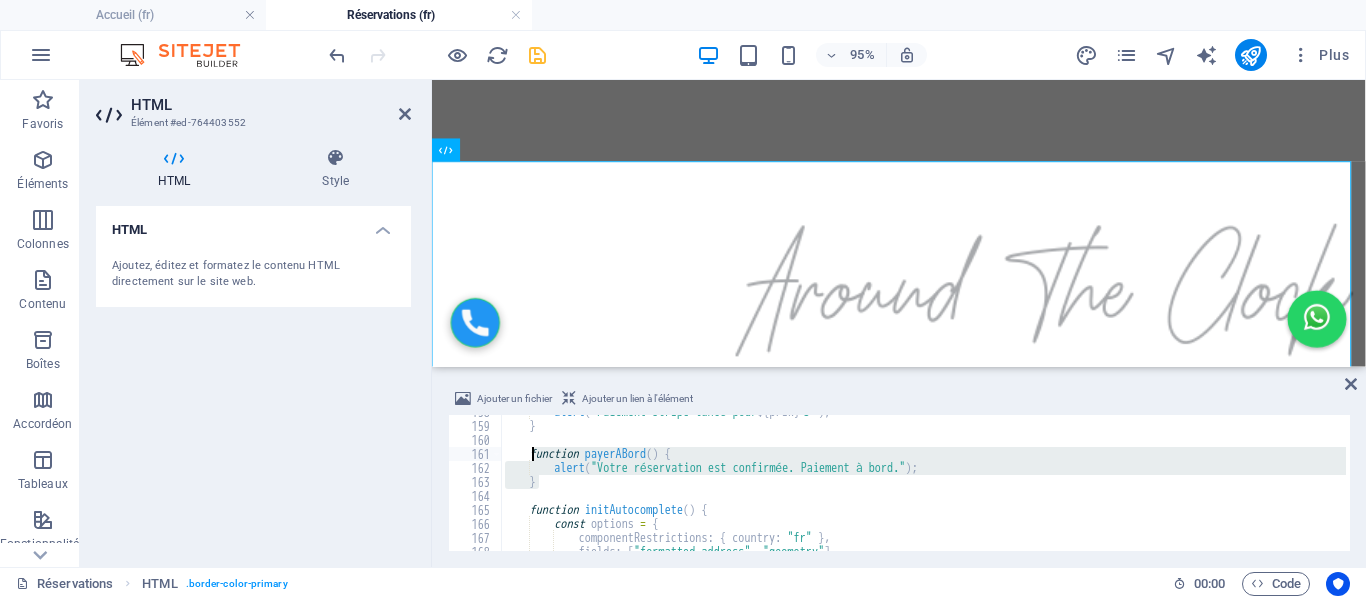drag, startPoint x: 548, startPoint y: 484, endPoint x: 529, endPoint y: 459, distance: 31.400637 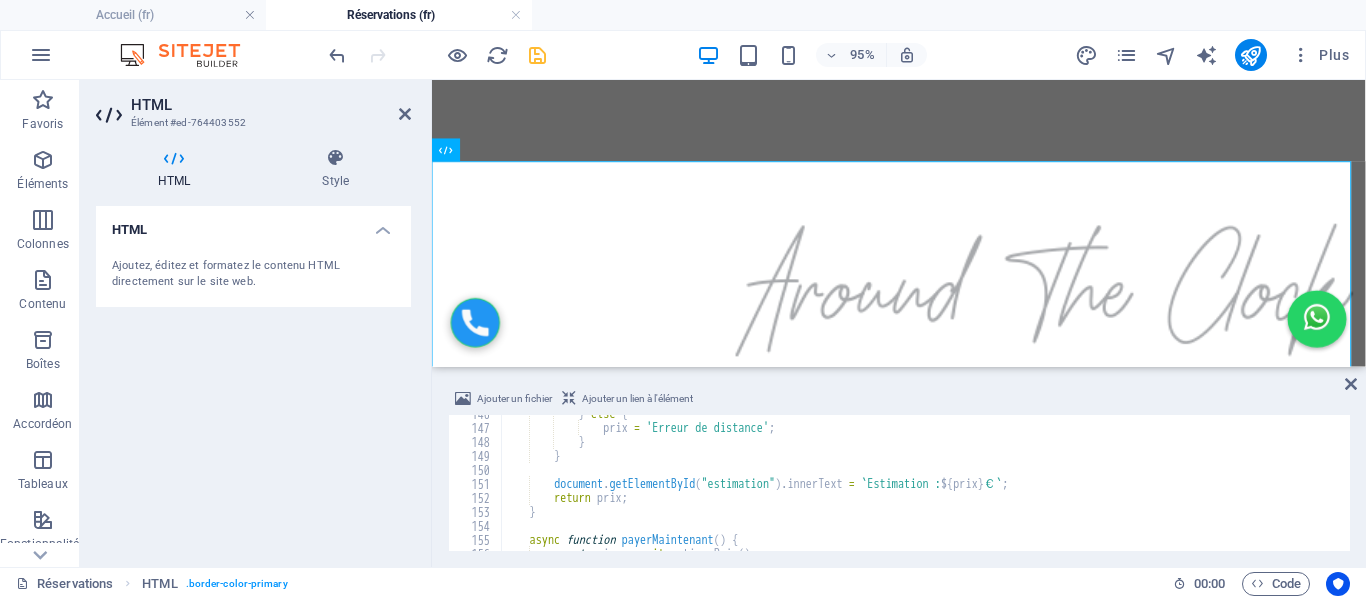 scroll, scrollTop: 2038, scrollLeft: 0, axis: vertical 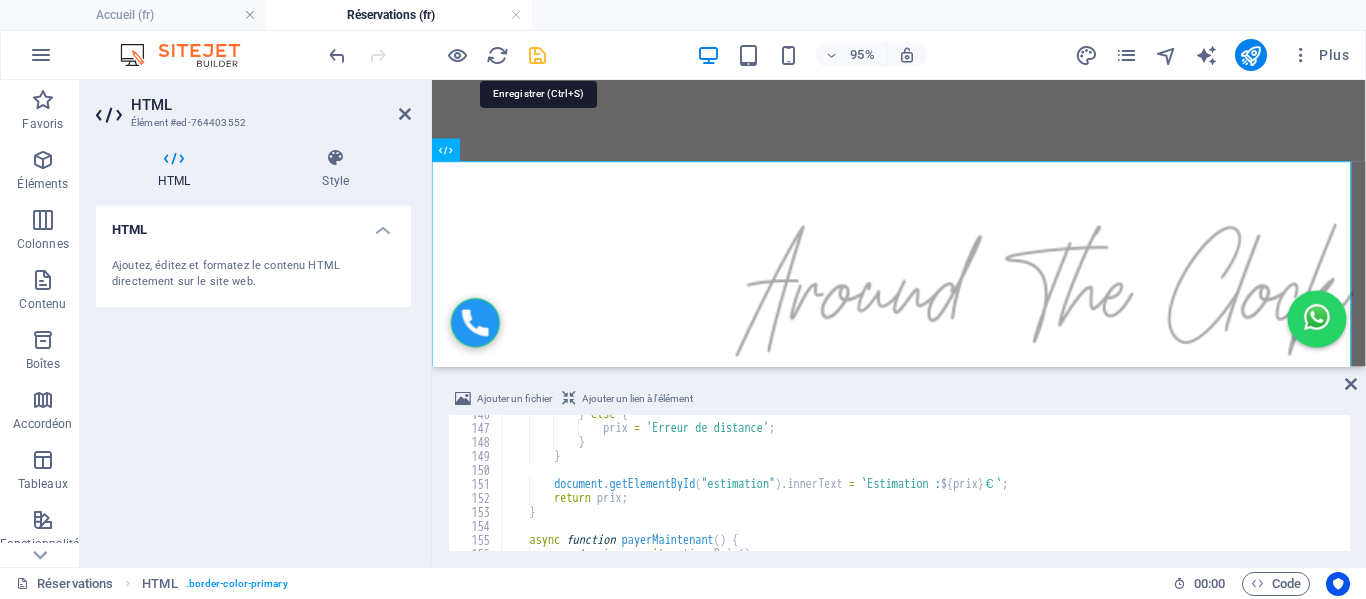 click at bounding box center (537, 55) 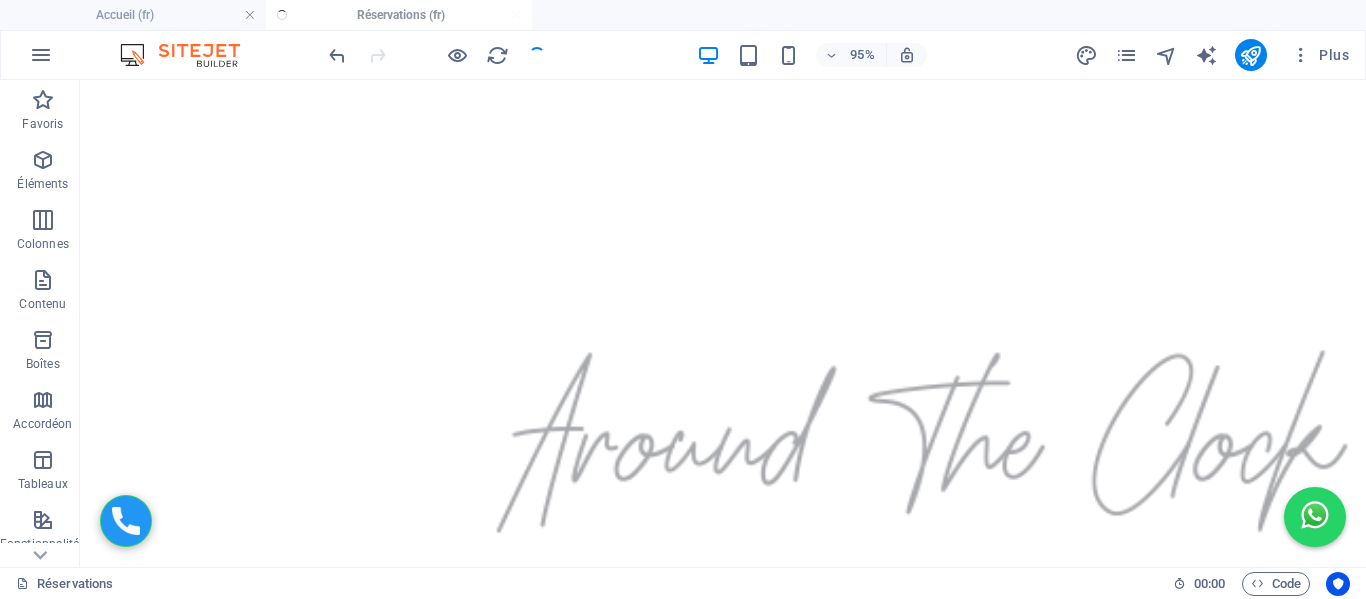 scroll, scrollTop: 348, scrollLeft: 0, axis: vertical 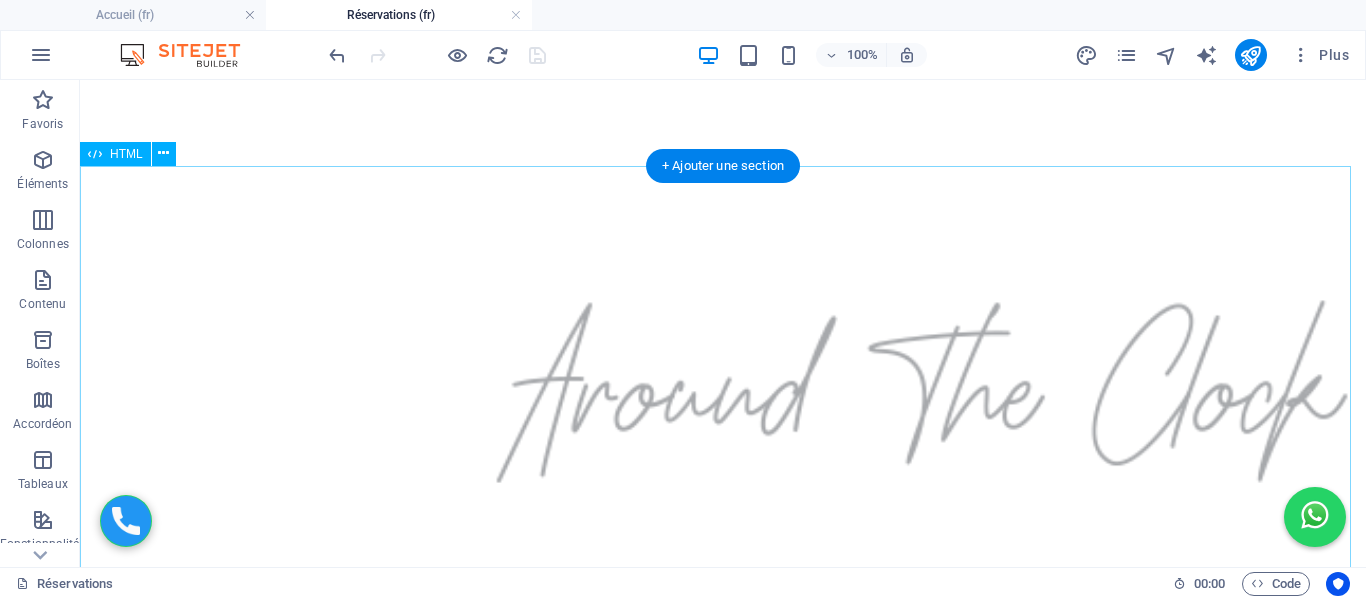 click on "Formulaire de Réservation
Adresse de départ
Adresse de destination
Choix de la gamme
Éco - 4 pers / 2 grandes valises / 2 petites
Berline - 4 pers / 2 grandes valises / 2 petites
Van - 7 pers / 5 grandes valises / 3 petites
Date et heure de réservation
Nombre de personnes
1 2 3
4 5 6 7
Nombre de bagages
0 1 2
3 4 5
Bébés
0 1 2
Nom et prénom
Email
Numéro WhatsApp
N° de vol ou train
Estimation : --
Réserver et Payer Maintenant
Payer à bord" at bounding box center (723, 1526) 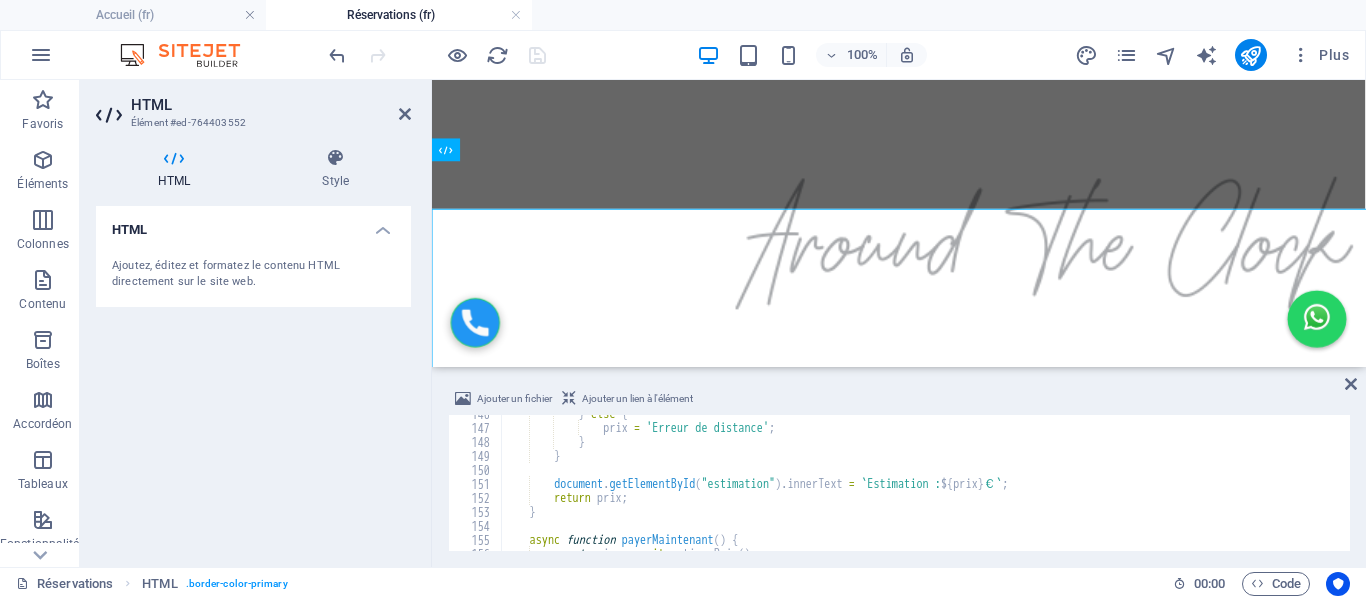 scroll, scrollTop: 298, scrollLeft: 0, axis: vertical 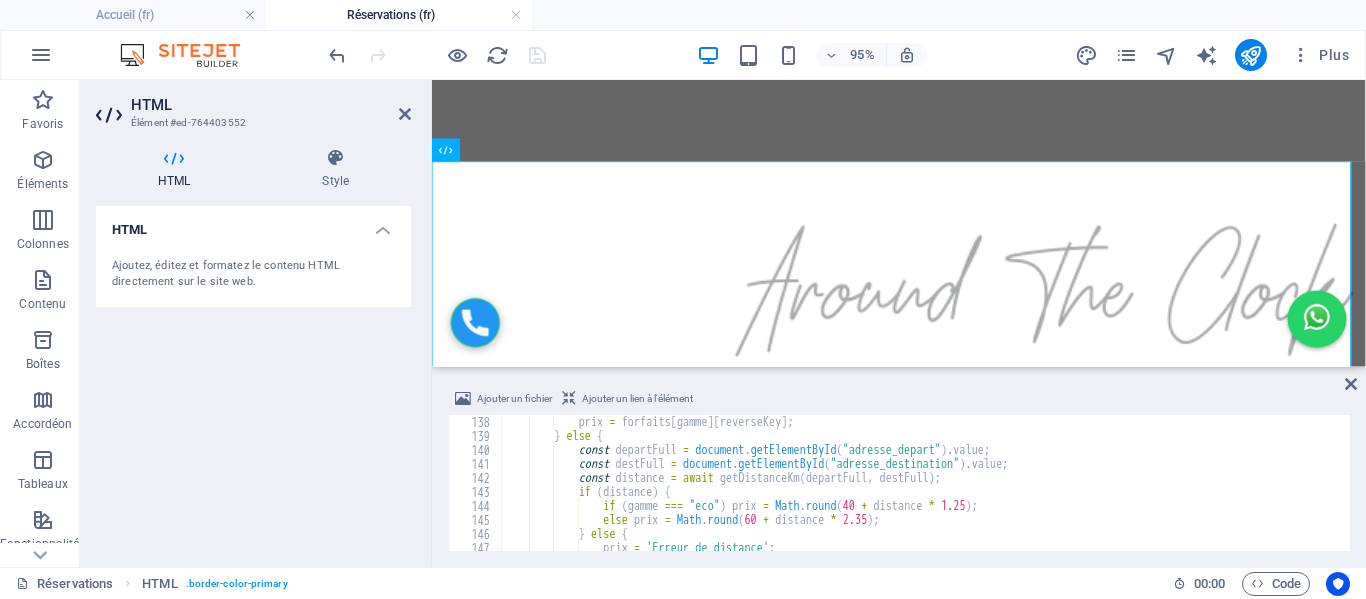 type on "alert("Votre réservation est confirmée. Paiement à bord.");
}" 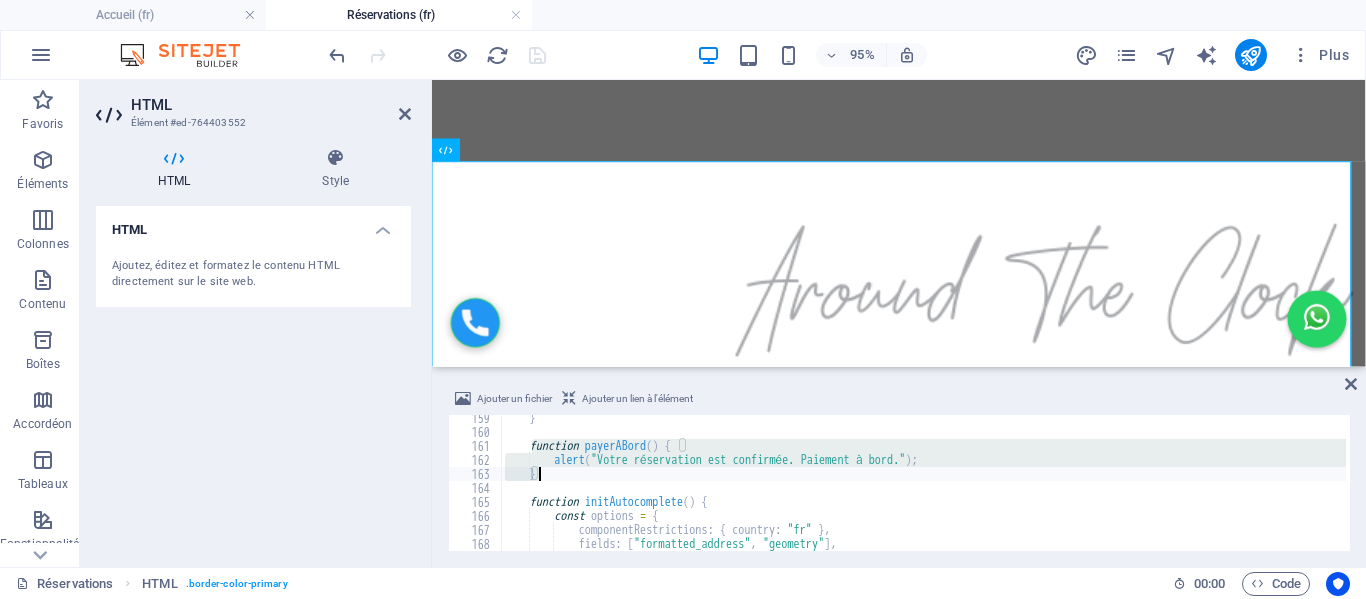 scroll, scrollTop: 2216, scrollLeft: 0, axis: vertical 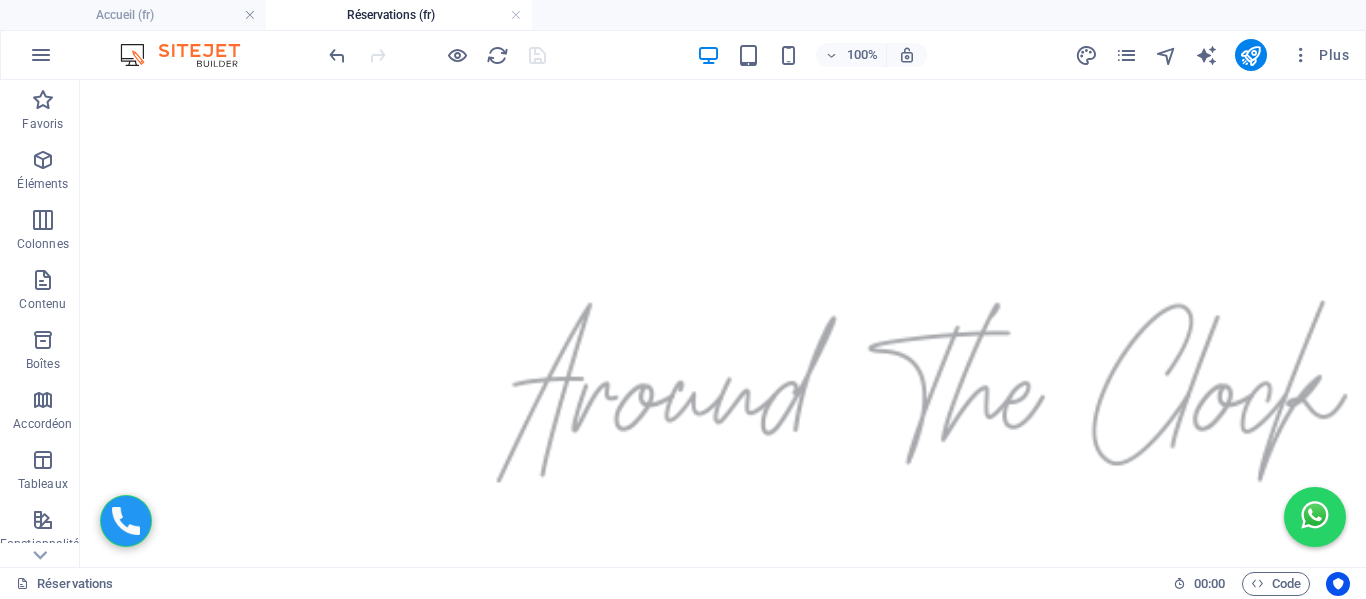 click at bounding box center (437, 55) 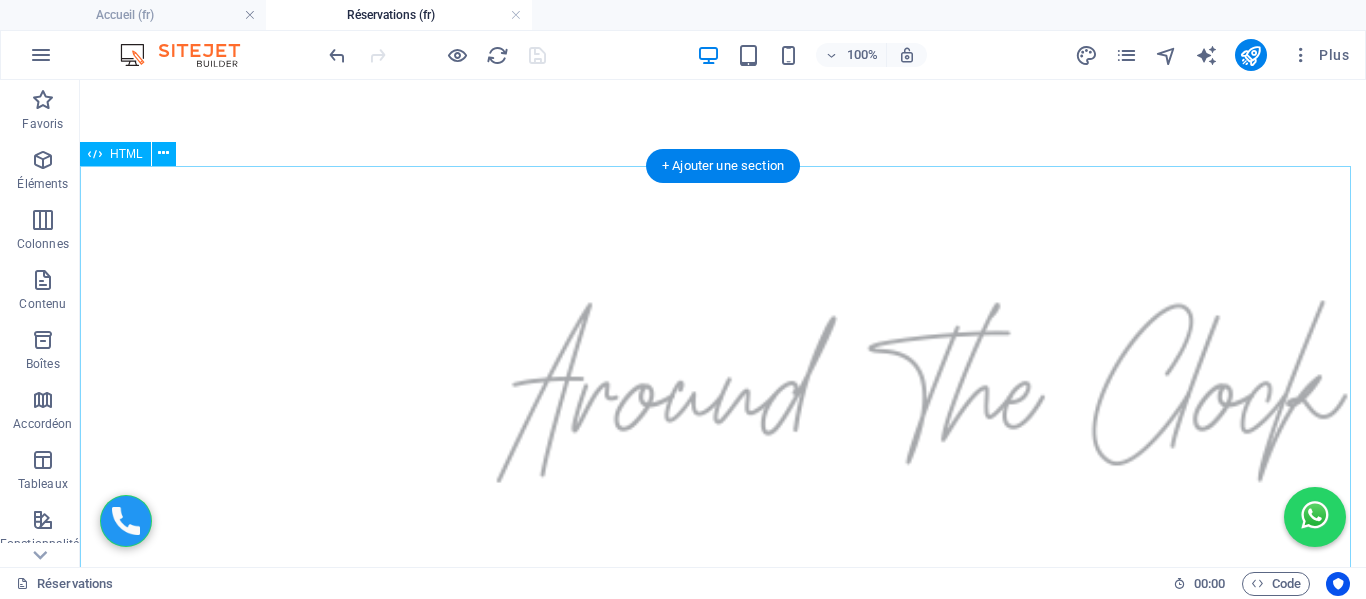 click on "Formulaire de Réservation
Adresse de départ
Adresse de destination
Choix de la gamme
Éco - 4 pers / 2 grandes valises / 2 petites
Berline - 4 pers / 2 grandes valises / 2 petites
Van - 7 pers / 5 grandes valises / 3 petites
Date et heure de réservation
Nombre de personnes
1 2 3
4 5 6 7
Nombre de bagages
0 1 2
3 4 5
Bébés
0 1 2
Nom et prénom
Email
Numéro WhatsApp
N° de vol ou train
Estimation : --
Réserver et Payer Maintenant
Payer à bord" at bounding box center (723, 1490) 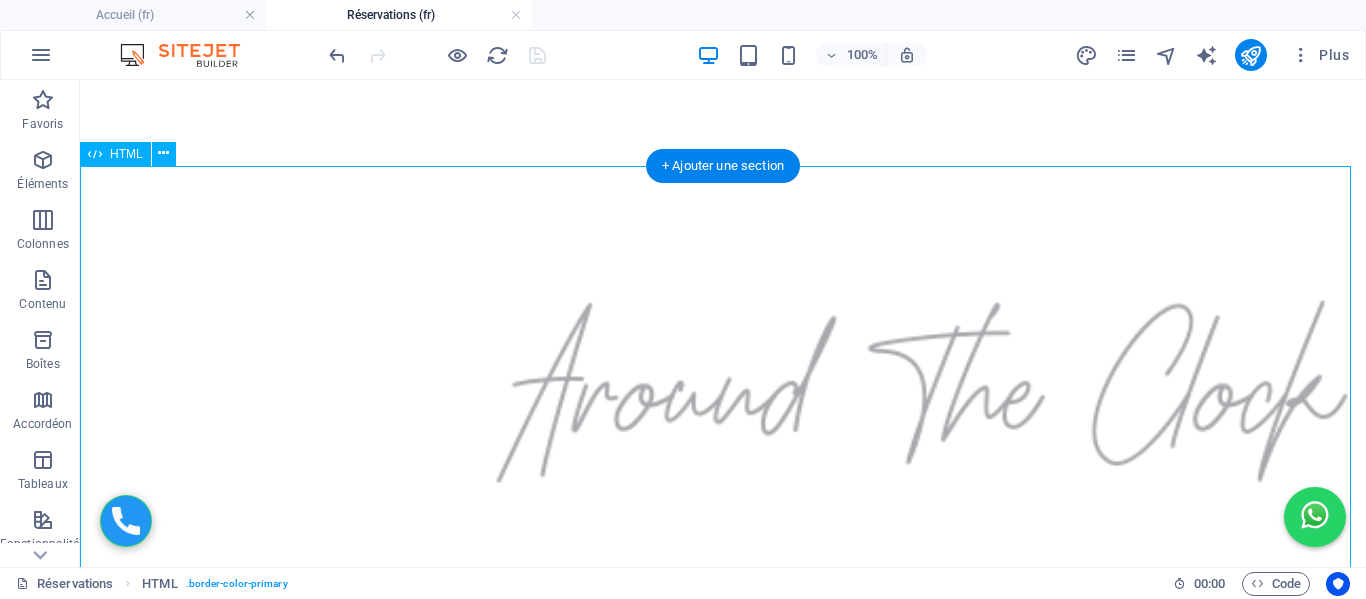 click on "Formulaire de Réservation
Adresse de départ
Adresse de destination
Choix de la gamme
Éco - 4 pers / 2 grandes valises / 2 petites
Berline - 4 pers / 2 grandes valises / 2 petites
Van - 7 pers / 5 grandes valises / 3 petites
Date et heure de réservation
Nombre de personnes
1 2 3
4 5 6 7
Nombre de bagages
0 1 2
3 4 5
Bébés
0 1 2
Nom et prénom
Email
Numéro WhatsApp
N° de vol ou train
Estimation : --
Réserver et Payer Maintenant
Payer à bord" at bounding box center [723, 1490] 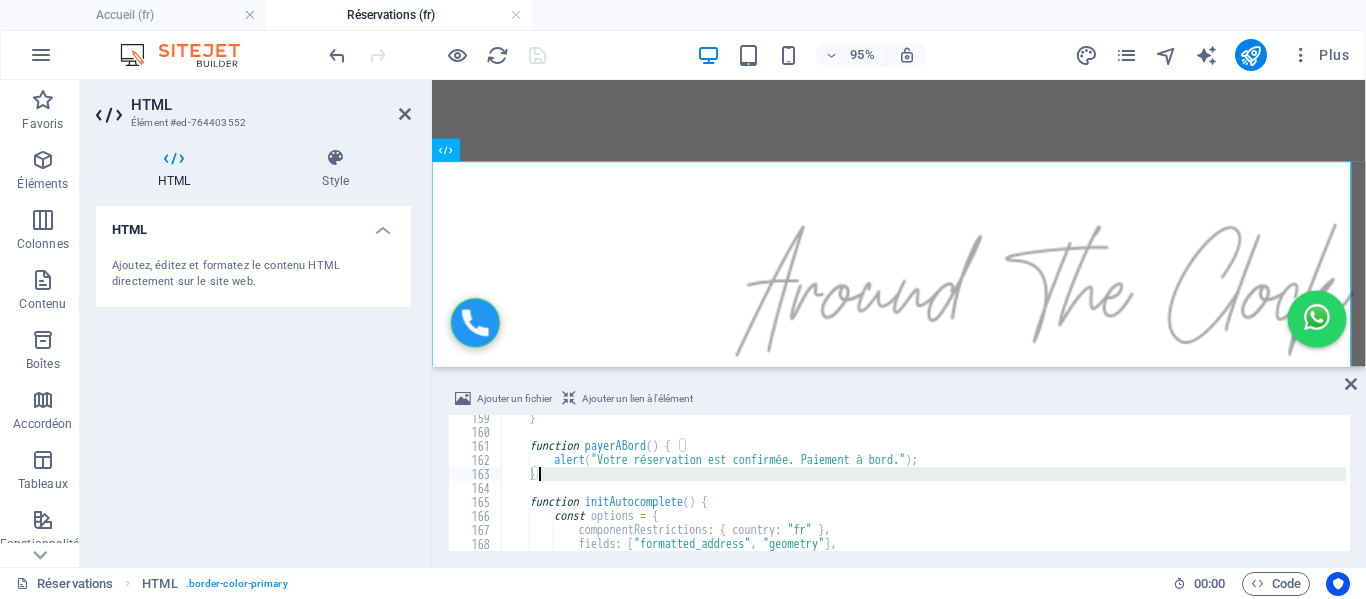 drag, startPoint x: 555, startPoint y: 482, endPoint x: 546, endPoint y: 475, distance: 11.401754 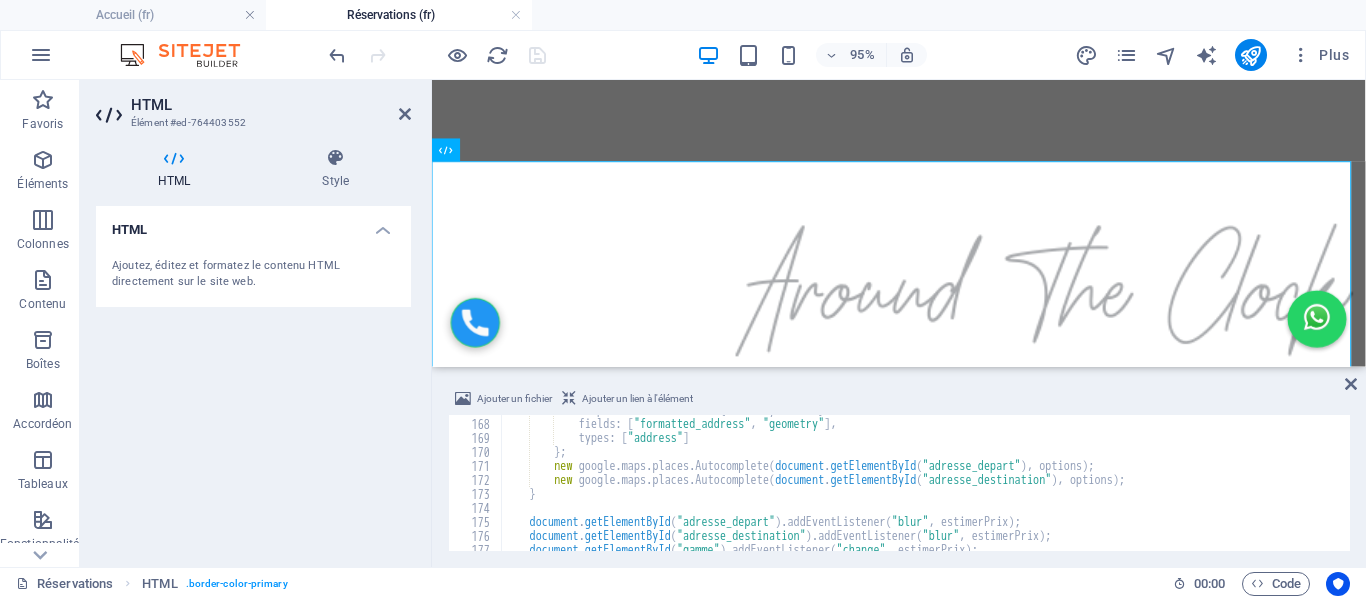 scroll, scrollTop: 2388, scrollLeft: 0, axis: vertical 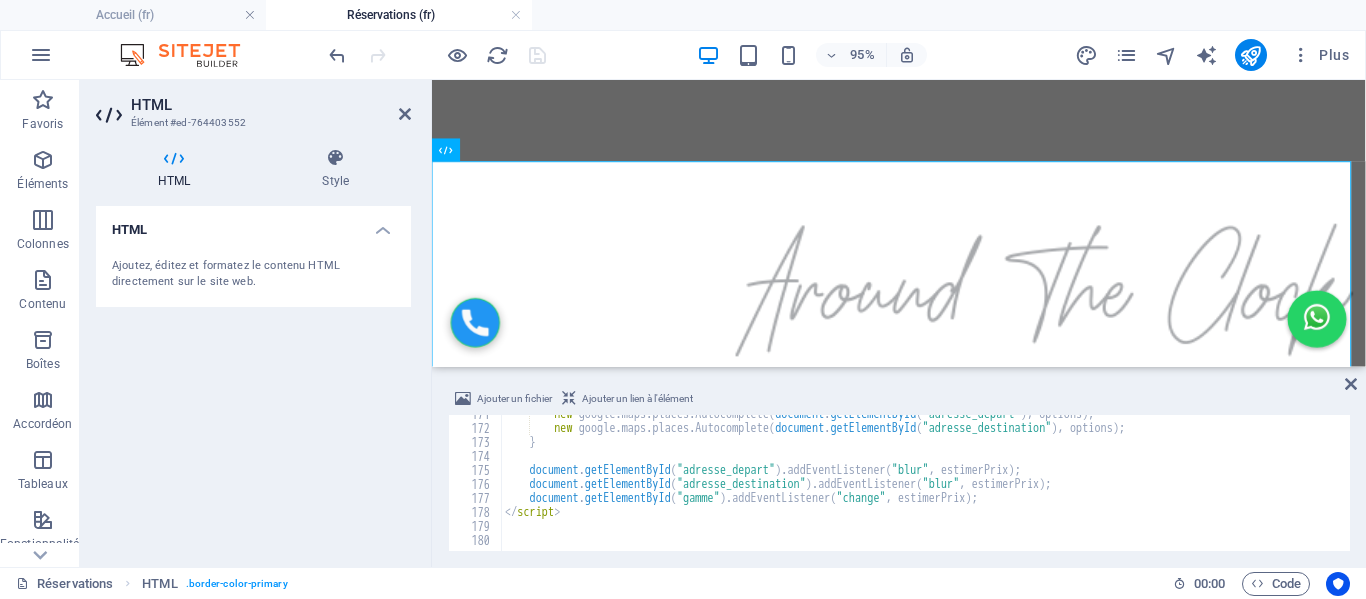 click on "new   google . maps . places . Autocomplete ( document . getElementById ( "adresse_depart" ) ,   options ) ;           new   google . maps . places . Autocomplete ( document . getElementById ( "adresse_destination" ) ,   options ) ;      }      document . getElementById ( "adresse_depart" ) . addEventListener ( "blur" ,   estimerPrix ) ;      document . getElementById ( "adresse_destination" ) . addEventListener ( "blur" ,   estimerPrix ) ;      document . getElementById ( "gamme" ) . addEventListener ( "change" ,   estimerPrix ) ; </ script >" at bounding box center (1064, 487) 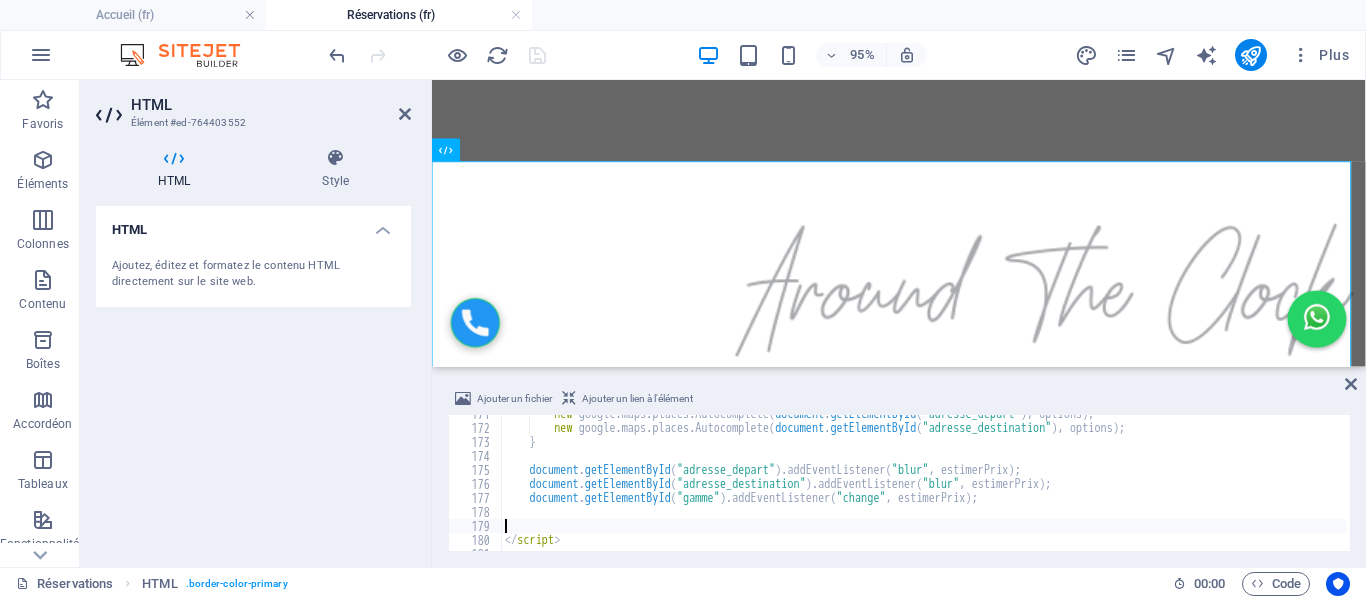 scroll, scrollTop: 0, scrollLeft: 0, axis: both 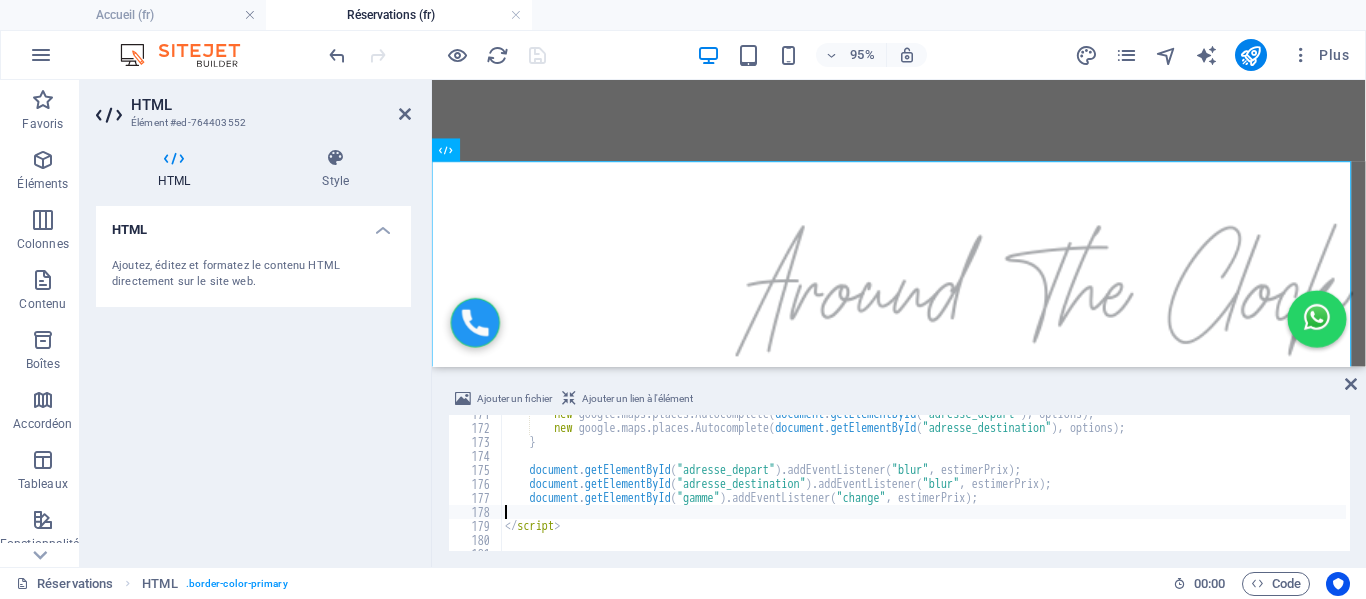 click on "new   google . maps . places . Autocomplete ( document . getElementById ( "adresse_depart" ) ,   options ) ;           new   google . maps . places . Autocomplete ( document . getElementById ( "adresse_destination" ) ,   options ) ;      }      document . getElementById ( "adresse_depart" ) . addEventListener ( "blur" ,   estimerPrix ) ;      document . getElementById ( "adresse_destination" ) . addEventListener ( "blur" ,   estimerPrix ) ;      document . getElementById ( "gamme" ) . addEventListener ( "change" ,   estimerPrix ) ; </ script >" at bounding box center (1064, 487) 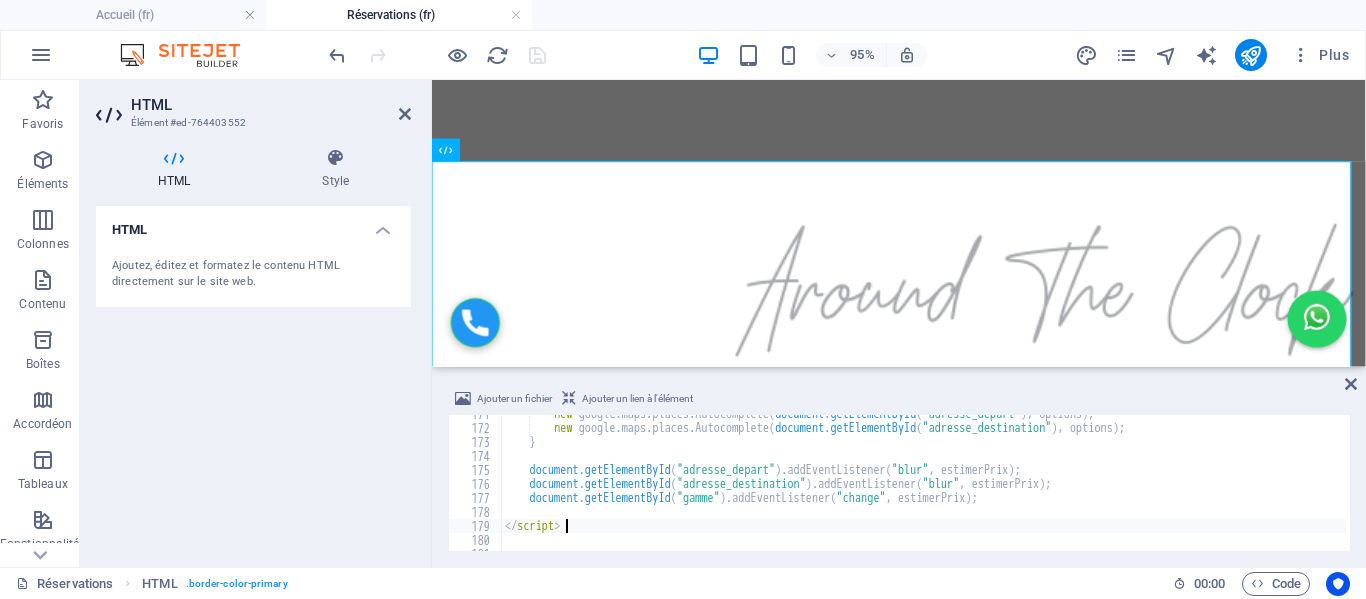 click on "new   google . maps . places . Autocomplete ( document . getElementById ( "adresse_depart" ) ,   options ) ;           new   google . maps . places . Autocomplete ( document . getElementById ( "adresse_destination" ) ,   options ) ;      }      document . getElementById ( "adresse_depart" ) . addEventListener ( "blur" ,   estimerPrix ) ;      document . getElementById ( "adresse_destination" ) . addEventListener ( "blur" ,   estimerPrix ) ;      document . getElementById ( "gamme" ) . addEventListener ( "change" ,   estimerPrix ) ; </ script >" at bounding box center [1064, 487] 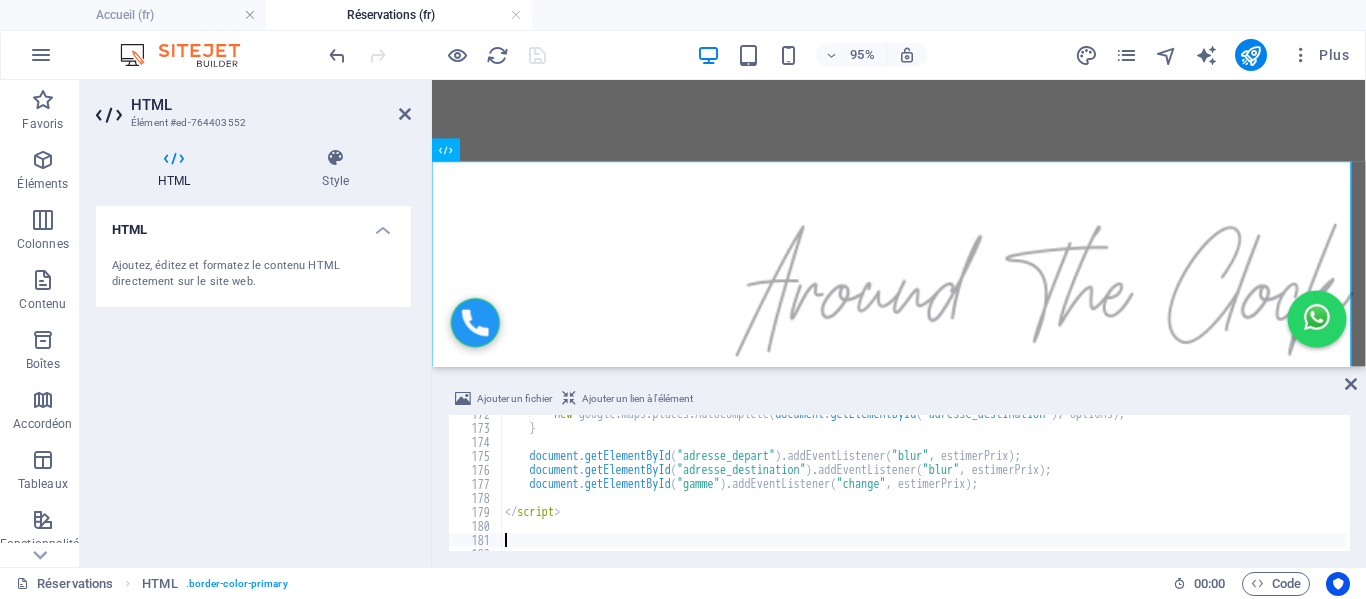 paste on "</script>" 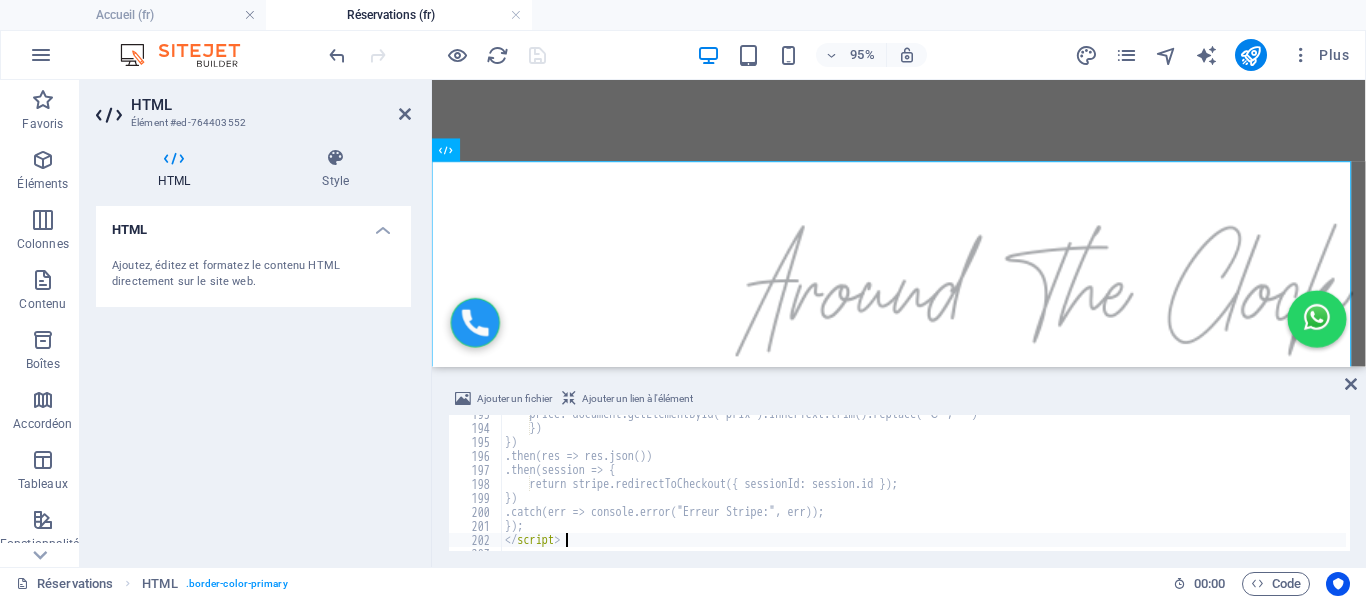 scroll, scrollTop: 2696, scrollLeft: 0, axis: vertical 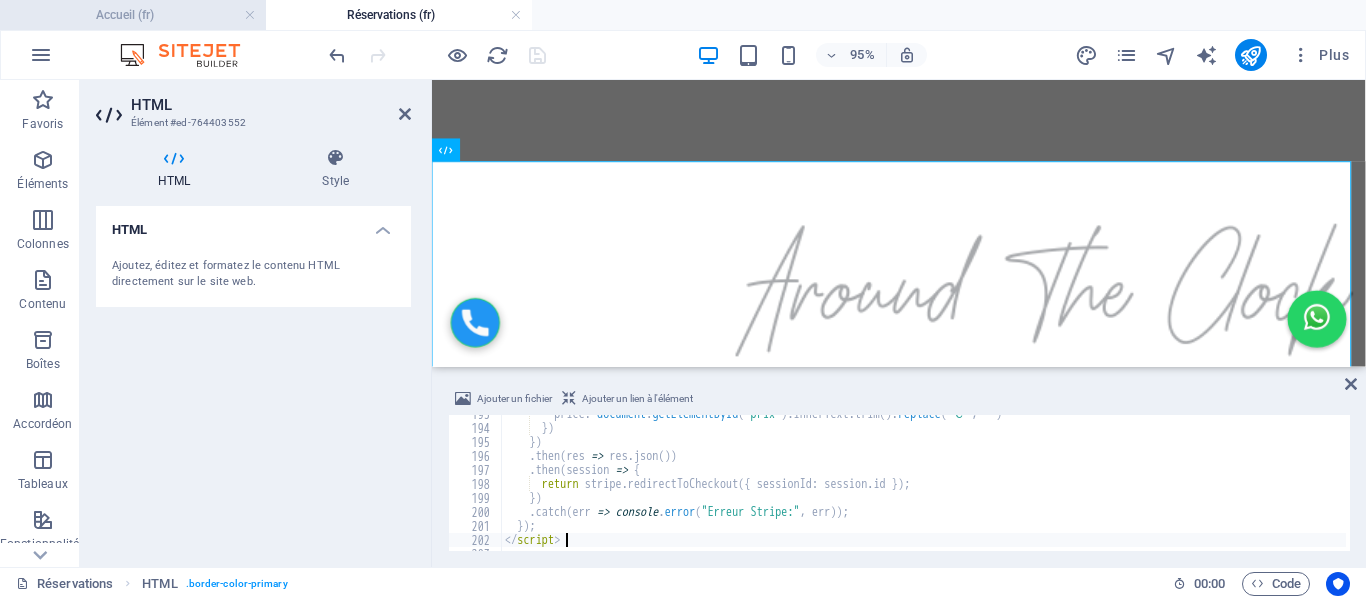 type on "</script>" 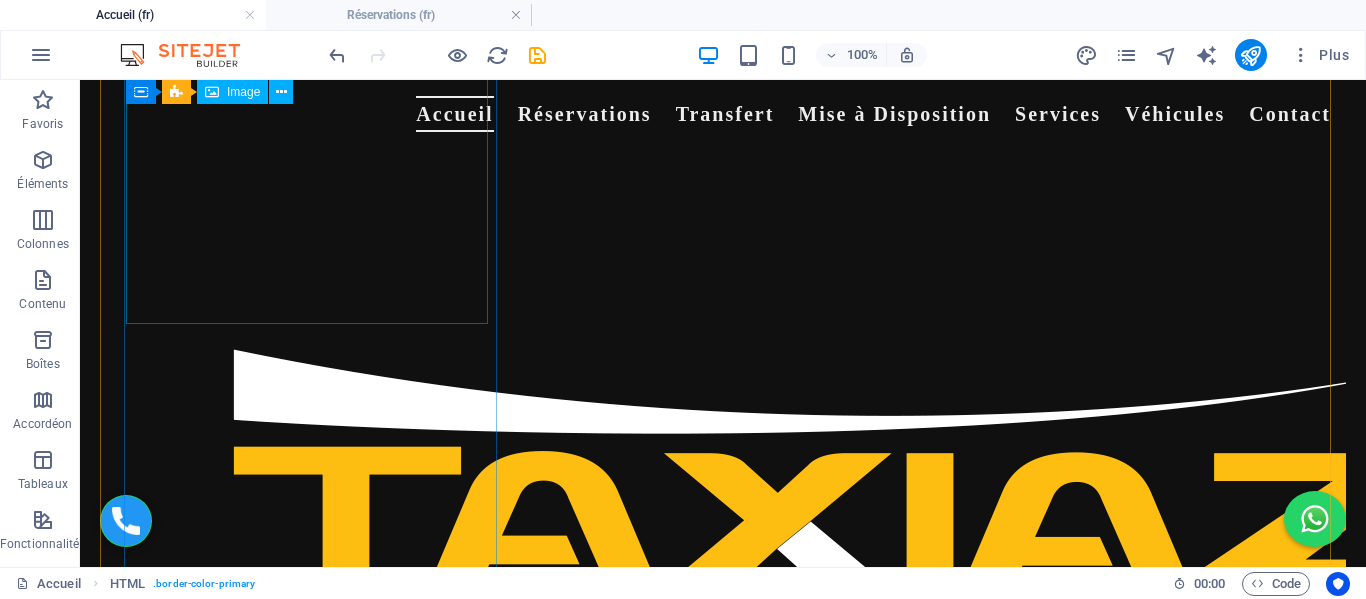 scroll, scrollTop: 2678, scrollLeft: 0, axis: vertical 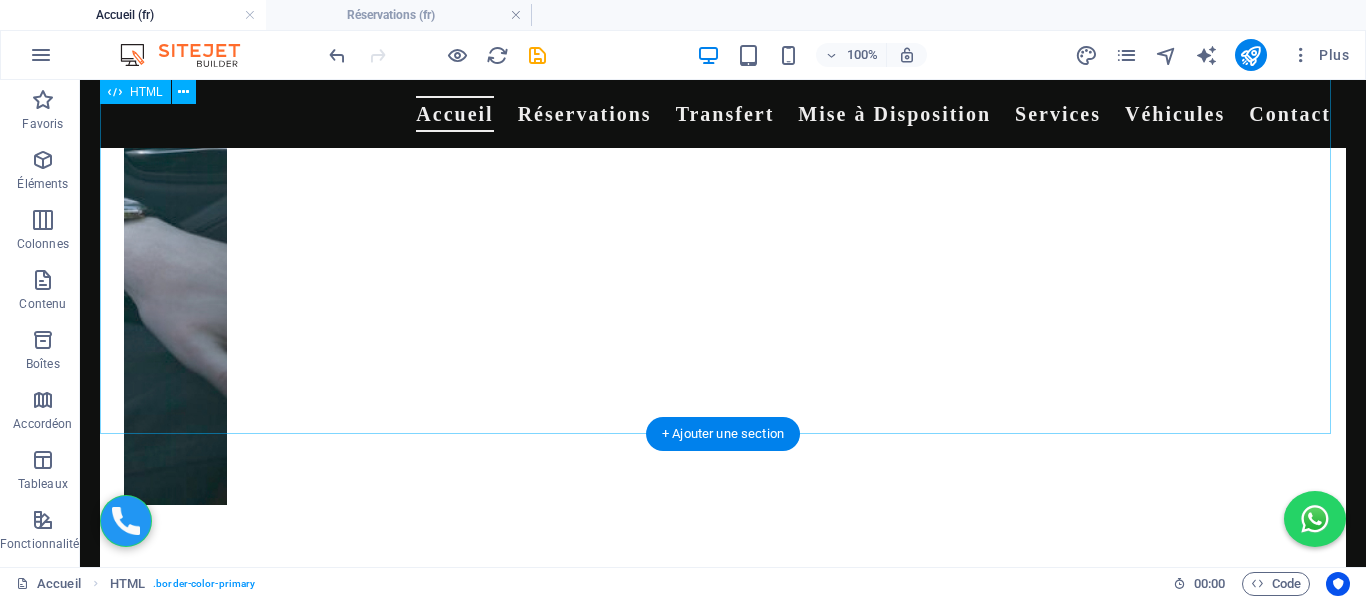 click on "Réserver un trajet personnalisé
Adresse de départ :
Adresse de destination :
Choisir la gamme :
-- Sélectionner --
Gamme Eco
Gamme Van
Gamme Berline
Date et heure de la réservation :
Nombre de sièges bébé (max 3) :
0
1 (+0€)
2 (+5€)
3 (+10€)
Besoin d’un rehausseur
Nom complet :
Email :
N° de vol/train (facultatif) :
Notes / Observations (facultatif) :
Réserver et payer maintenant
Réserver et payer à bord" at bounding box center (723, 4275) 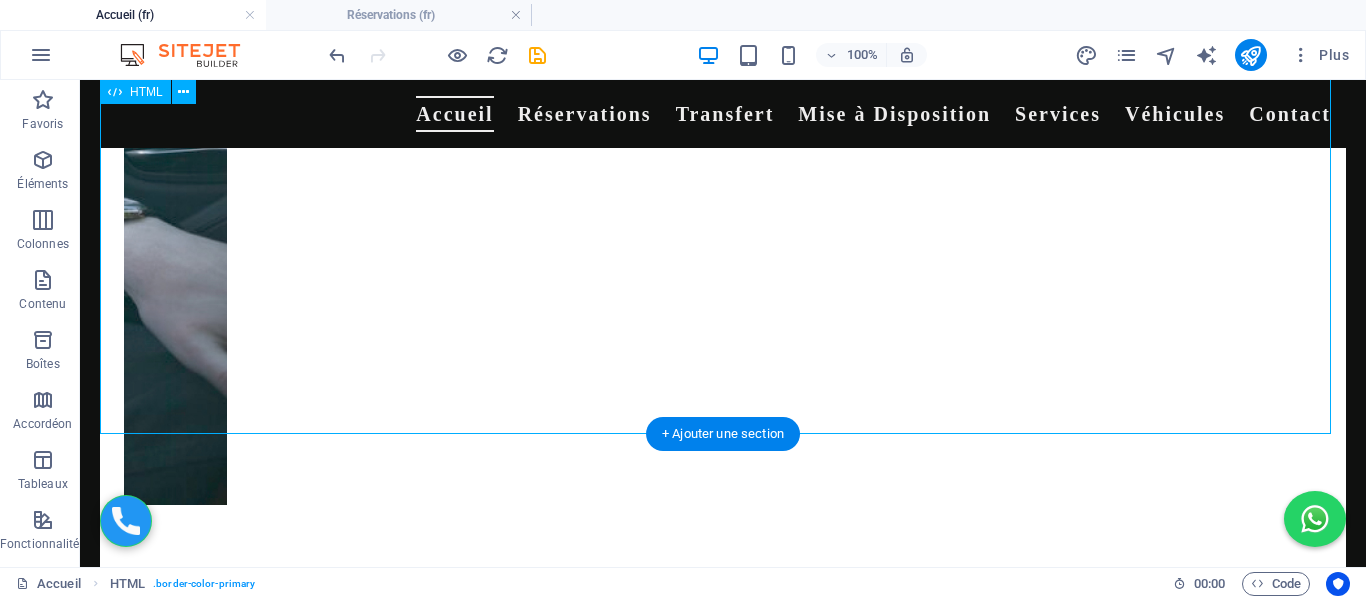 click on "Réserver un trajet personnalisé
Adresse de départ :
Adresse de destination :
Choisir la gamme :
-- Sélectionner --
Gamme Eco
Gamme Van
Gamme Berline
Date et heure de la réservation :
Nombre de sièges bébé (max 3) :
0
1 (+0€)
2 (+5€)
3 (+10€)
Besoin d’un rehausseur
Nom complet :
Email :
N° de vol/train (facultatif) :
Notes / Observations (facultatif) :
Réserver et payer maintenant
Réserver et payer à bord" at bounding box center (723, 4275) 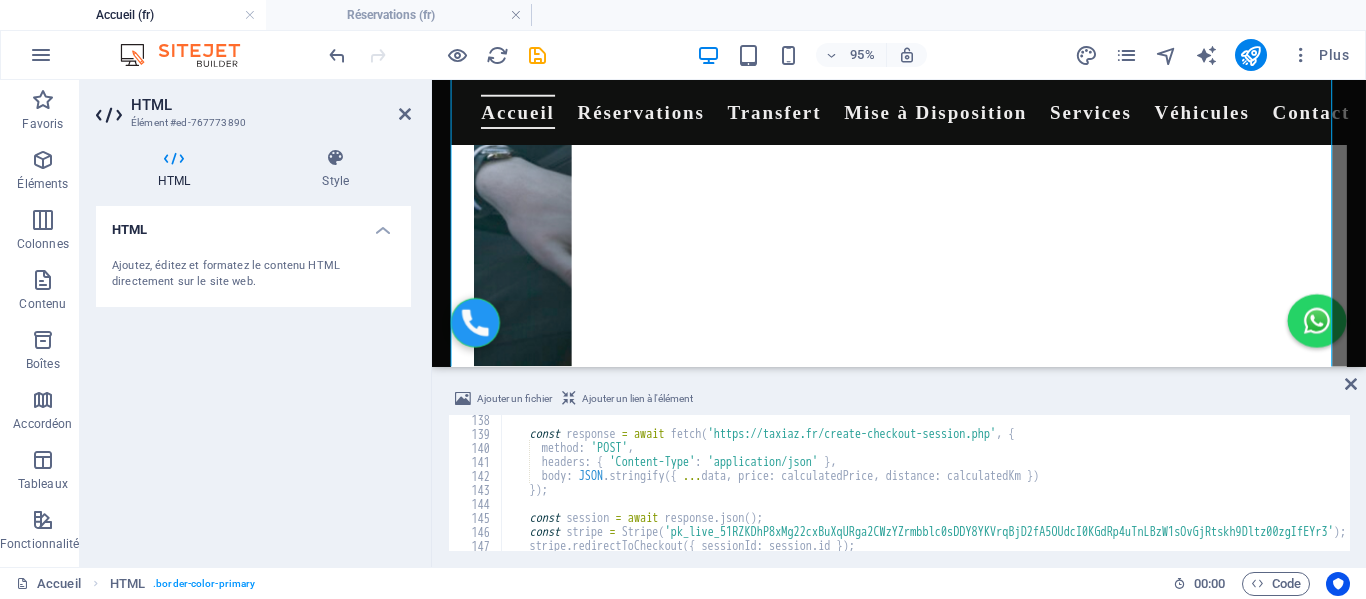 scroll, scrollTop: 1980, scrollLeft: 0, axis: vertical 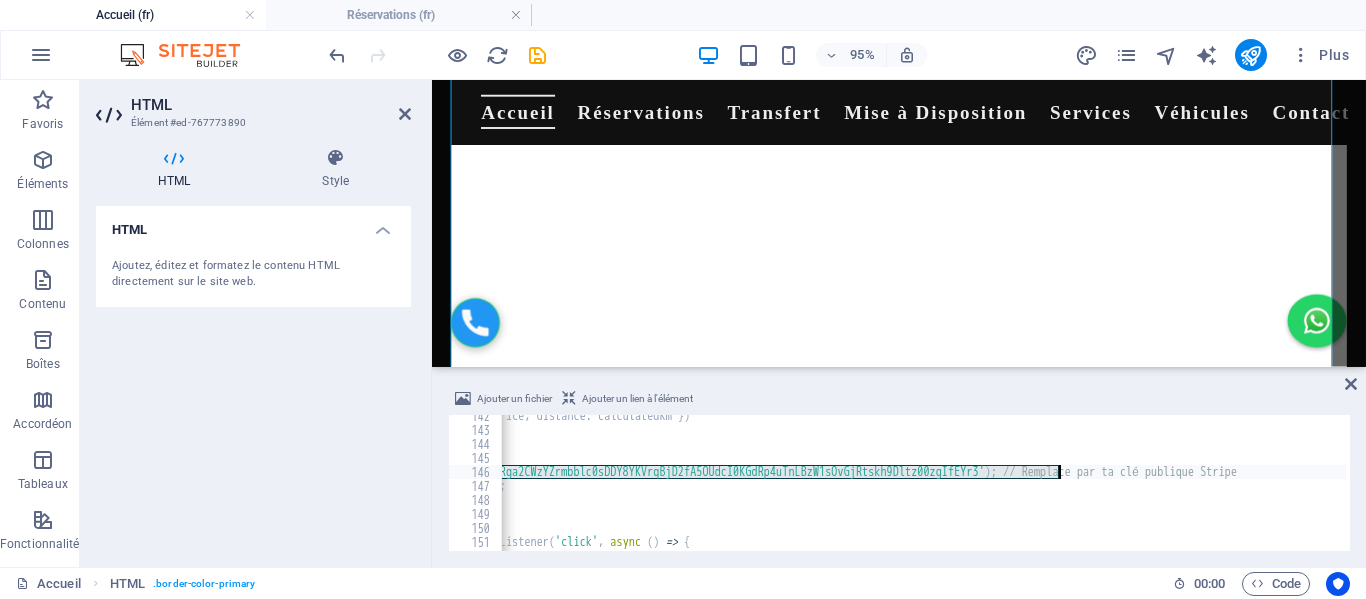 drag, startPoint x: 686, startPoint y: 473, endPoint x: 1057, endPoint y: 472, distance: 371.00134 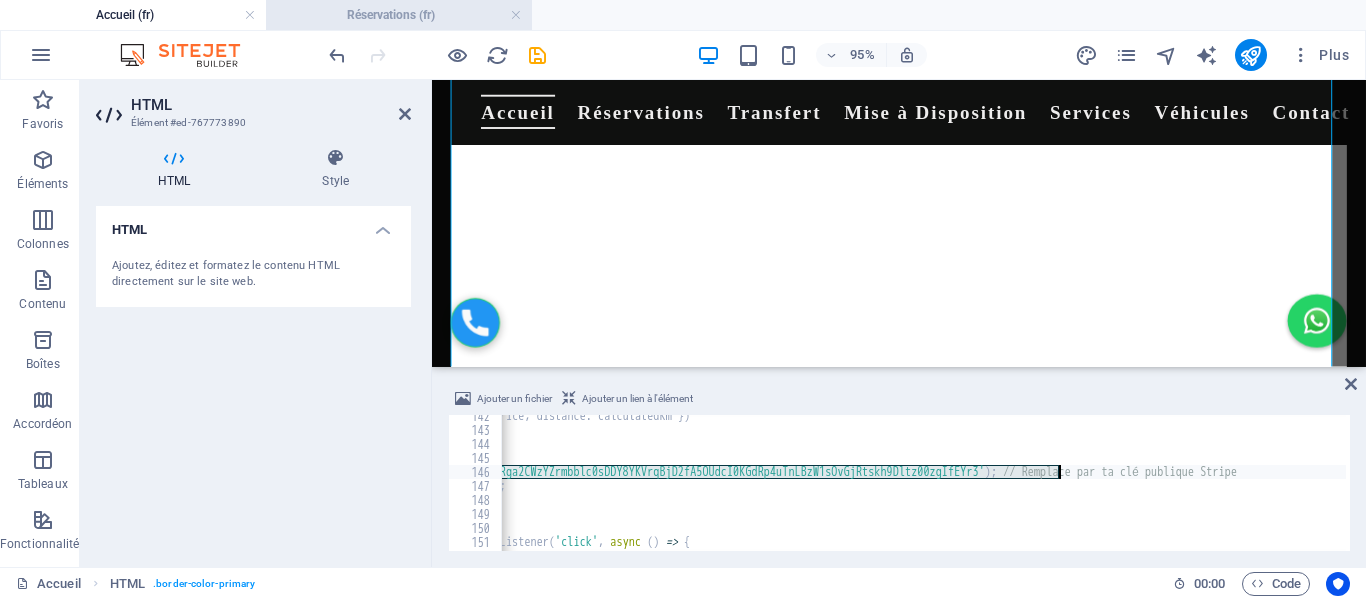 click on "Réservations (fr)" at bounding box center [399, 15] 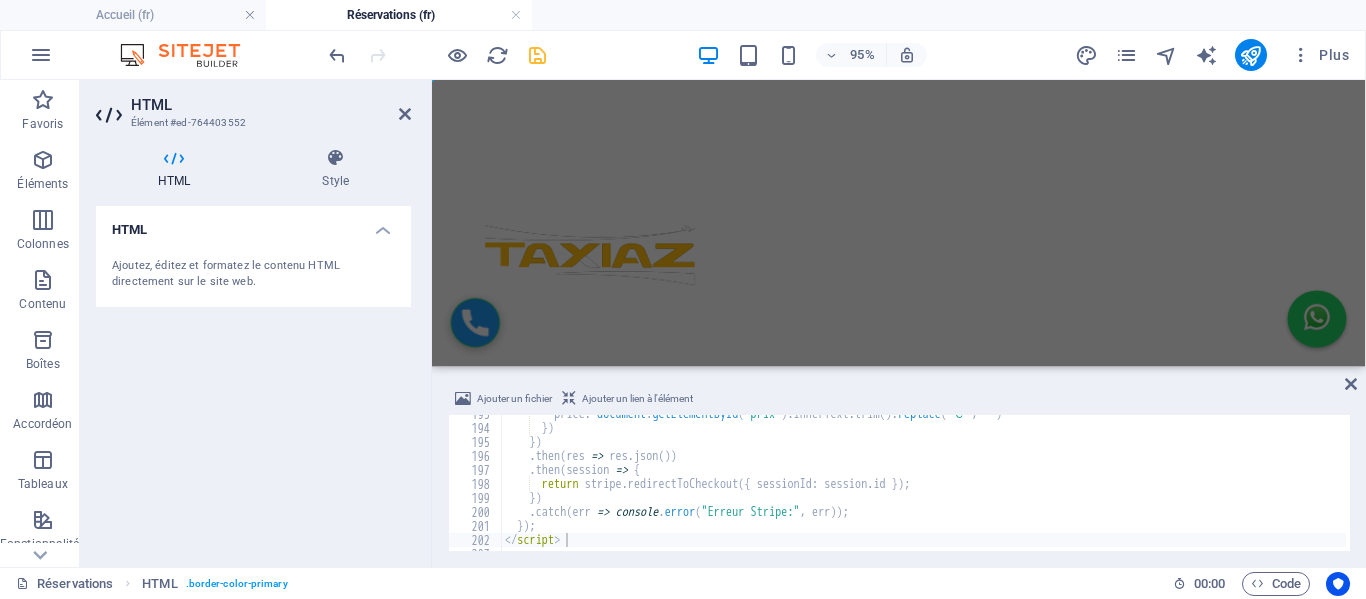 scroll, scrollTop: 298, scrollLeft: 0, axis: vertical 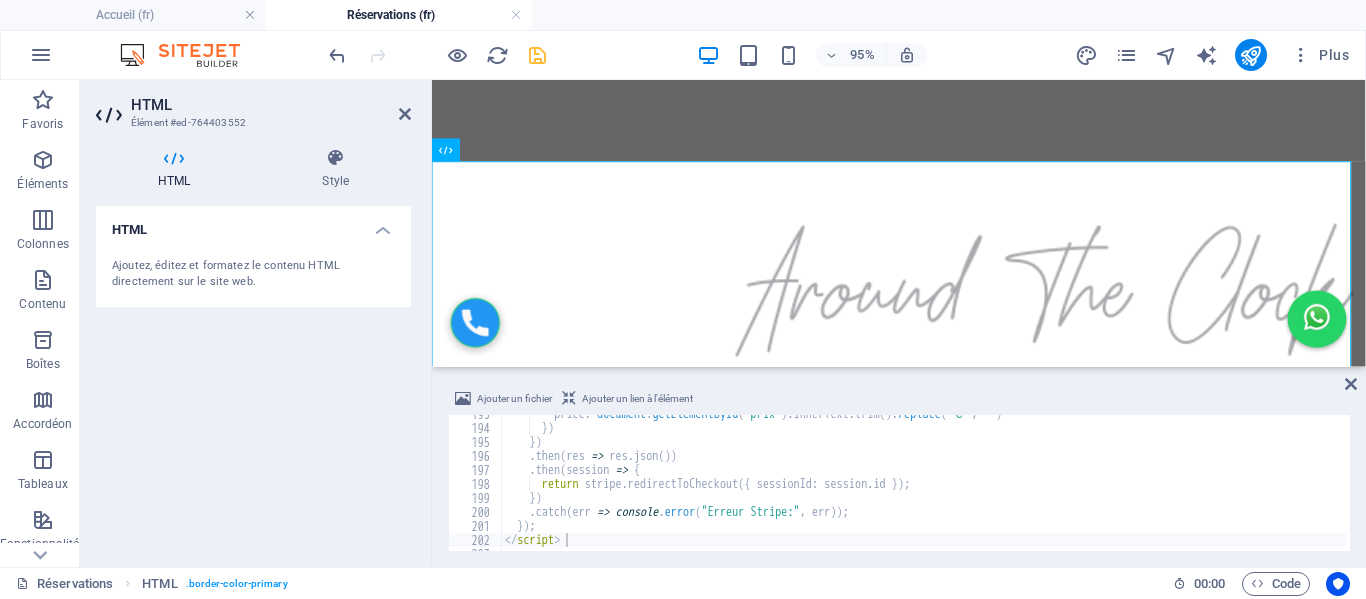 click on "price :   document . getElementById ( "prix" ) . innerText . trim ( ) . replace ( "€" ,   "" )         })      })      . then ( res   =>   res . json ( ))      . then ( session   =>   {         return   stripe . redirectToCheckout ({   sessionId :   session . id   }) ;      })      . catch ( err   =>   console . error ( "Erreur Stripe:" ,   err )) ;    }) ; </ script >" at bounding box center [1064, 487] 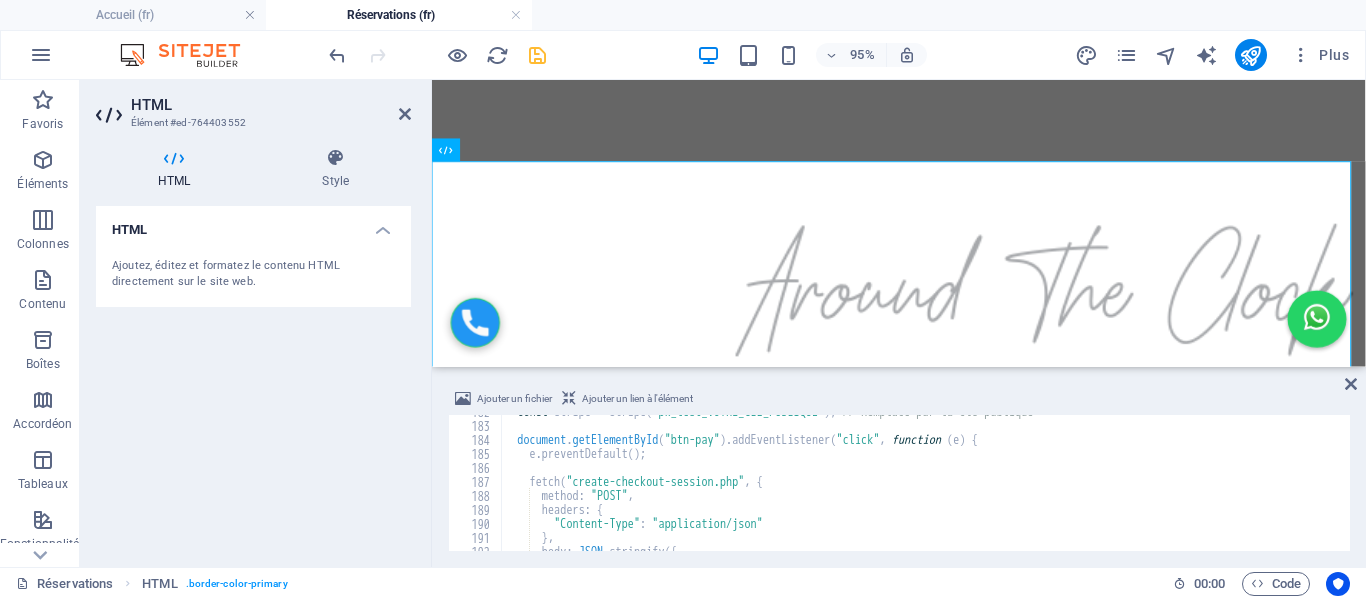 scroll, scrollTop: 2484, scrollLeft: 0, axis: vertical 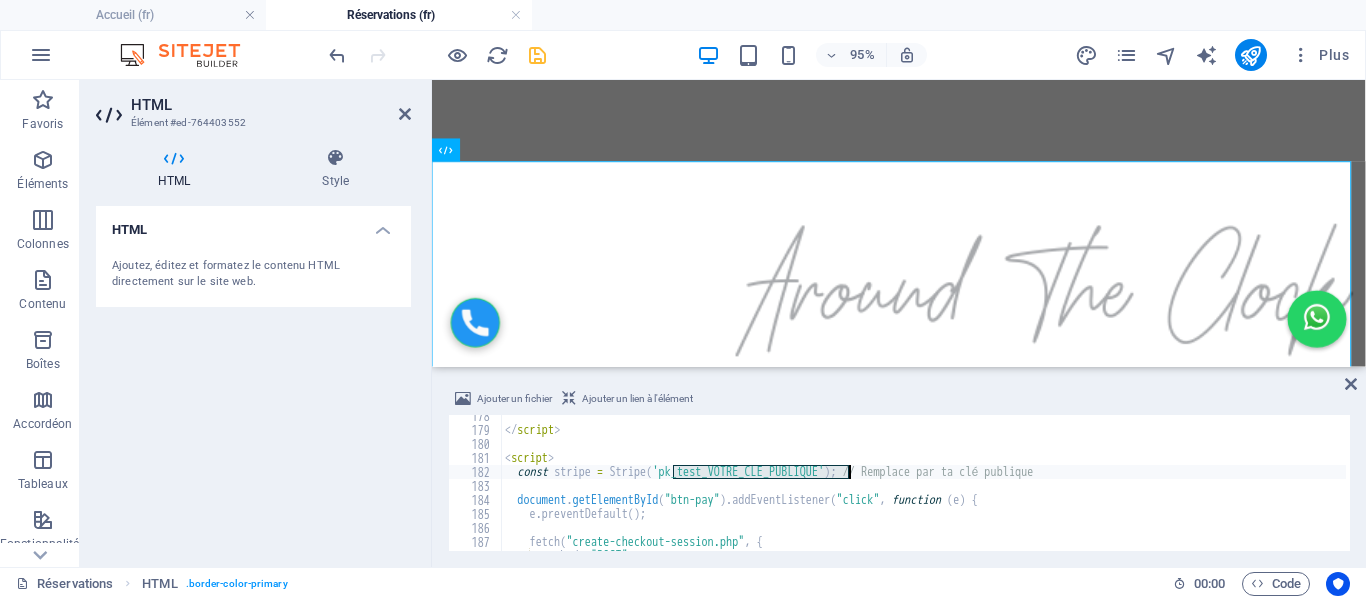 drag, startPoint x: 673, startPoint y: 468, endPoint x: 847, endPoint y: 468, distance: 174 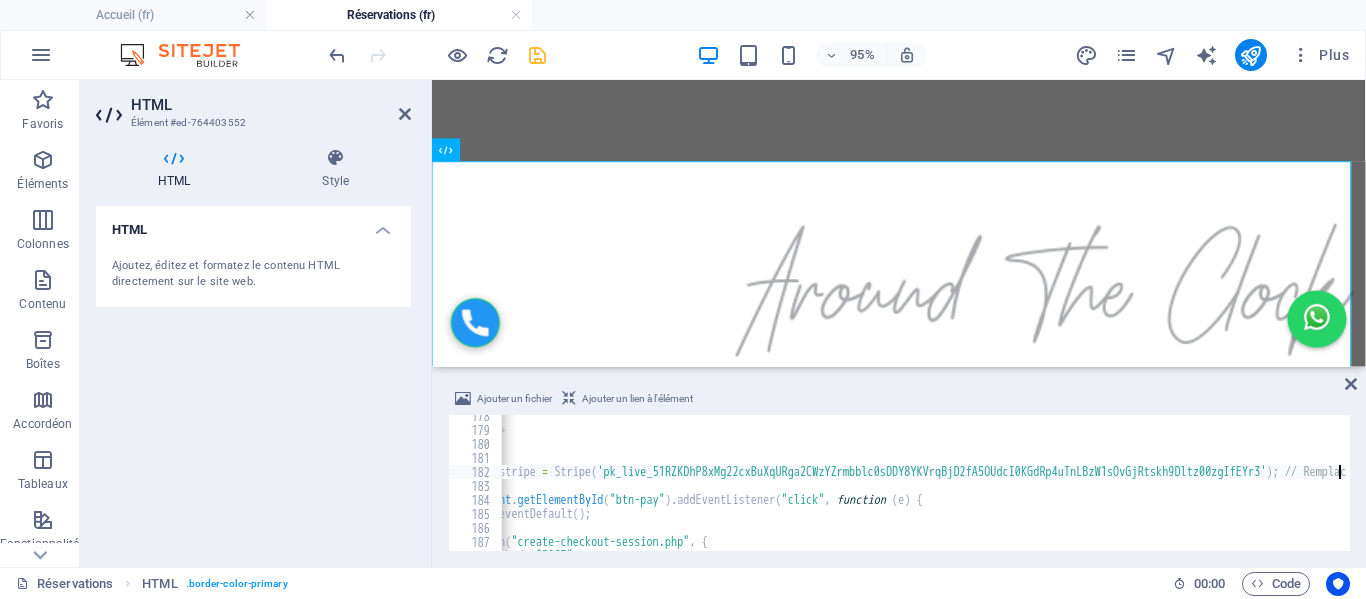 scroll, scrollTop: 0, scrollLeft: 55, axis: horizontal 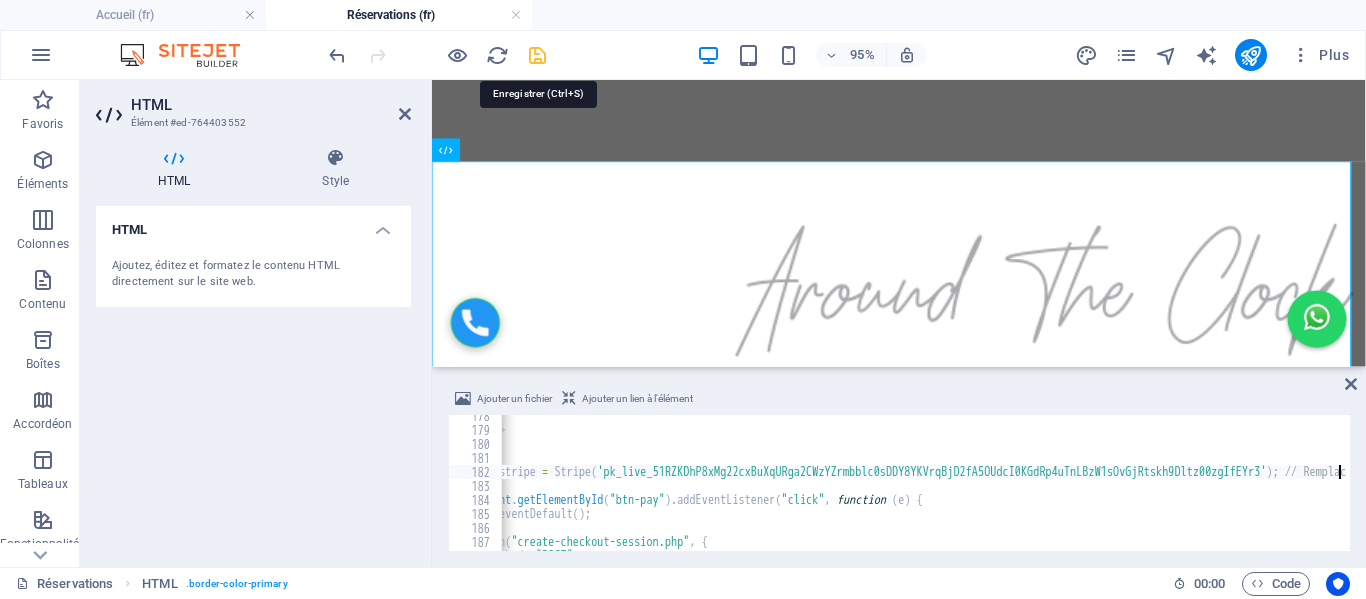 click at bounding box center [537, 55] 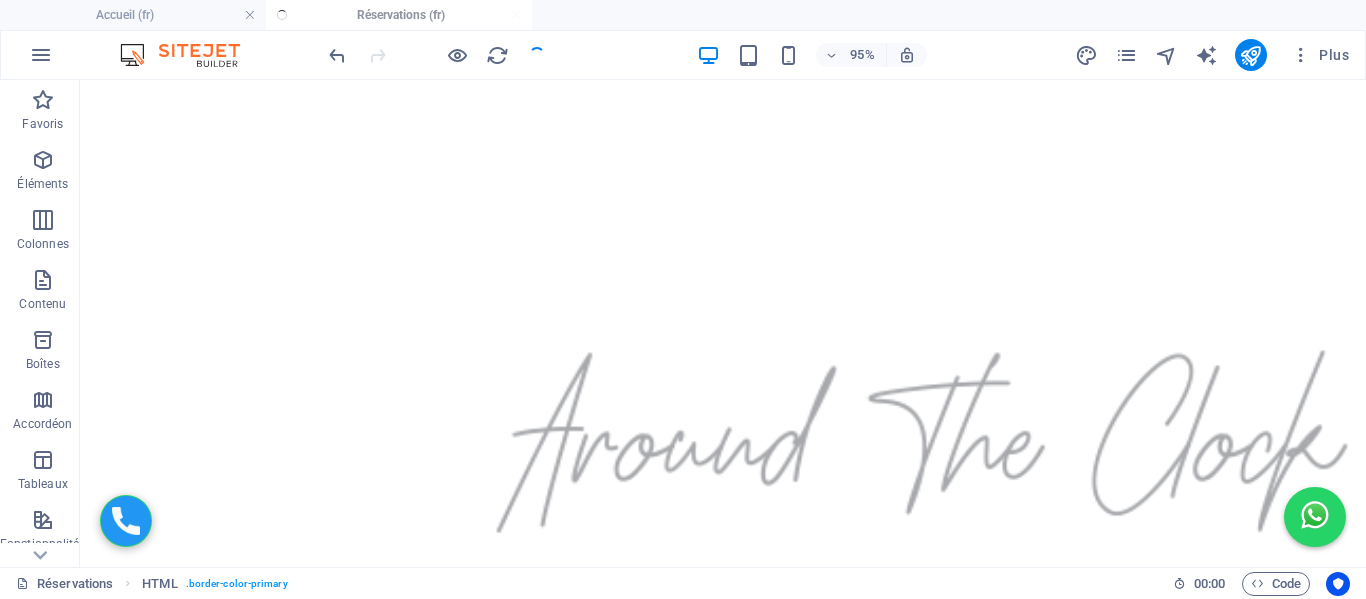 scroll, scrollTop: 348, scrollLeft: 0, axis: vertical 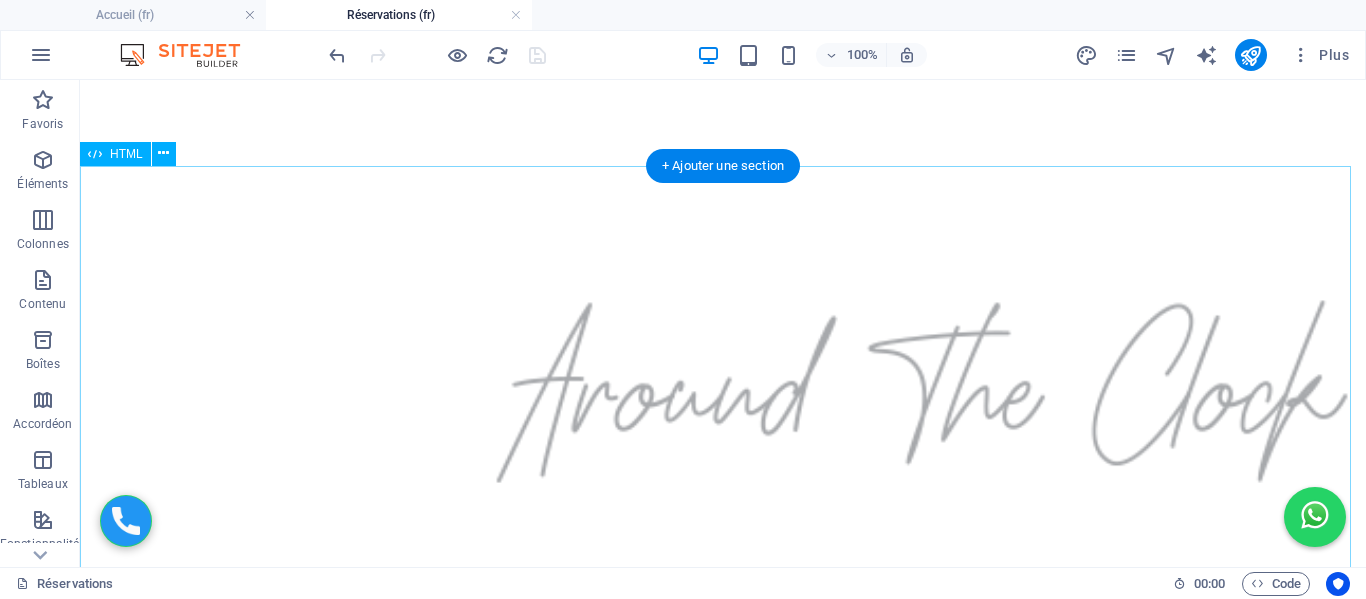 click on "Formulaire de Réservation
Adresse de départ
Adresse de destination
Choix de la gamme
Éco - 4 pers / 2 grandes valises / 2 petites
Berline - 4 pers / 2 grandes valises / 2 petites
Van - 7 pers / 5 grandes valises / 3 petites
Date et heure de réservation
Nombre de personnes
1 2 3
4 5 6 7
Nombre de bagages
0 1 2
3 4 5
Bébés
0 1 2
Nom et prénom
Email
Numéro WhatsApp
N° de vol ou train
Estimation : --
Réserver et Payer Maintenant
Payer à bord" at bounding box center (723, 1490) 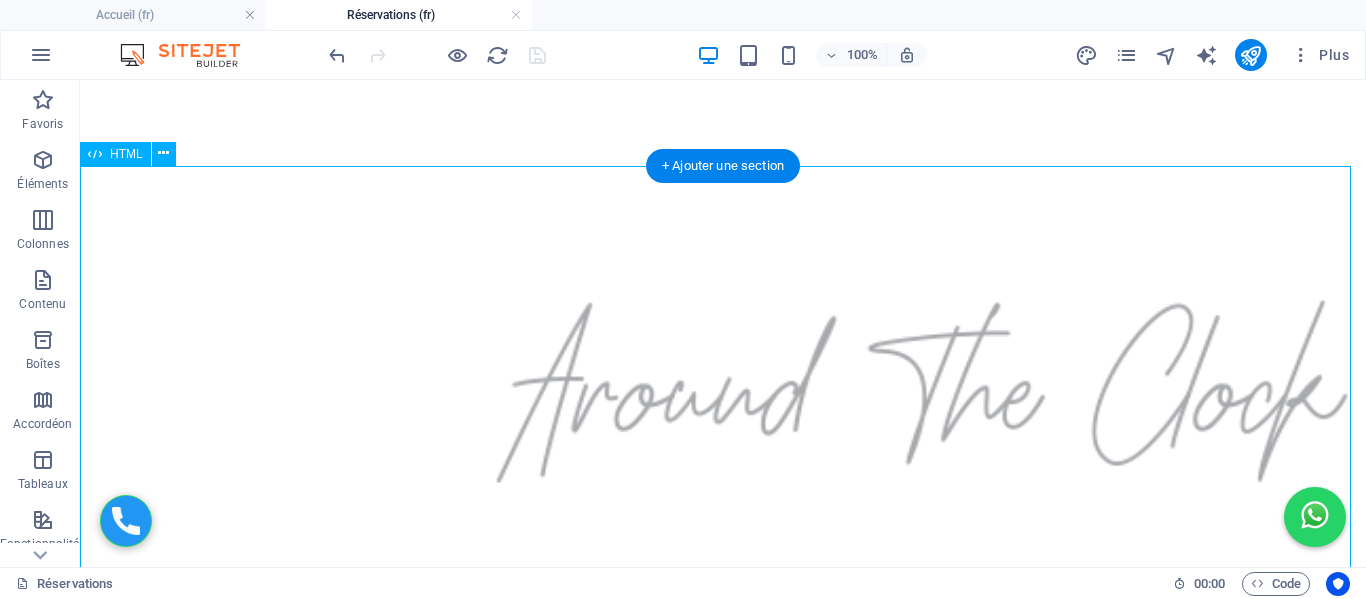 click on "Formulaire de Réservation
Adresse de départ
Adresse de destination
Choix de la gamme
Éco - 4 pers / 2 grandes valises / 2 petites
Berline - 4 pers / 2 grandes valises / 2 petites
Van - 7 pers / 5 grandes valises / 3 petites
Date et heure de réservation
Nombre de personnes
1 2 3
4 5 6 7
Nombre de bagages
0 1 2
3 4 5
Bébés
0 1 2
Nom et prénom
Email
Numéro WhatsApp
N° de vol ou train
Estimation : --
Réserver et Payer Maintenant
Payer à bord" at bounding box center [723, 1490] 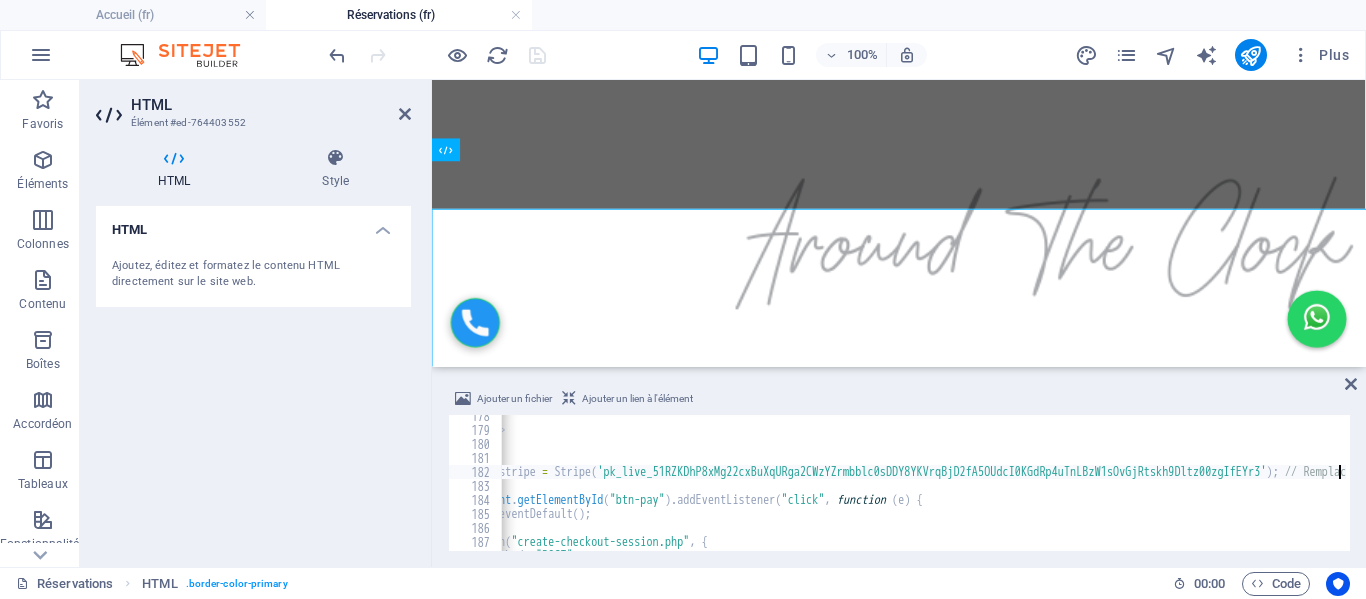 scroll, scrollTop: 298, scrollLeft: 0, axis: vertical 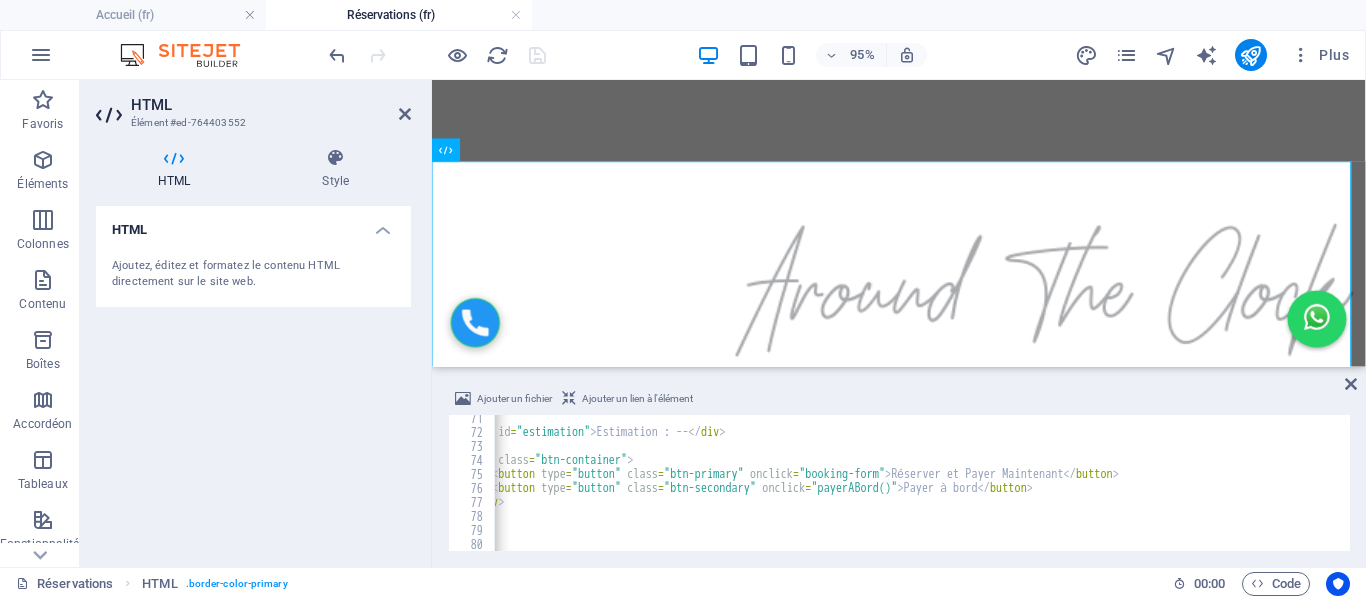click on "< div   id = "estimation" > Estimation : -- </ div >      < div   class = "btn-container" >           < button   type = "button"   class = "btn-primary"   onclick = "payerMaintenant()" > Réserver et Payer Maintenant </ button >           < button   type = "button"   class = "btn-secondary"   onclick = "payerABord()" > Payer à bord </ button >      </ div > </ form > < script >      const   forfaits   =   {" at bounding box center (1005, 491) 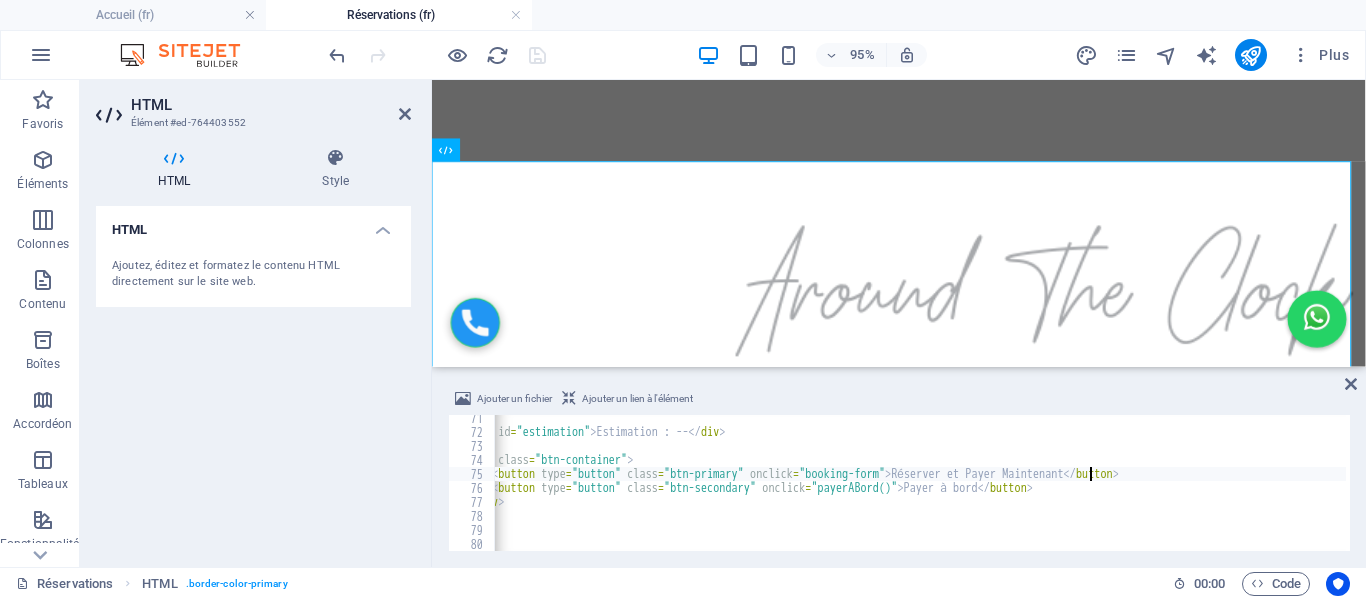 click on "< div   id = "estimation" > Estimation : -- </ div >      < div   class = "btn-container" >           < button   type = "button"   class = "btn-primary"   onclick = "payerMaintenant()" > Réserver et Payer Maintenant </ button >           < button   type = "button"   class = "btn-secondary"   onclick = "payerABord()" > Payer à bord </ button >      </ div > </ form > < script >      const   forfaits   =   {" at bounding box center (1005, 491) 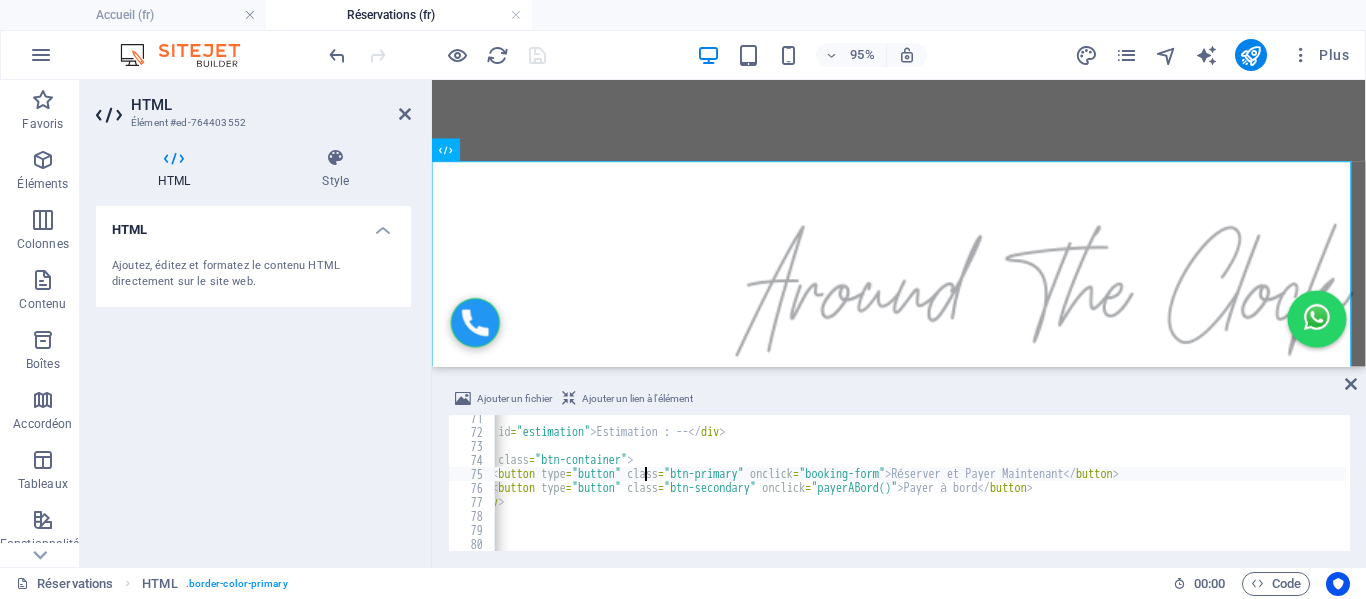 click on "< div   id = "estimation" > Estimation : -- </ div >      < div   class = "btn-container" >           < button   type = "button"   class = "btn-primary"   onclick = "payerMaintenant()" > Réserver et Payer Maintenant </ button >           < button   type = "button"   class = "btn-secondary"   onclick = "payerABord()" > Payer à bord </ button >      </ div > </ form > < script >      const   forfaits   =   {" at bounding box center (1005, 491) 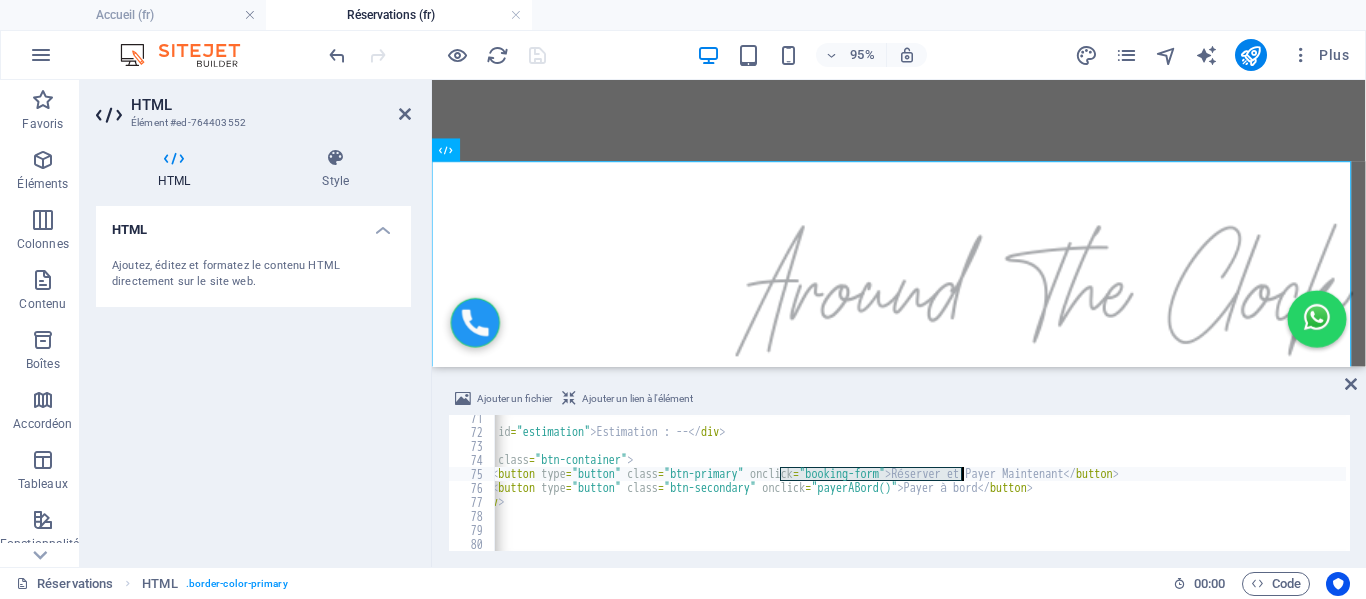 drag, startPoint x: 780, startPoint y: 471, endPoint x: 961, endPoint y: 476, distance: 181.06905 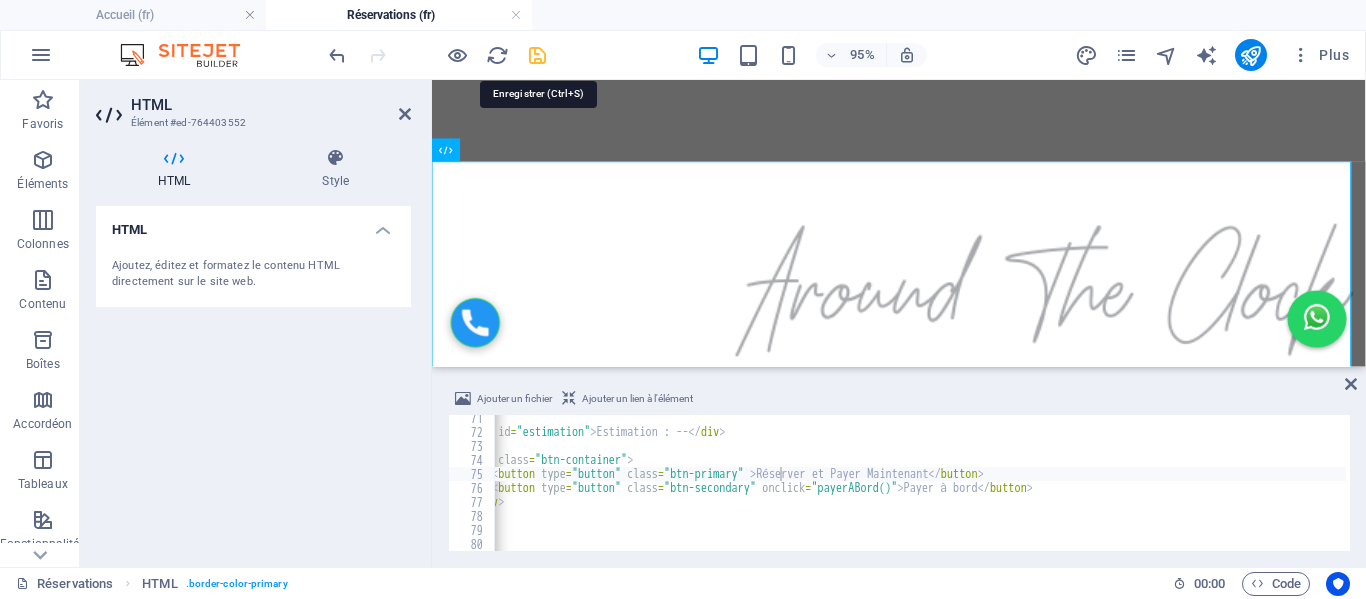 click at bounding box center (437, 55) 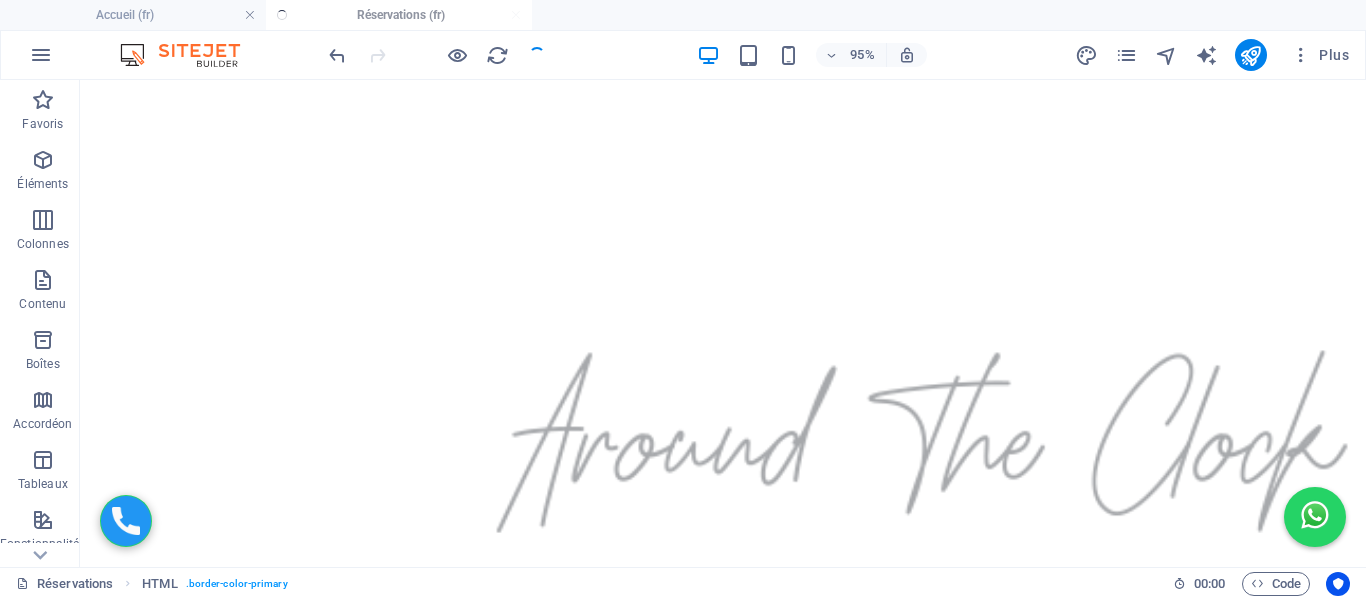 scroll, scrollTop: 348, scrollLeft: 0, axis: vertical 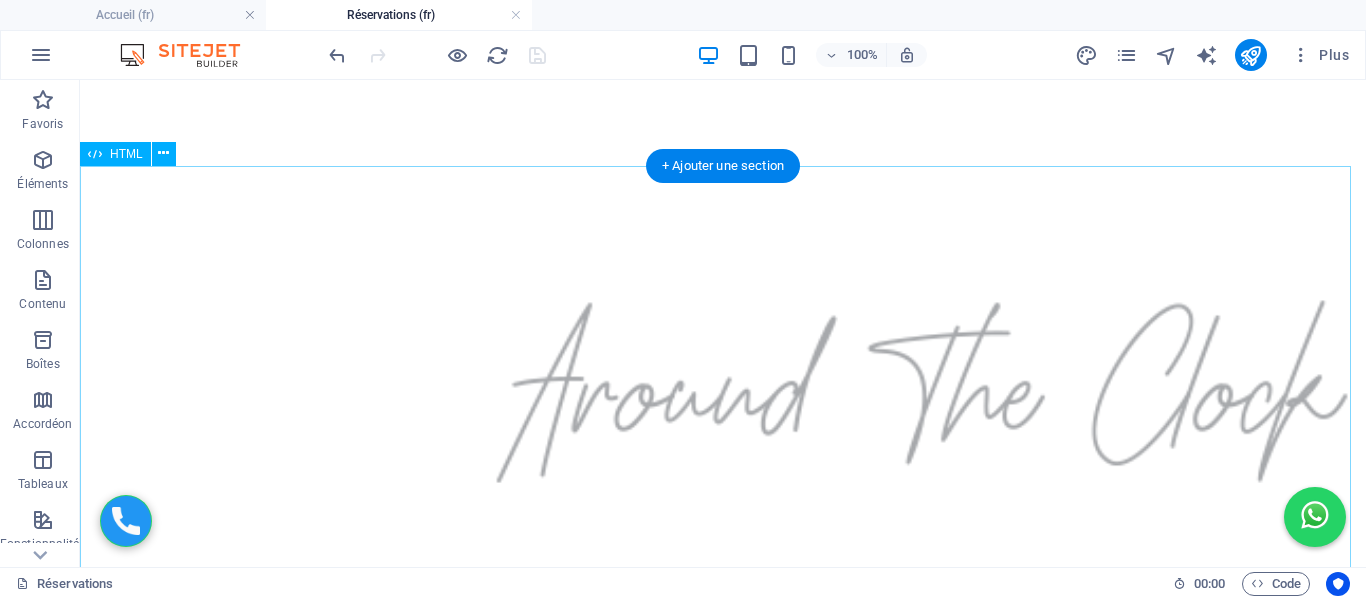 click on "Formulaire de Réservation
Adresse de départ
Adresse de destination
Choix de la gamme
Éco - 4 pers / 2 grandes valises / 2 petites
Berline - 4 pers / 2 grandes valises / 2 petites
Van - 7 pers / 5 grandes valises / 3 petites
Date et heure de réservation
Nombre de personnes
1 2 3
4 5 6 7
Nombre de bagages
0 1 2
3 4 5
Bébés
0 1 2
Nom et prénom
Email
Numéro WhatsApp
N° de vol ou train
Estimation : --
Réserver et Payer Maintenant
Payer à bord" at bounding box center [723, 1490] 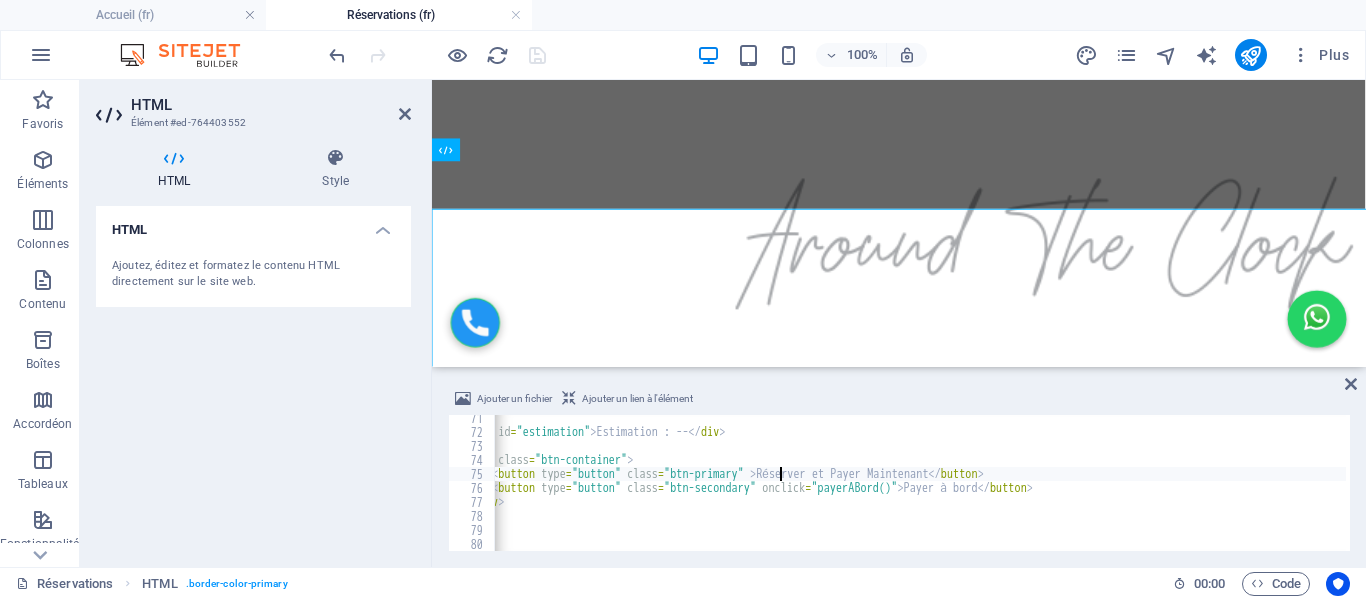 scroll, scrollTop: 298, scrollLeft: 0, axis: vertical 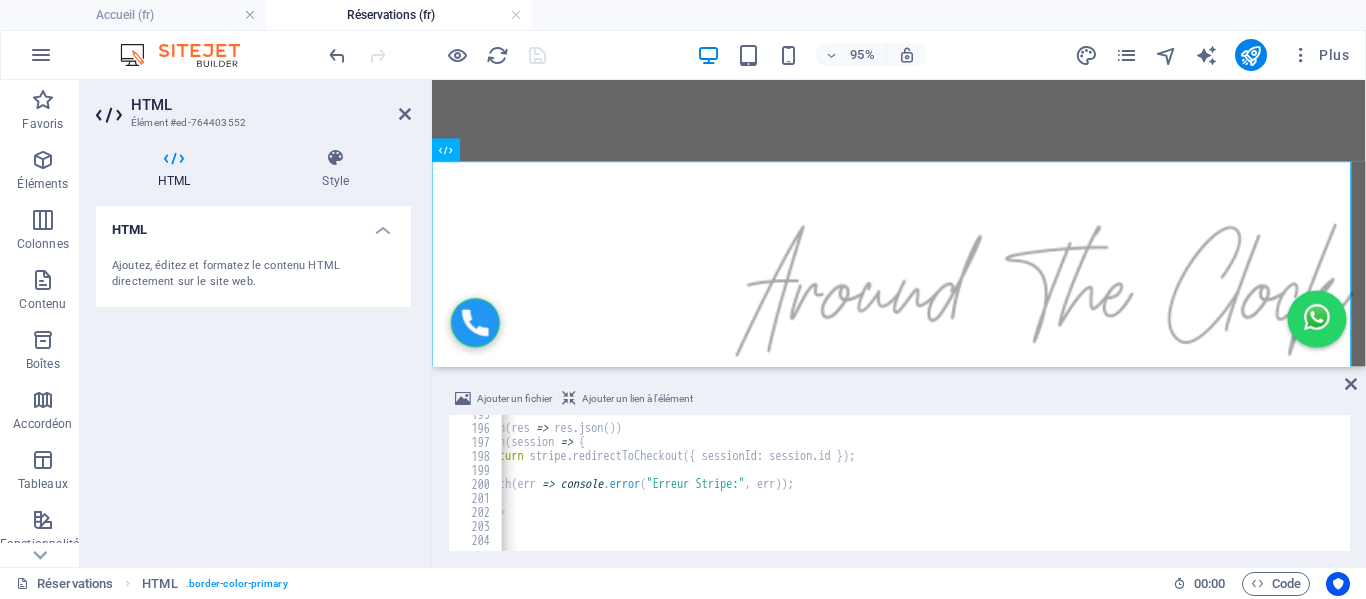 click on ".catch(err => console.error("Erreur Stripe:", err));
});" at bounding box center [1012, 487] 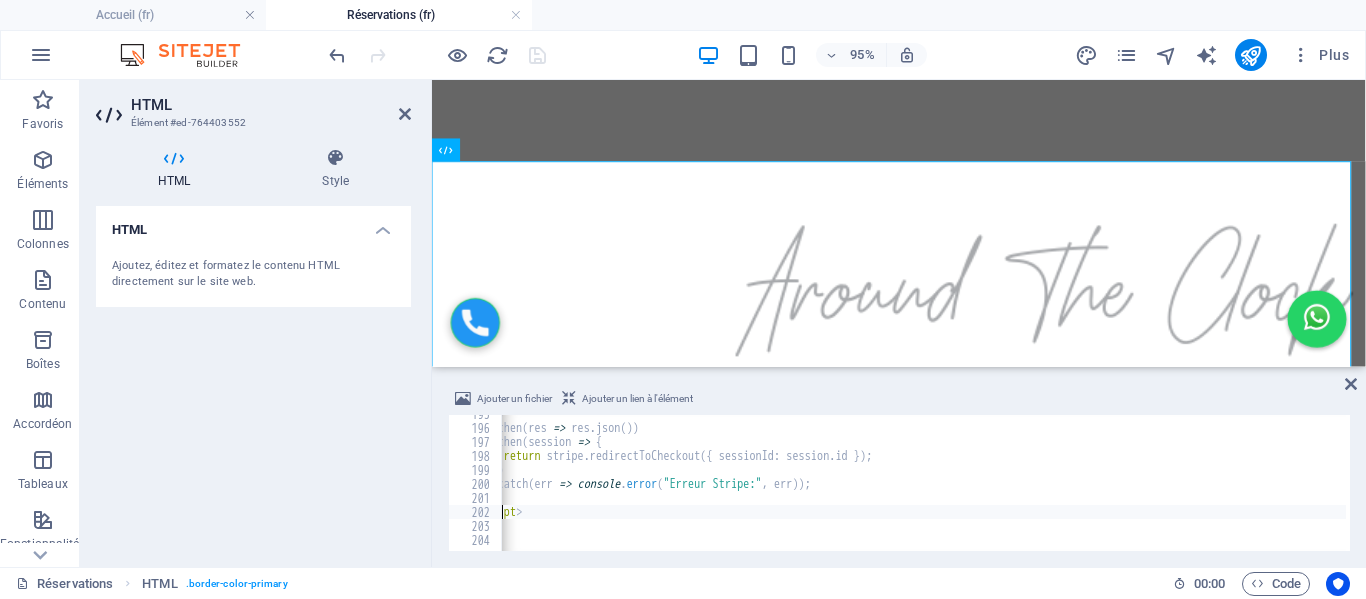scroll, scrollTop: 0, scrollLeft: 0, axis: both 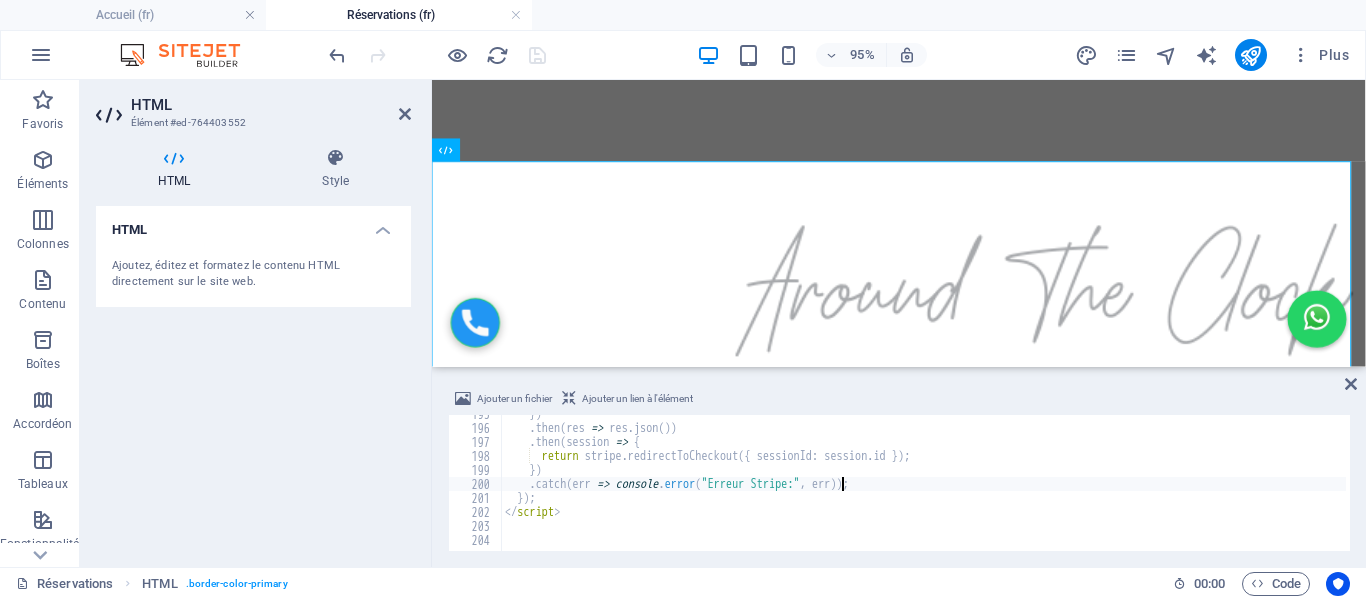 click on ".catch(err => console.error("Erreur Stripe:", err));
});" at bounding box center [1067, 487] 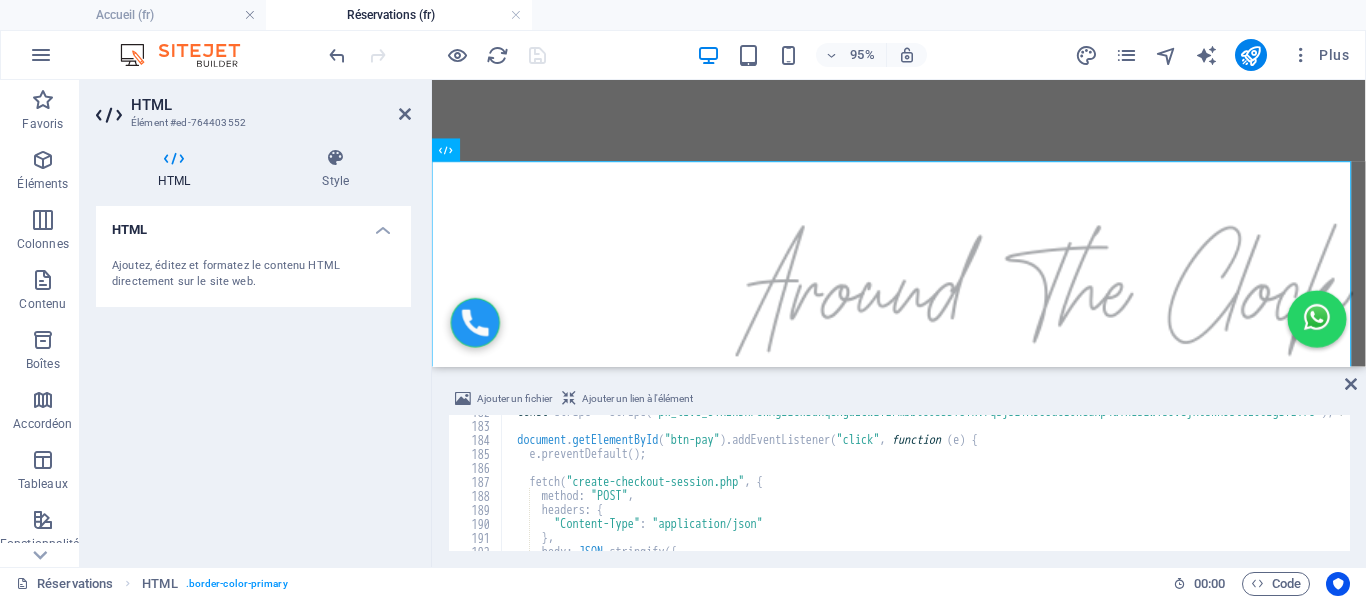 scroll, scrollTop: 2484, scrollLeft: 0, axis: vertical 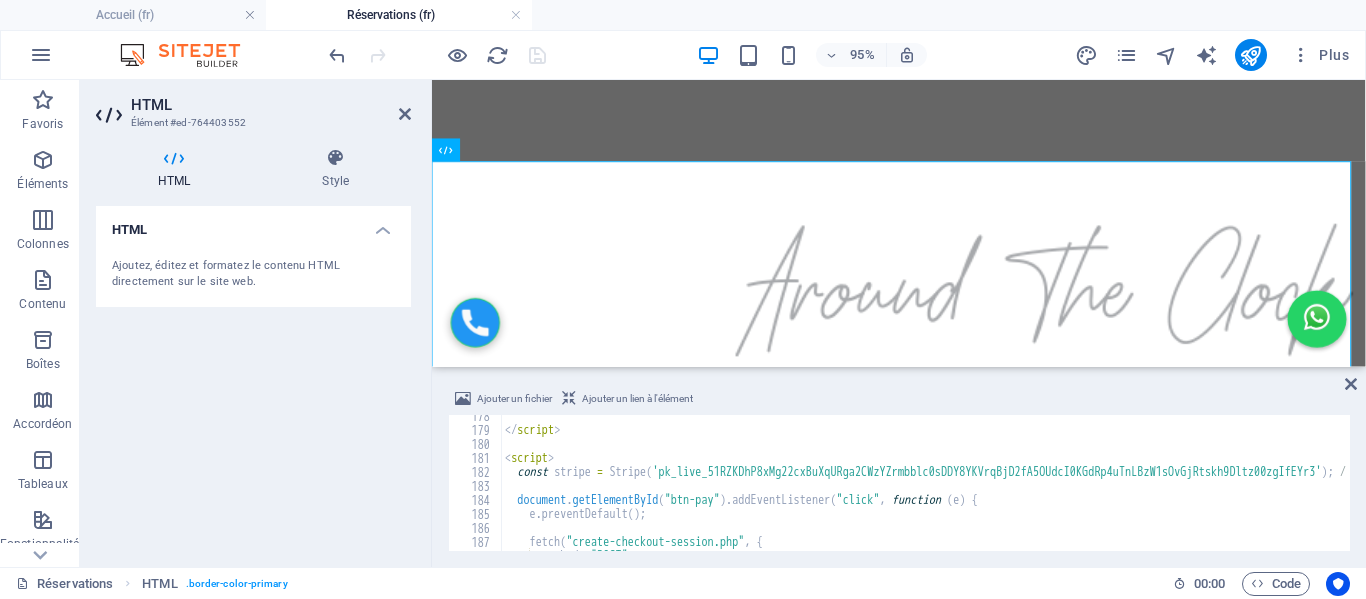 click on "</ script > < script >    const   stripe   =   Stripe ( 'pk_live_51RZKDhP8xMg22cxBuXqURga2CWzYZrmbblc0sDDY8YKVrqBjD2fA5OUdcI0KGdRp4uTnLBzW1sOvGjRtskh9Dltz00zgIfEYr3' ) ;   // Remplace par ta clé publique    document . getElementById ( "btn-pay" ) . addEventListener ( "click" ,   function   ( e )   {      e . preventDefault ( ) ;      fetch ( "create-checkout-session.php" ,   {         method :   "POST" ," at bounding box center [1067, 489] 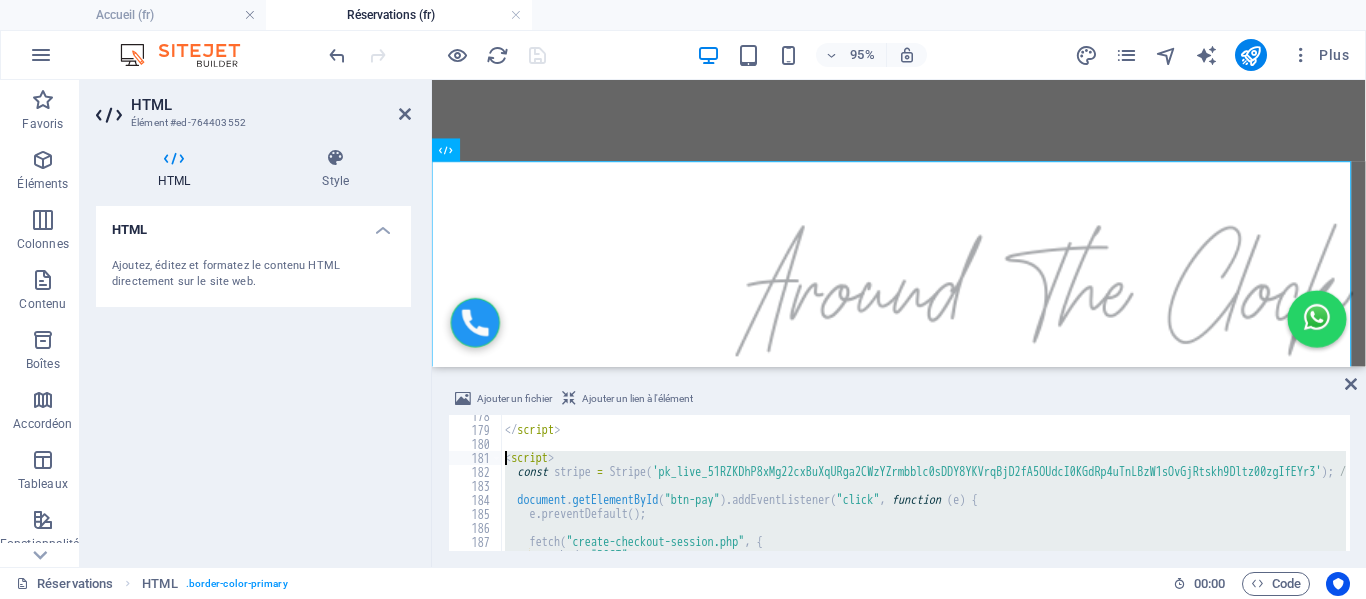 scroll, scrollTop: 2738, scrollLeft: 0, axis: vertical 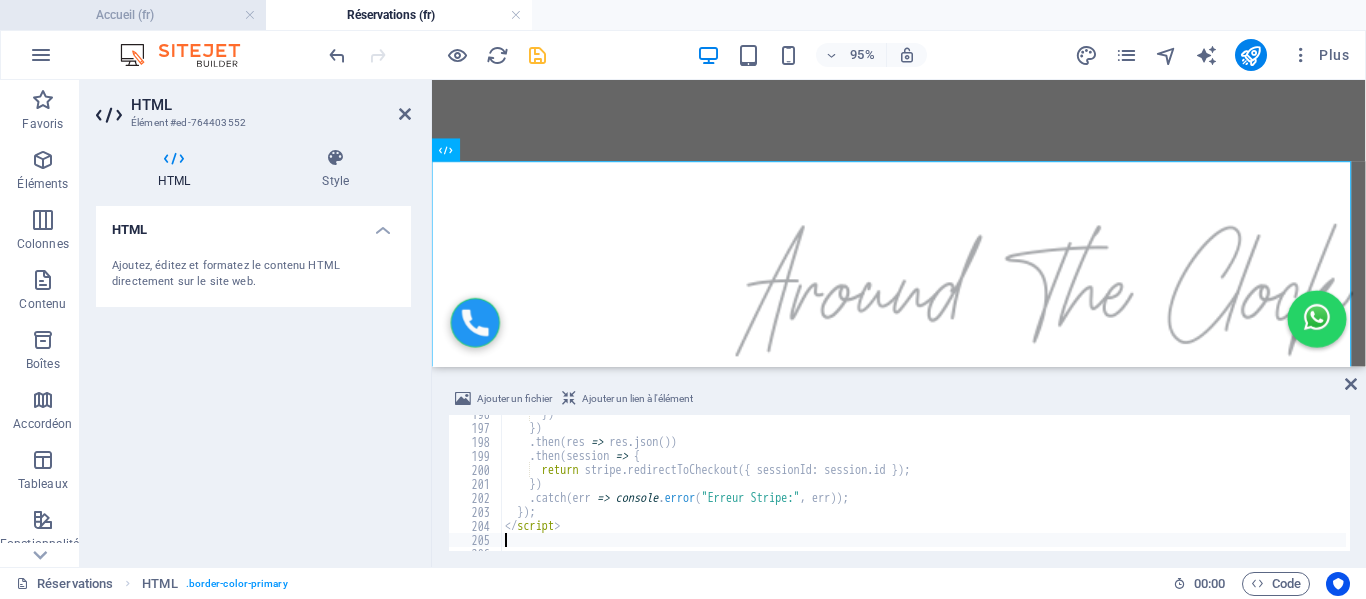 click on "Accueil (fr)" at bounding box center (133, 15) 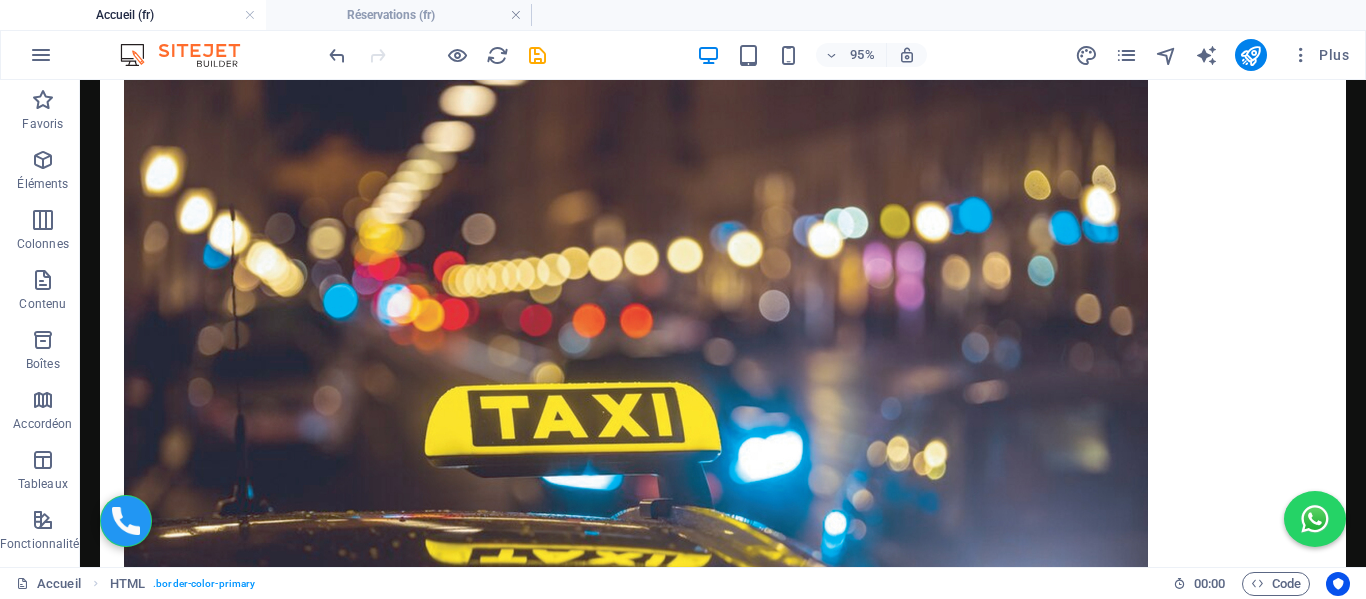 scroll, scrollTop: 0, scrollLeft: 0, axis: both 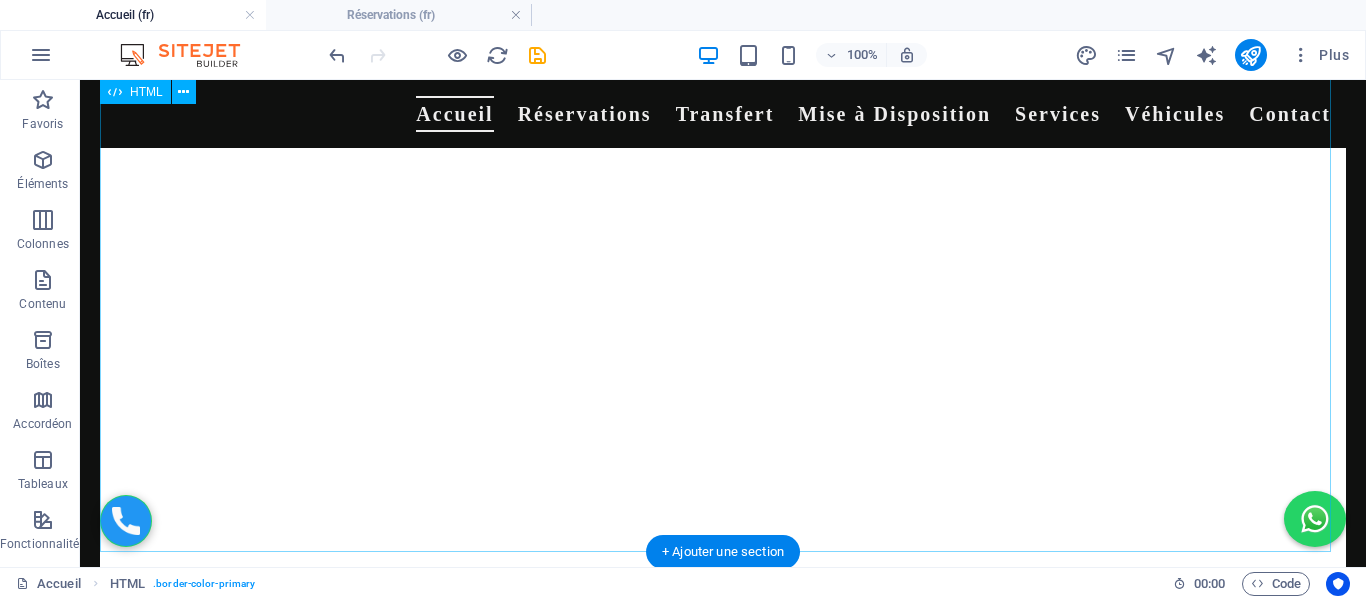 click on "Réserver un trajet personnalisé
Adresse de départ :
Adresse de destination :
Choisir la gamme :
-- Sélectionner --
Gamme Eco
Gamme Van
Gamme Berline
Date et heure de la réservation :
Nombre de sièges bébé (max 3) :
0
1 (+0€)
2 (+5€)
3 (+10€)
Besoin d’un rehausseur
Nom complet :
Email :
N° de vol/train (facultatif) :
Notes / Observations (facultatif) :
Réserver et payer maintenant
Réserver et payer à bord" at bounding box center [723, 4393] 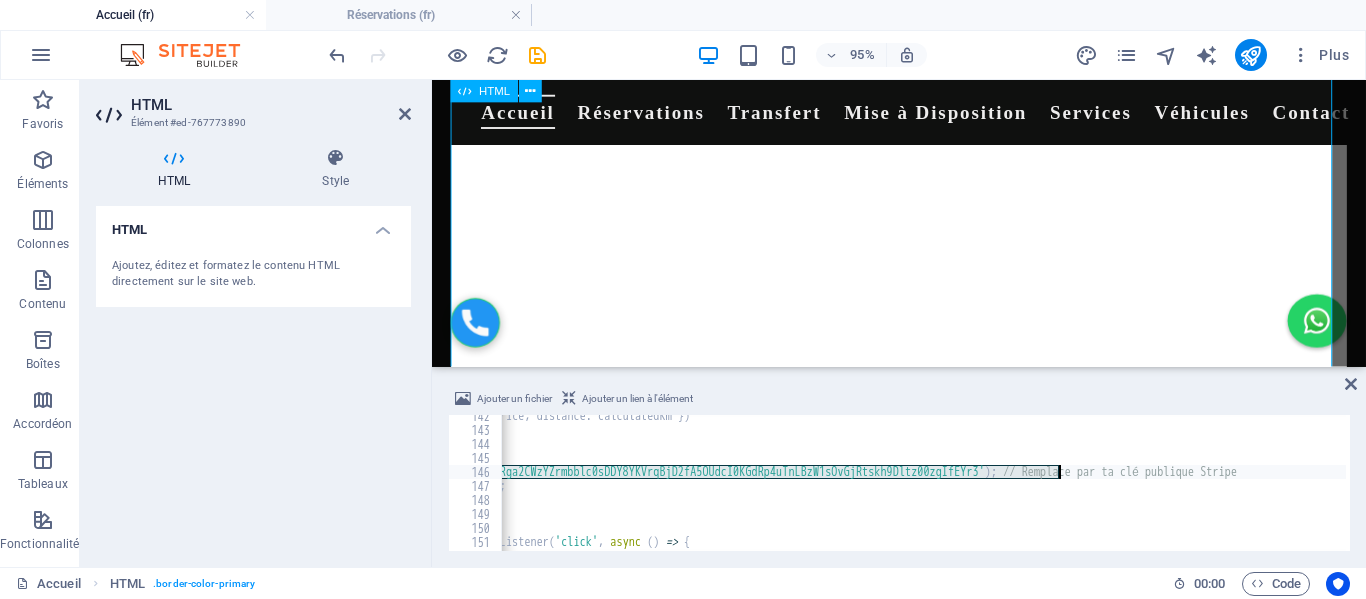 scroll, scrollTop: 1779, scrollLeft: 0, axis: vertical 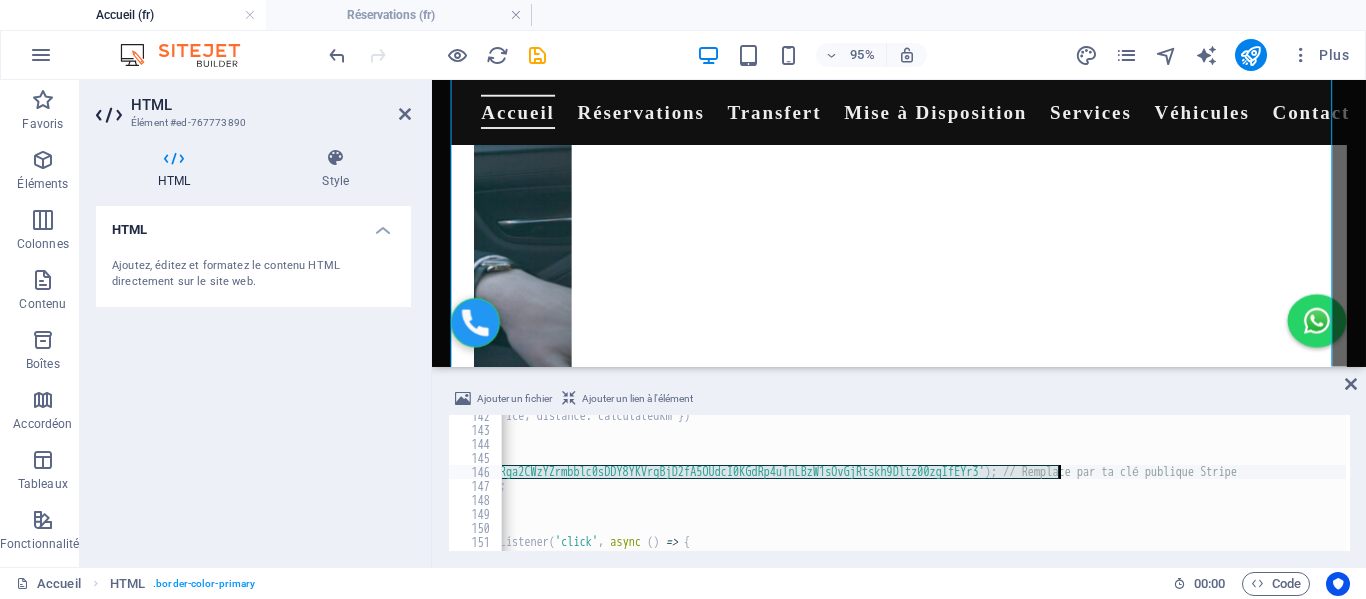 click on "body :   JSON . stringify ({   ... data ,   price :   calculatedPrice ,   distance :   calculatedKm   })      }) ;      const   session   =   await   response . json ( ) ;      const   stripe   =   Stripe ( 'pk_live_51RZKDhP8xMg22cxBuXqURga2CWzYZrmbblc0sDDY8YKVrqBjD2fA5OUdcI0KGdRp4uTnLBzW1sOvGjRtskh9Dltz00zgIfEYr3' ) ;   // Remplace par ta clé publique Stripe      stripe . redirectToCheckout ({   sessionId :   session . id   }) ;    }) ;    // Réserver et payer à bord    document . getElementById ( 'pay-onboard-button' ) . addEventListener ( 'click' ,   async   ( )   =>   {      const   data   =   collectFormData ( ) ;" at bounding box center [923, 483] 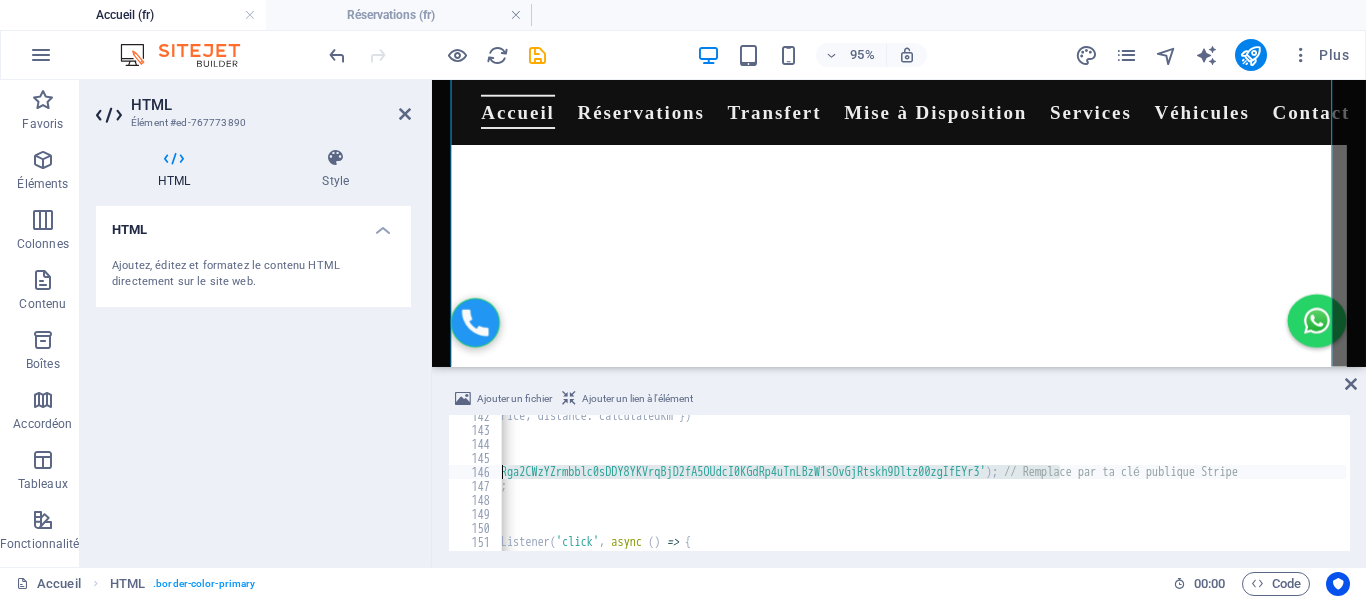scroll, scrollTop: 1980, scrollLeft: 0, axis: vertical 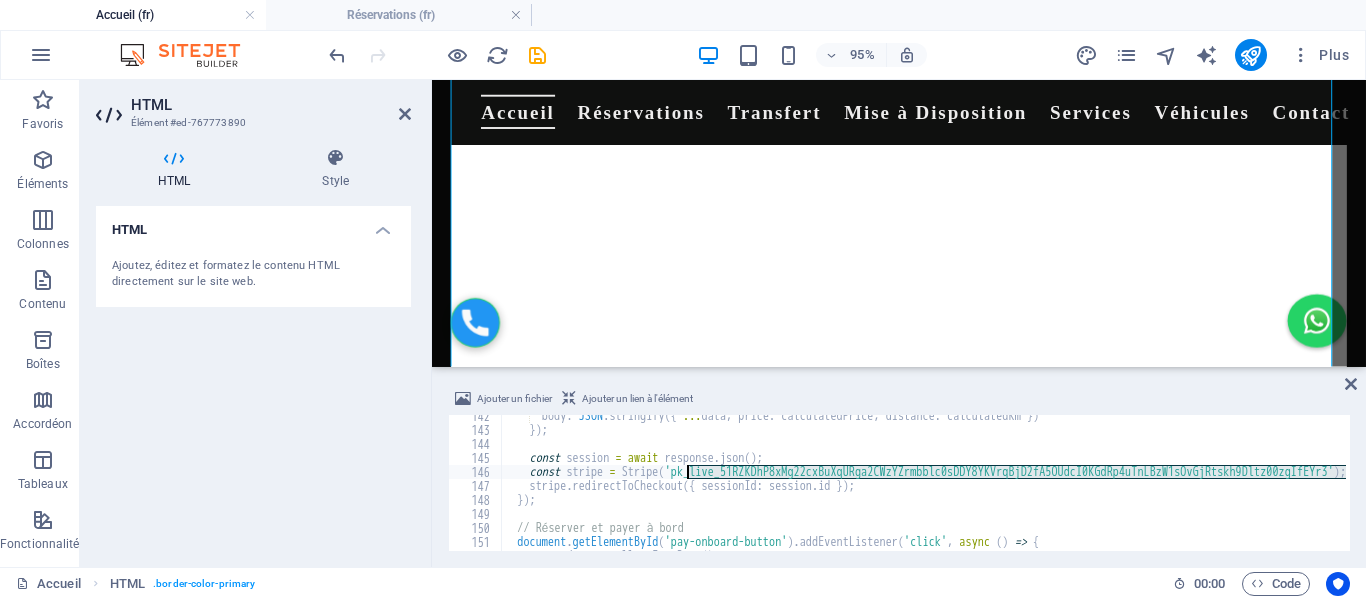 drag, startPoint x: 1059, startPoint y: 471, endPoint x: 686, endPoint y: 469, distance: 373.00537 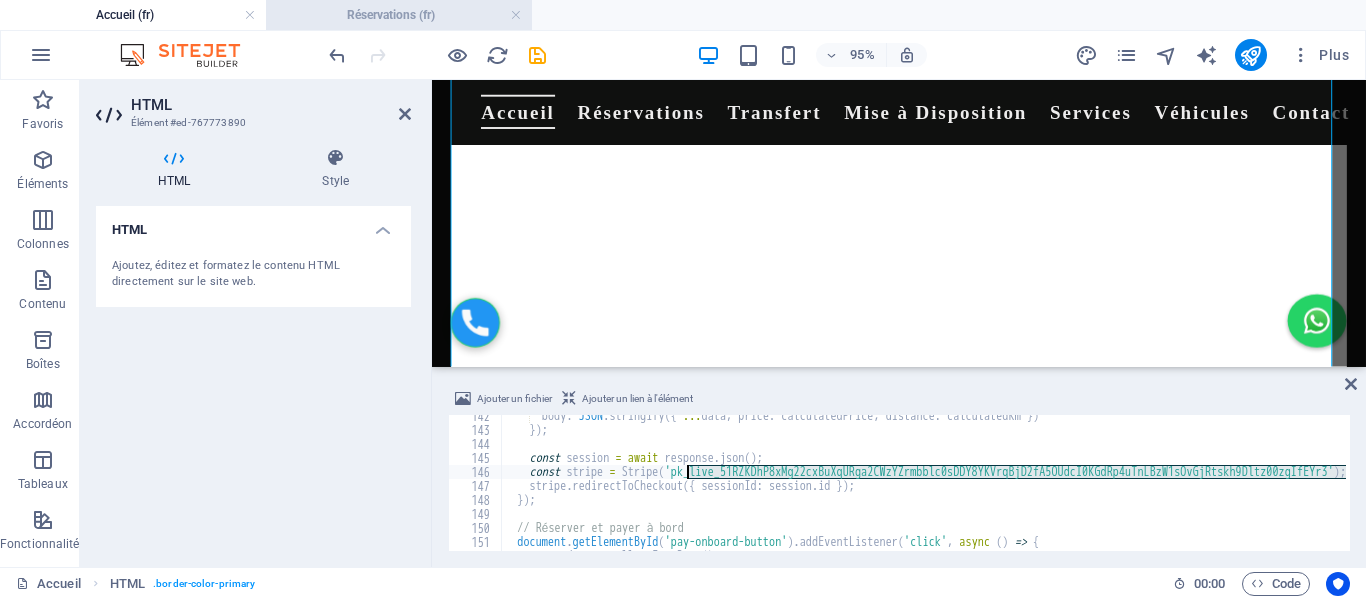 click on "Réservations (fr)" at bounding box center (399, 15) 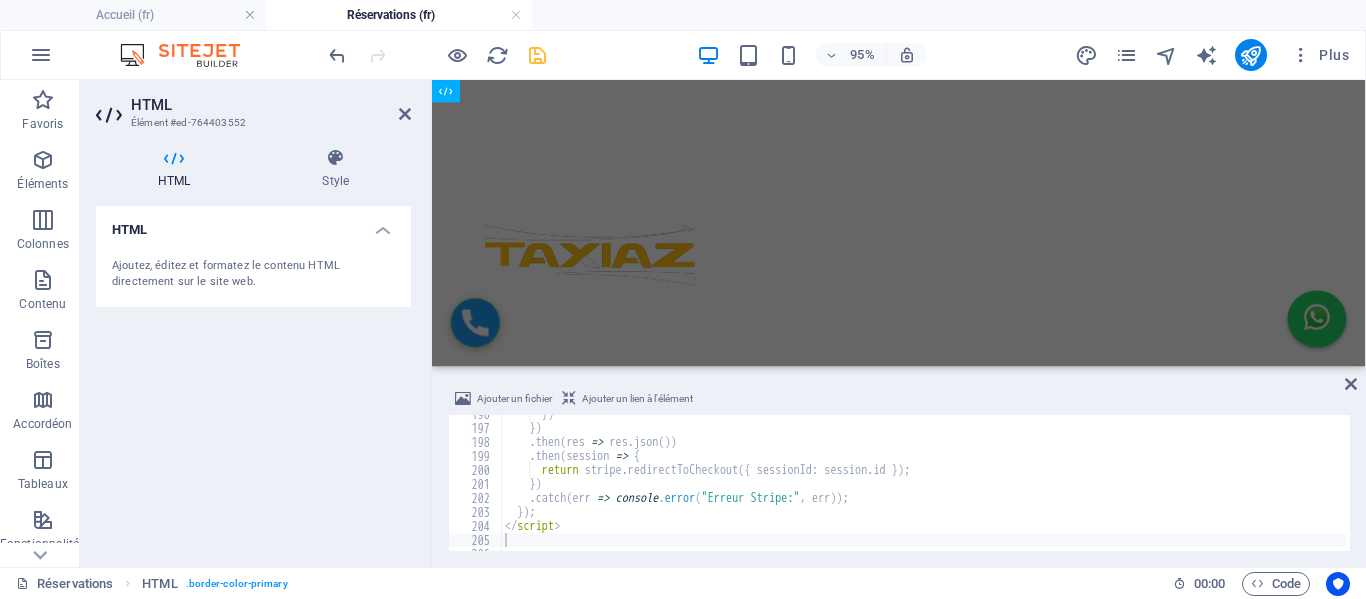 scroll, scrollTop: 298, scrollLeft: 0, axis: vertical 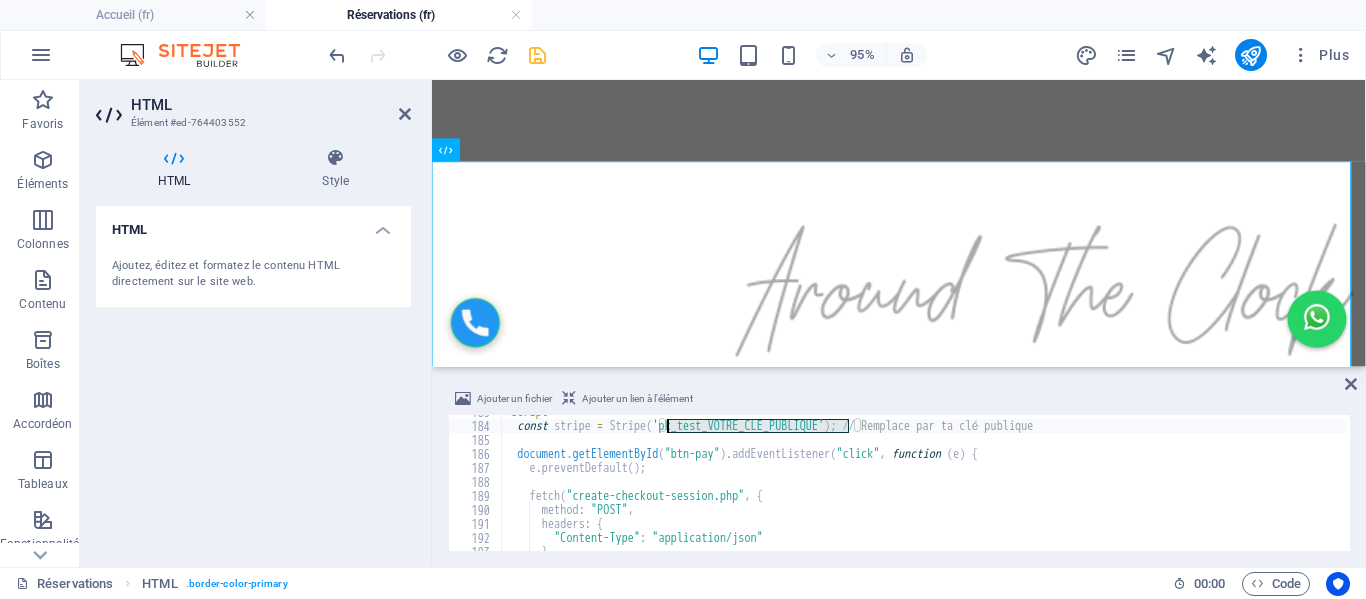 drag, startPoint x: 849, startPoint y: 425, endPoint x: 670, endPoint y: 425, distance: 179 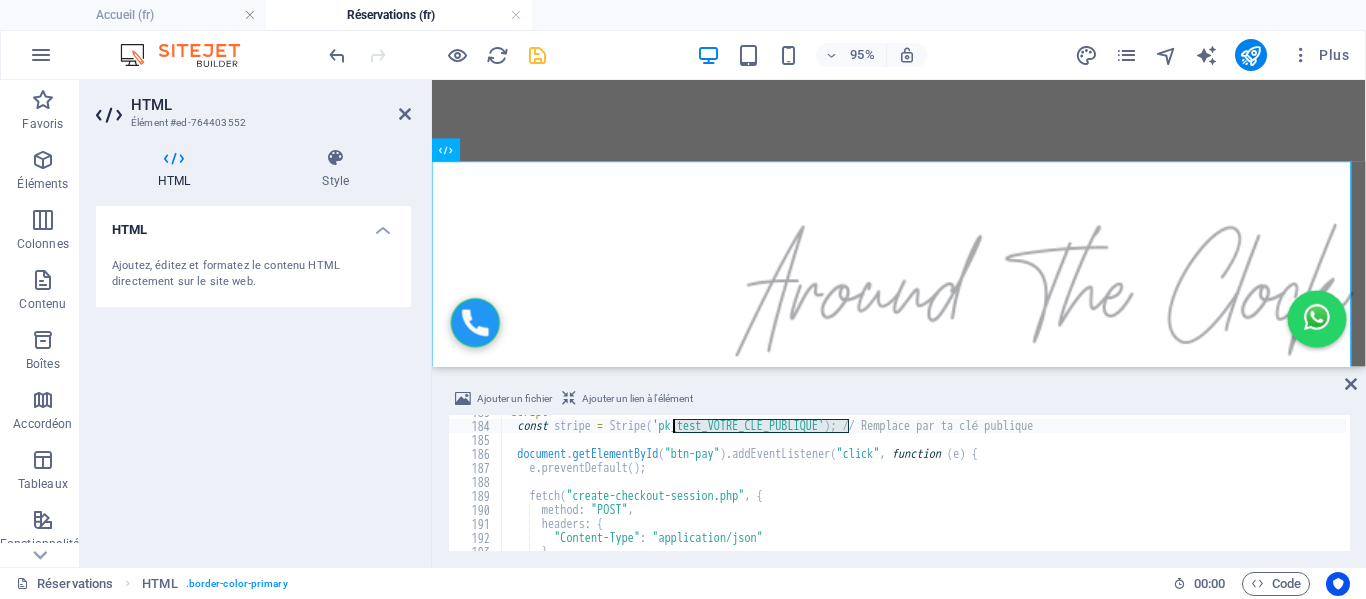 drag, startPoint x: 848, startPoint y: 427, endPoint x: 673, endPoint y: 427, distance: 175 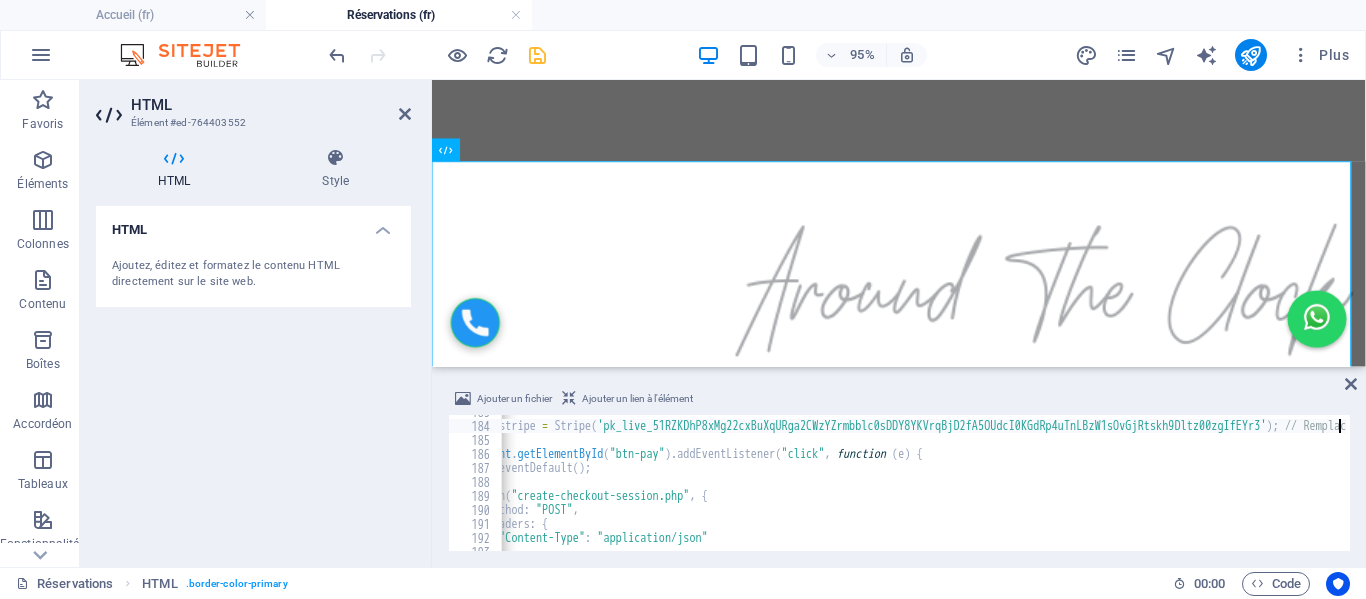 scroll, scrollTop: 0, scrollLeft: 55, axis: horizontal 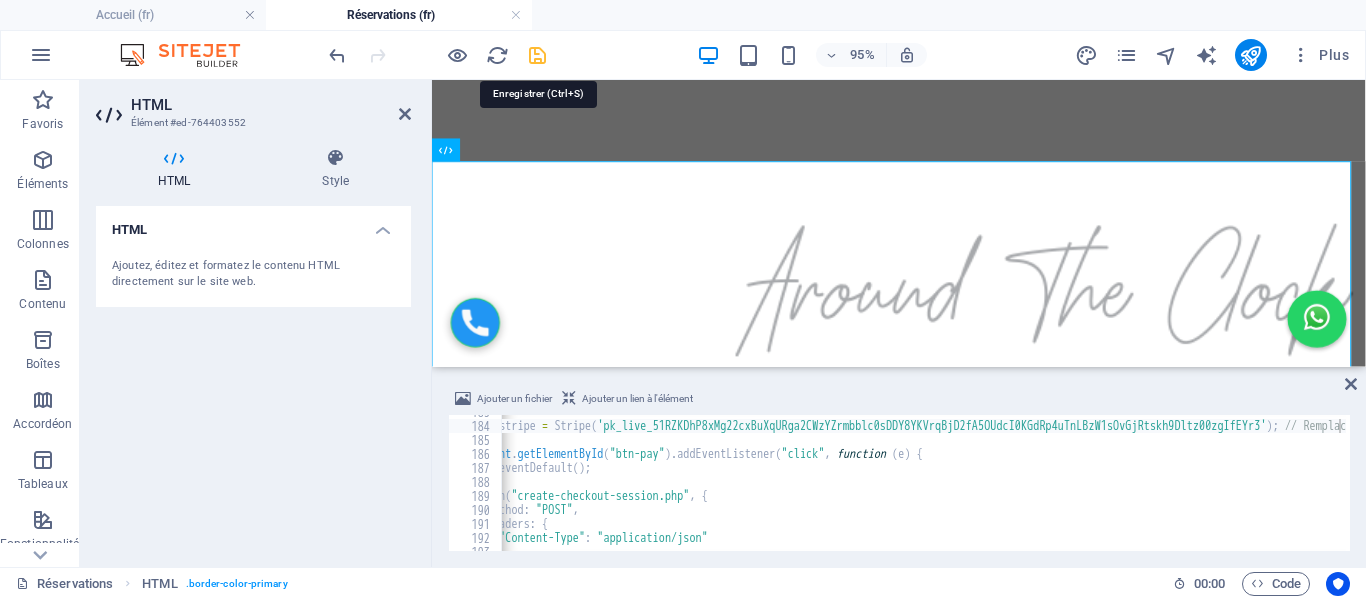 click at bounding box center [537, 55] 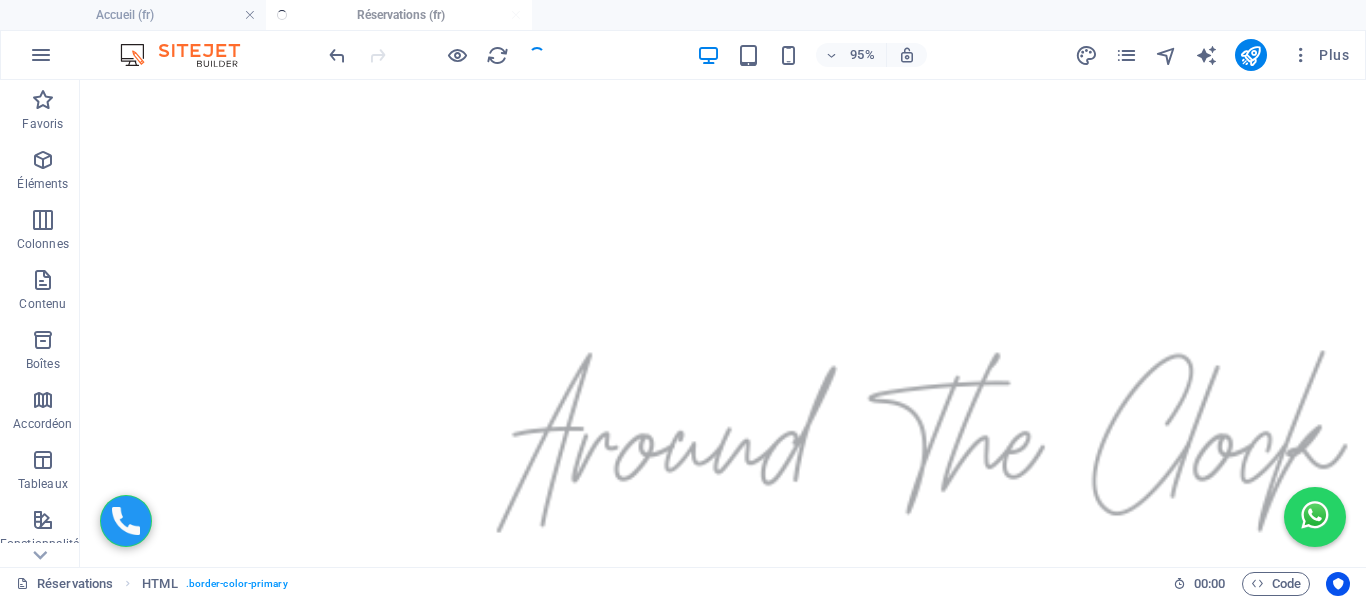 scroll, scrollTop: 348, scrollLeft: 0, axis: vertical 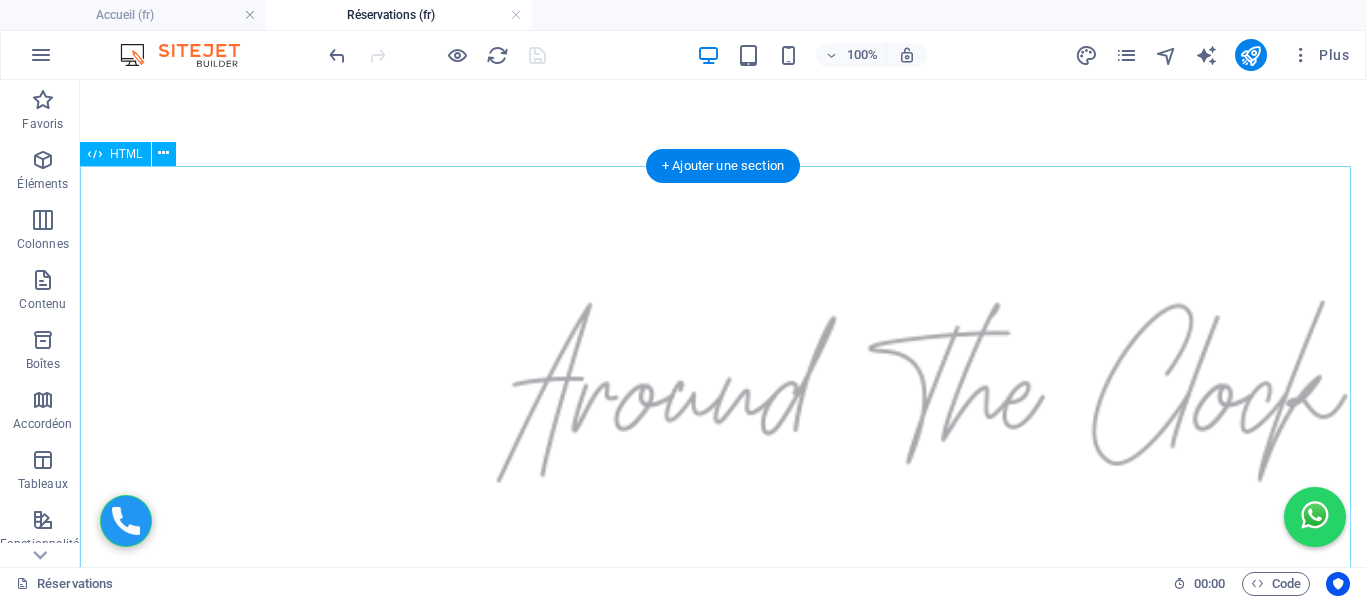 click on "Formulaire de Réservation
Adresse de départ
Adresse de destination
Choix de la gamme
Éco - 4 pers / 2 grandes valises / 2 petites
Berline - 4 pers / 2 grandes valises / 2 petites
Van - 7 pers / 5 grandes valises / 3 petites
Date et heure de réservation
Nombre de personnes
1 2 3
4 5 6 7
Nombre de bagages
0 1 2
3 4 5
Bébés
0 1 2
Nom et prénom
Email
Numéro WhatsApp
N° de vol ou train
Estimation : --
Réserver et Payer Maintenant
Payer à bord" at bounding box center (723, 1490) 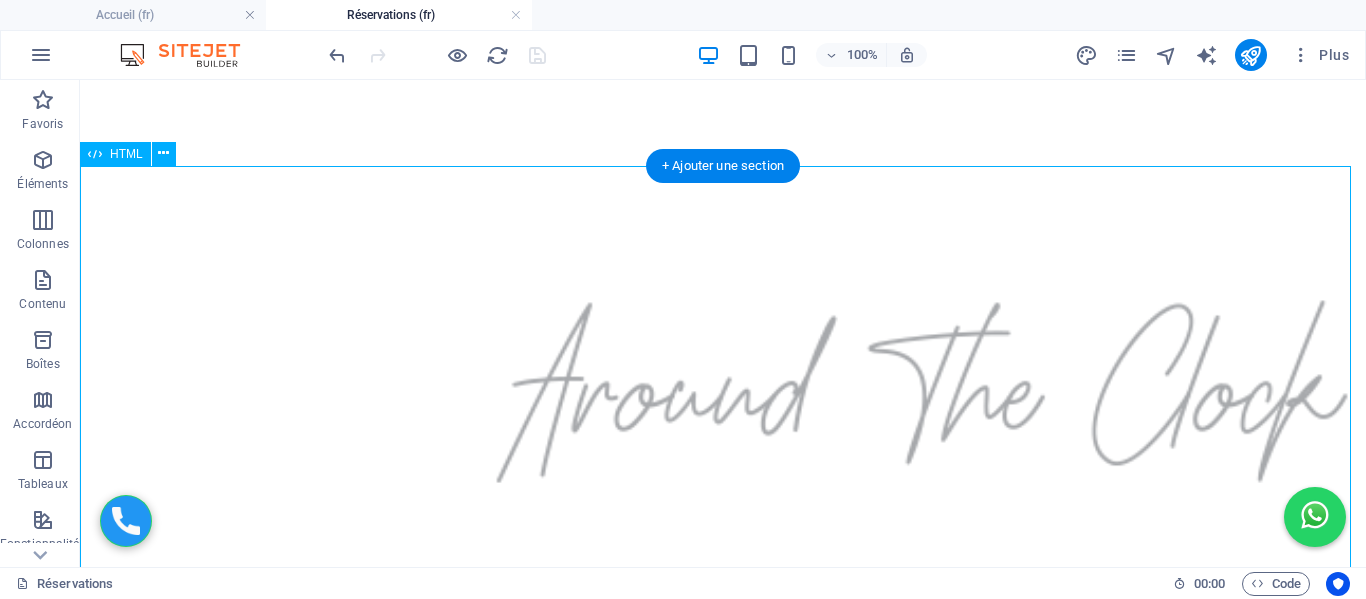click on "Formulaire de Réservation
Adresse de départ
Adresse de destination
Choix de la gamme
Éco - 4 pers / 2 grandes valises / 2 petites
Berline - 4 pers / 2 grandes valises / 2 petites
Van - 7 pers / 5 grandes valises / 3 petites
Date et heure de réservation
Nombre de personnes
1 2 3
4 5 6 7
Nombre de bagages
0 1 2
3 4 5
Bébés
0 1 2
Nom et prénom
Email
Numéro WhatsApp
N° de vol ou train
Estimation : --
Réserver et Payer Maintenant
Payer à bord" at bounding box center (723, 1490) 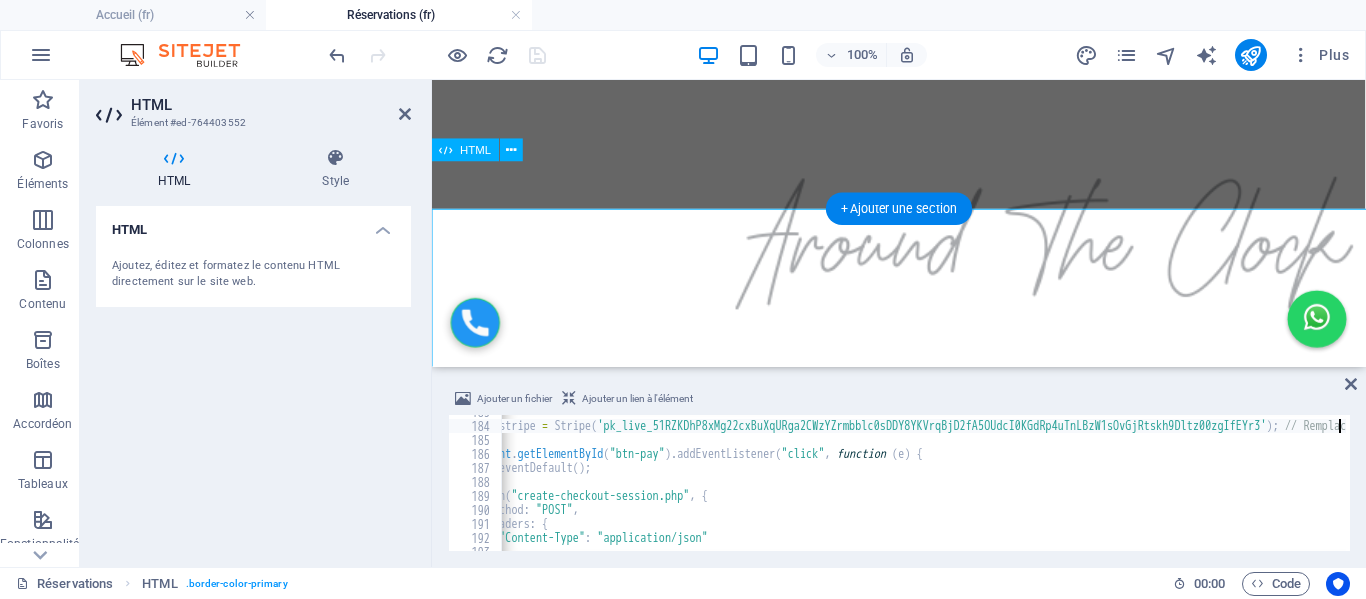 scroll, scrollTop: 298, scrollLeft: 0, axis: vertical 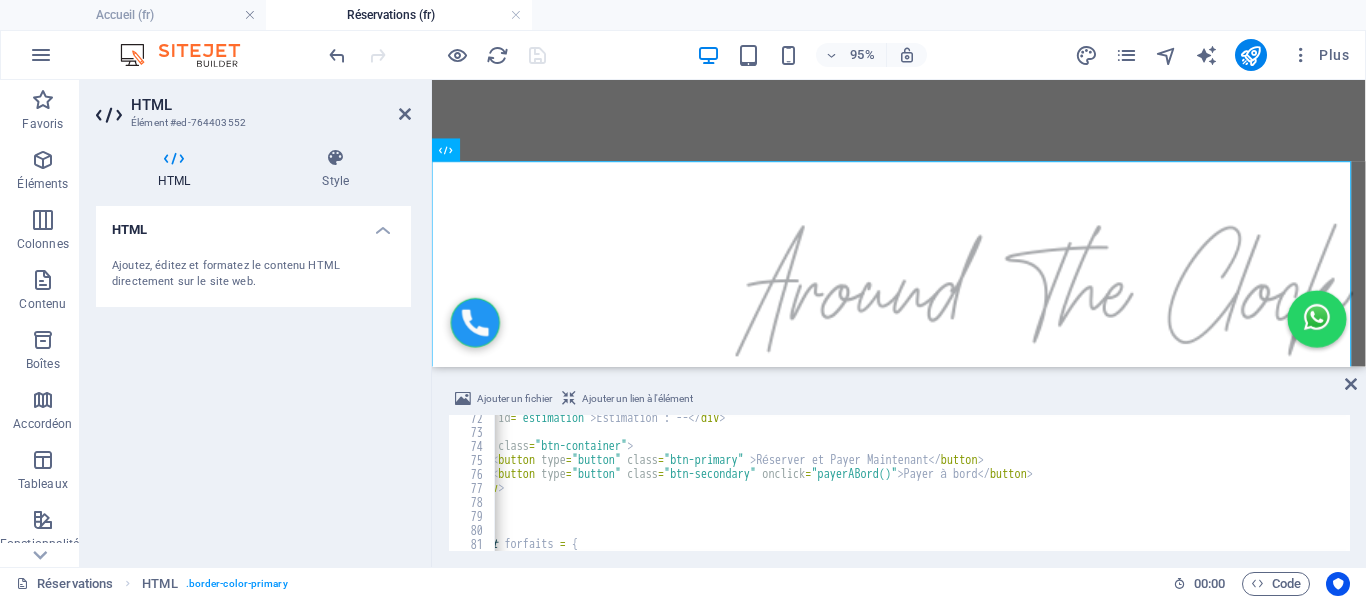 click on "< div   id = "estimation" > Estimation : -- </ div >      < div   class = "btn-container" >           < button   type = "button"   class = "btn-primary"   > Réserver et Payer Maintenant </ button >           < button   type = "button"   class = "btn-secondary"   onclick = "payerABord()" > Payer à bord </ button >      </ div > </ form > < script >      const   forfaits   =   {           eco :   {" at bounding box center (1005, 491) 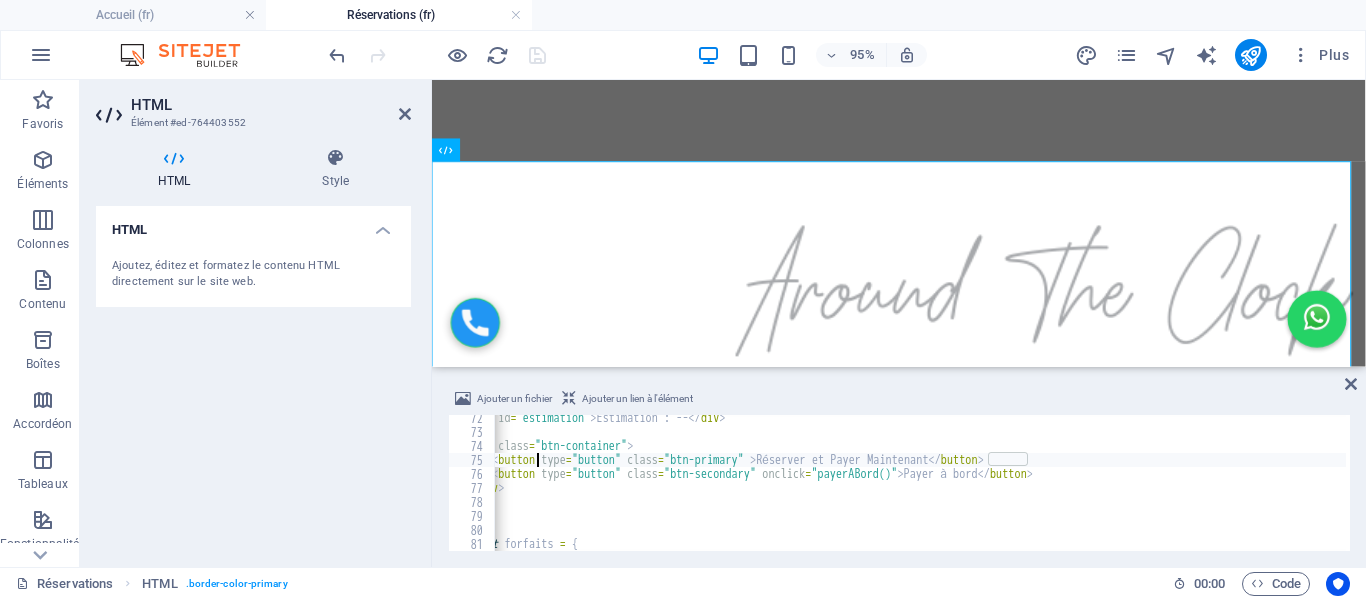 click on "< div   id = "estimation" > Estimation : -- </ div >      < div   class = "btn-container" >           < button   type = "button"   class = "btn-primary"   > Réserver et Payer Maintenant </ button >           < button   type = "button"   class = "btn-secondary"   onclick = "payerABord()" > Payer à bord </ button >      </ div > </ form > < script >      const   forfaits   =   {           eco :   {" at bounding box center [1005, 491] 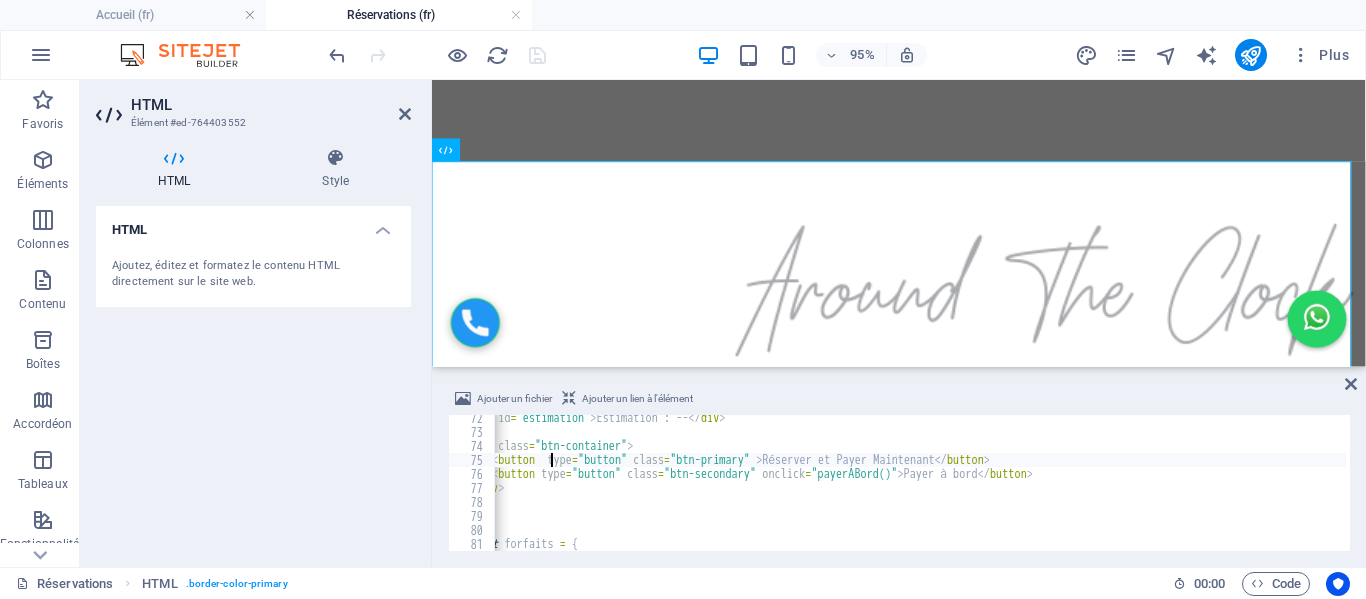 scroll, scrollTop: 0, scrollLeft: 8, axis: horizontal 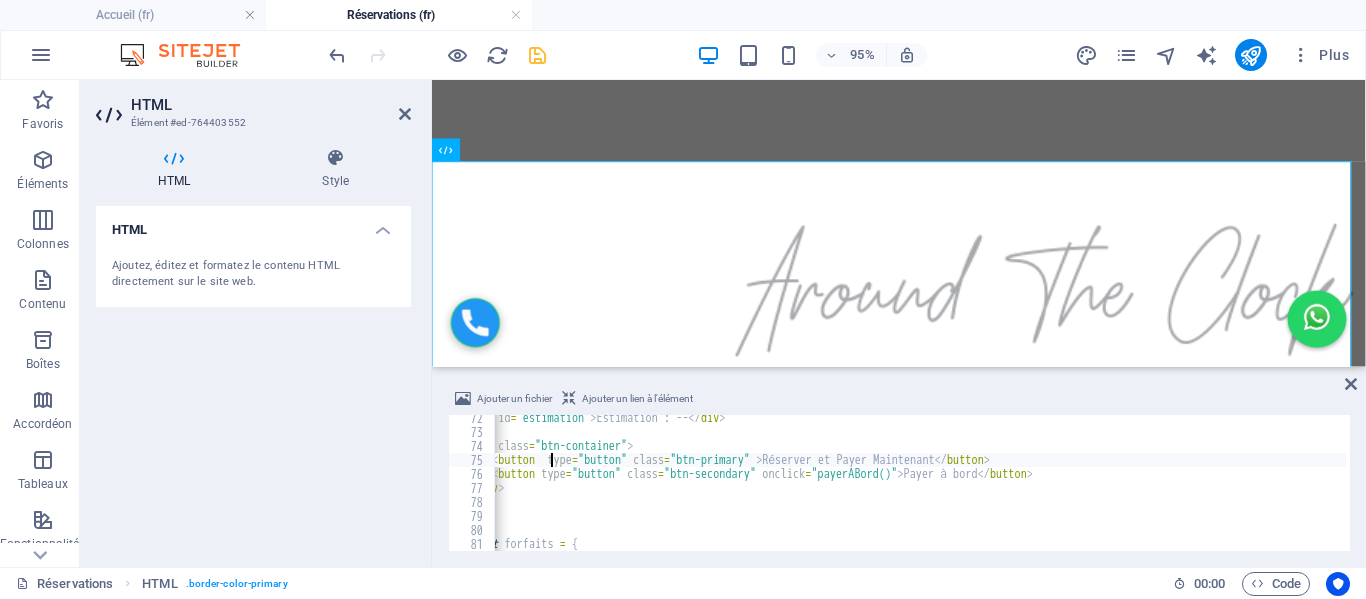paste on "id="btn-pay"" 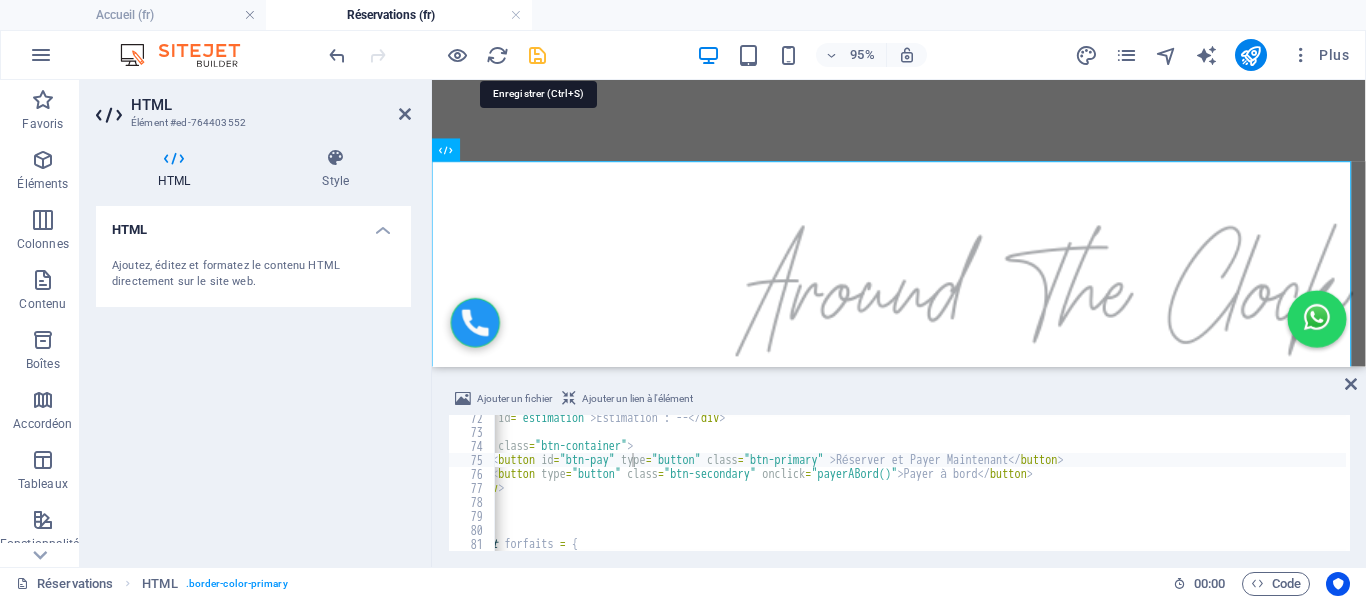 click at bounding box center (537, 55) 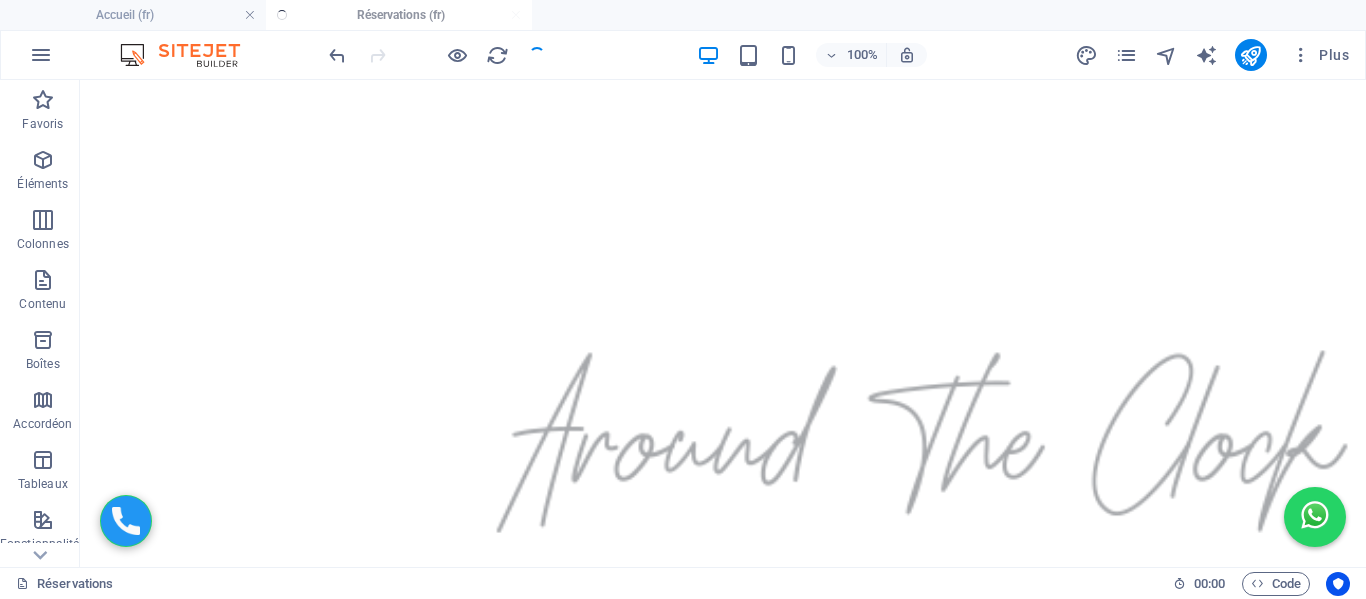 scroll, scrollTop: 348, scrollLeft: 0, axis: vertical 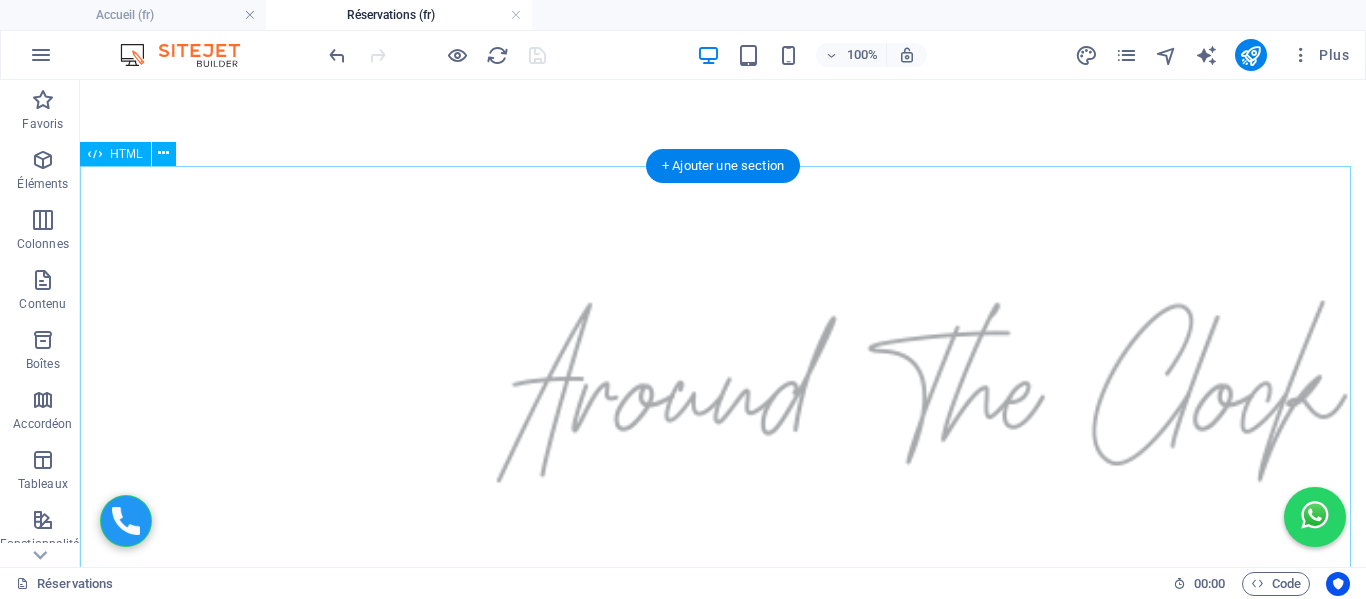 click on "Formulaire de Réservation
Adresse de départ
Adresse de destination
Choix de la gamme
Éco - 4 pers / 2 grandes valises / 2 petites
Berline - 4 pers / 2 grandes valises / 2 petites
Van - 7 pers / 5 grandes valises / 3 petites
Date et heure de réservation
Nombre de personnes
1 2 3
4 5 6 7
Nombre de bagages
0 1 2
3 4 5
Bébés
0 1 2
Nom et prénom
Email
Numéro WhatsApp
N° de vol ou train
Estimation : --
Réserver et Payer Maintenant
Payer à bord" at bounding box center [723, 1490] 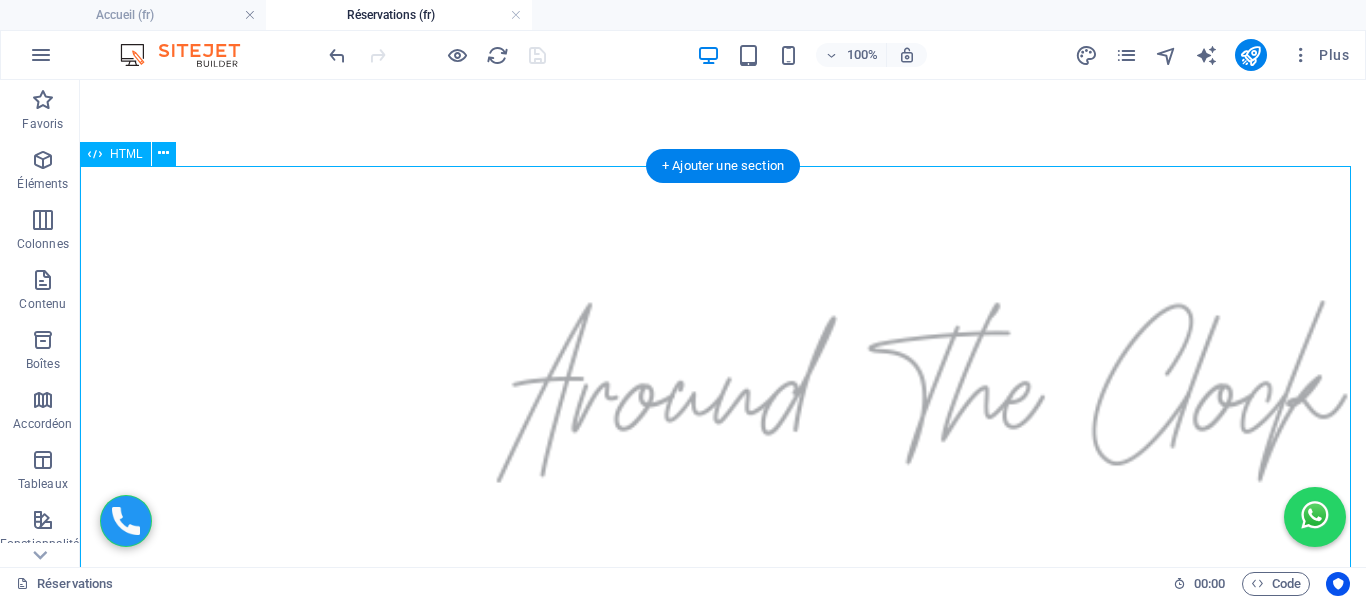 click on "Formulaire de Réservation
Adresse de départ
Adresse de destination
Choix de la gamme
Éco - 4 pers / 2 grandes valises / 2 petites
Berline - 4 pers / 2 grandes valises / 2 petites
Van - 7 pers / 5 grandes valises / 3 petites
Date et heure de réservation
Nombre de personnes
1 2 3
4 5 6 7
Nombre de bagages
0 1 2
3 4 5
Bébés
0 1 2
Nom et prénom
Email
Numéro WhatsApp
N° de vol ou train
Estimation : --
Réserver et Payer Maintenant
Payer à bord" at bounding box center (723, 1490) 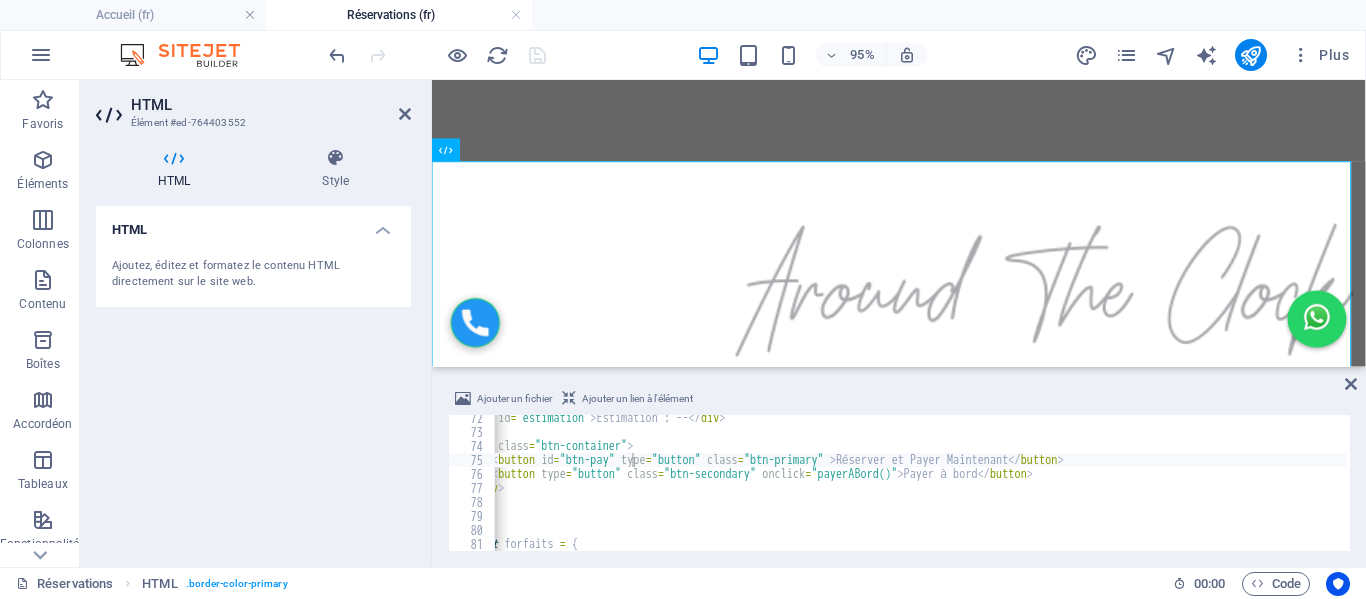 click on "HTML Élément #ed-764403552 HTML Style HTML Ajoutez, éditez et formatez le contenu HTML directement sur le site web. Présélection Element Mise en page Définit comment cet élément s'étend dans la mise en page (Flexbox). Taille Par défaut auto px % 1/1 1/2 1/3 1/4 1/5 1/6 1/7 1/8 1/9 1/10 Agrandir Réduire Commander Mise en page du conteneur Visible Visible Opacité 100 % Débordement Espacement Marge Par défaut auto px % rem vw vh Personnalisé Personnalisé auto px % rem vw vh auto px % rem vw vh auto px % rem vw vh auto px % rem vw vh Marge intérieure Par défaut px rem % vh vw Personnalisé Personnalisé px rem % vh vw px rem % vh vw px rem % vh vw px rem % vh vw Bordure Style             - Largeur 1 auto px rem % vh vw Personnalisé Personnalisé 1 auto px rem % vh vw 1 auto px rem % vh vw 1 auto px rem % vh vw 1 auto px rem % vh vw  - Couleur Coins arrondis Par défaut px rem % vh vw Personnalisé Personnalisé px rem % vh vw px rem % vh vw px rem % vh vw px rem % vh vw Ombre Aucun 0" at bounding box center (256, 323) 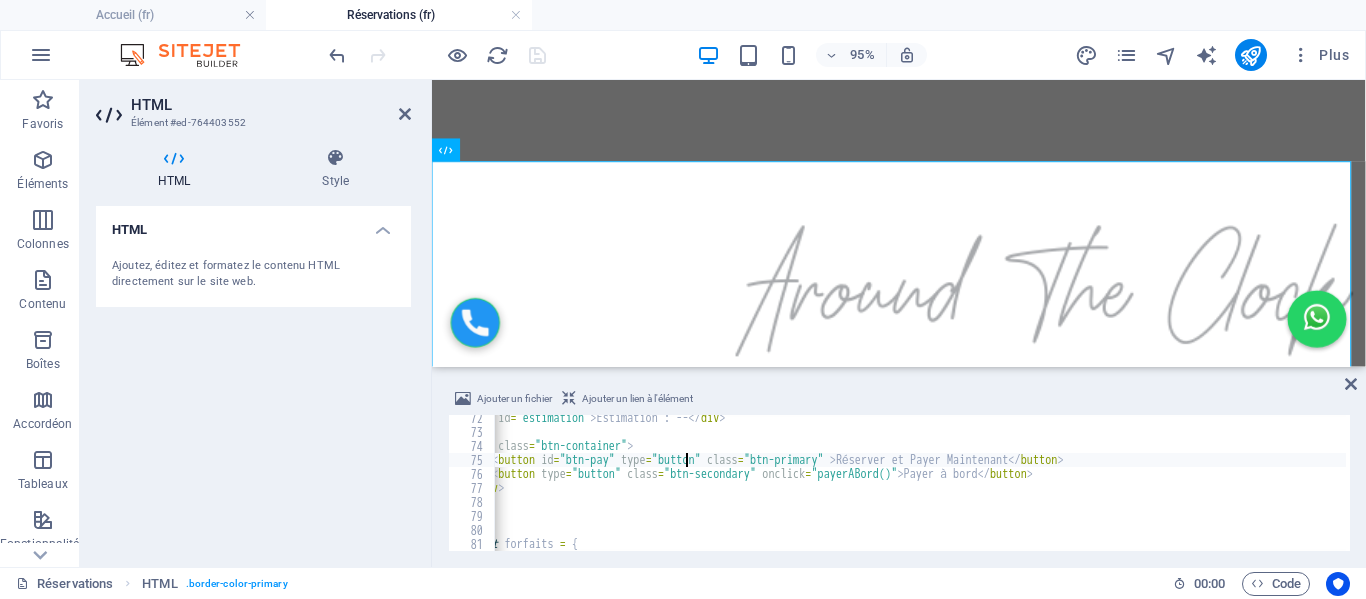 click on "<div id="estimation"> Estimation : -- </div> <div class="btn-container"> <button id="btn-pay" type="button" class="btn-primary"> Réserver et Payer Maintenant </button> <button type="button" class="btn-secondary" onclick="payerABord()"> Payer à bord </button> </div> </form> <script> const forfaits = { eco : {" at bounding box center (1005, 491) 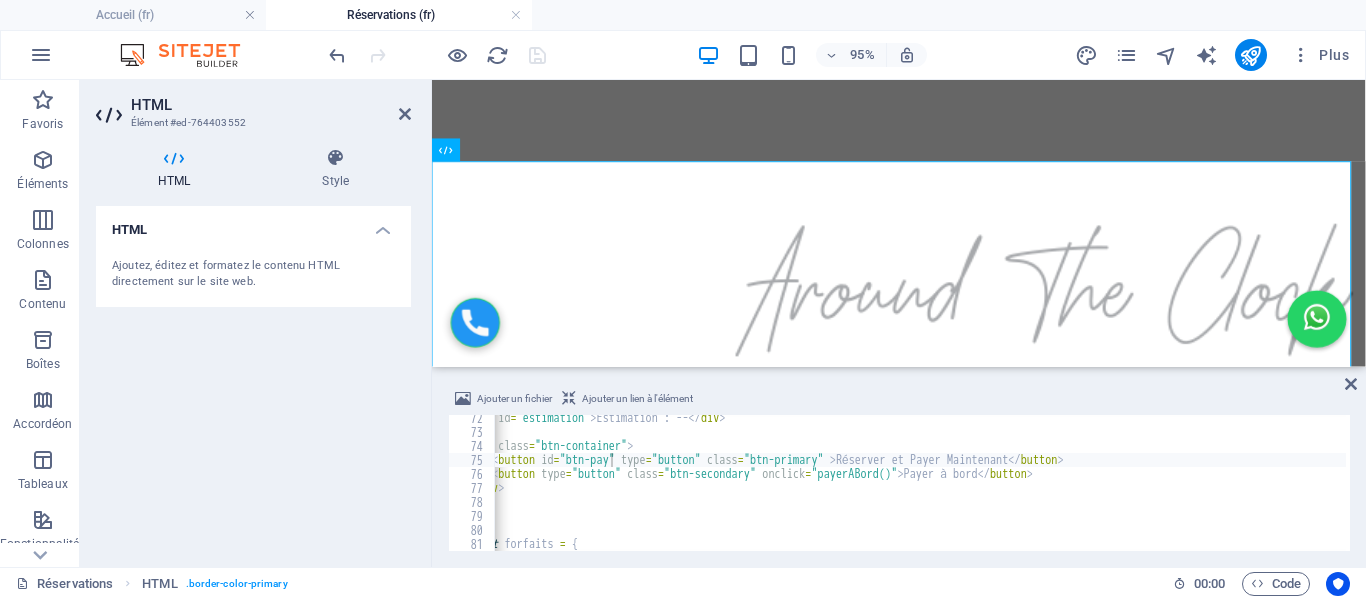 click at bounding box center [437, 55] 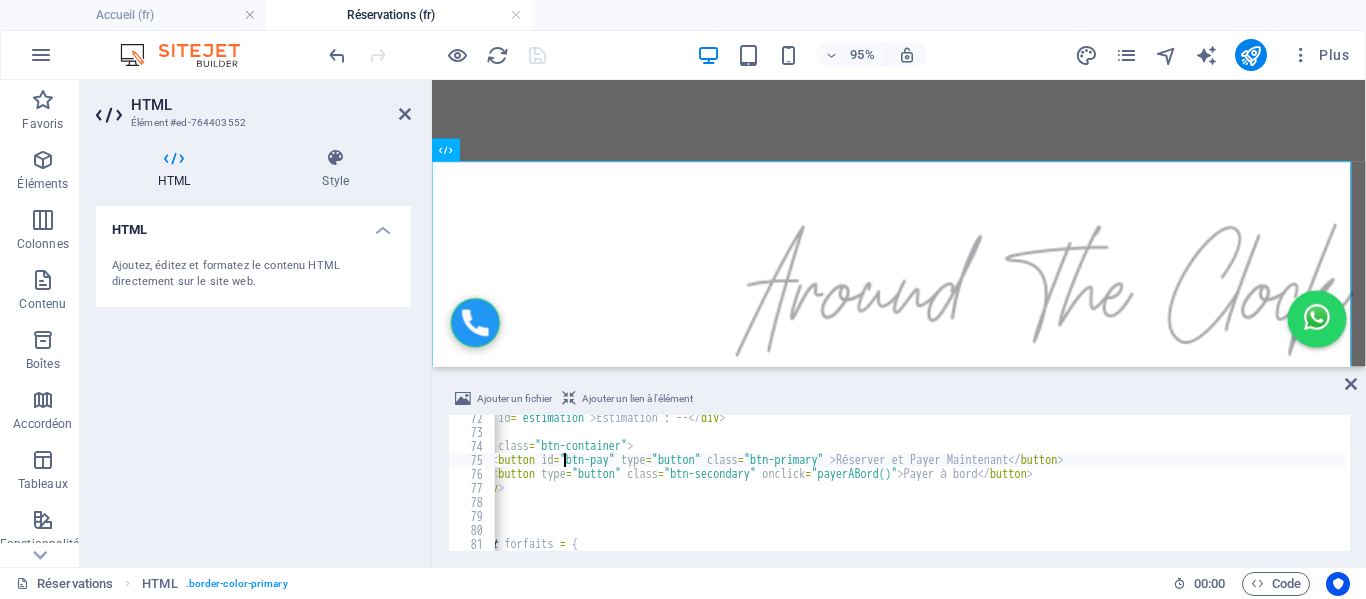click on "<div id="estimation"> Estimation : -- </div> <div class="btn-container"> <button id="btn-pay" type="button" class="btn-primary"> Réserver et Payer Maintenant </button> <button type="button" class="btn-secondary" onclick="payerABord()"> Payer à bord </button> </div> </form> <script> const forfaits = { eco : {" at bounding box center [1005, 491] 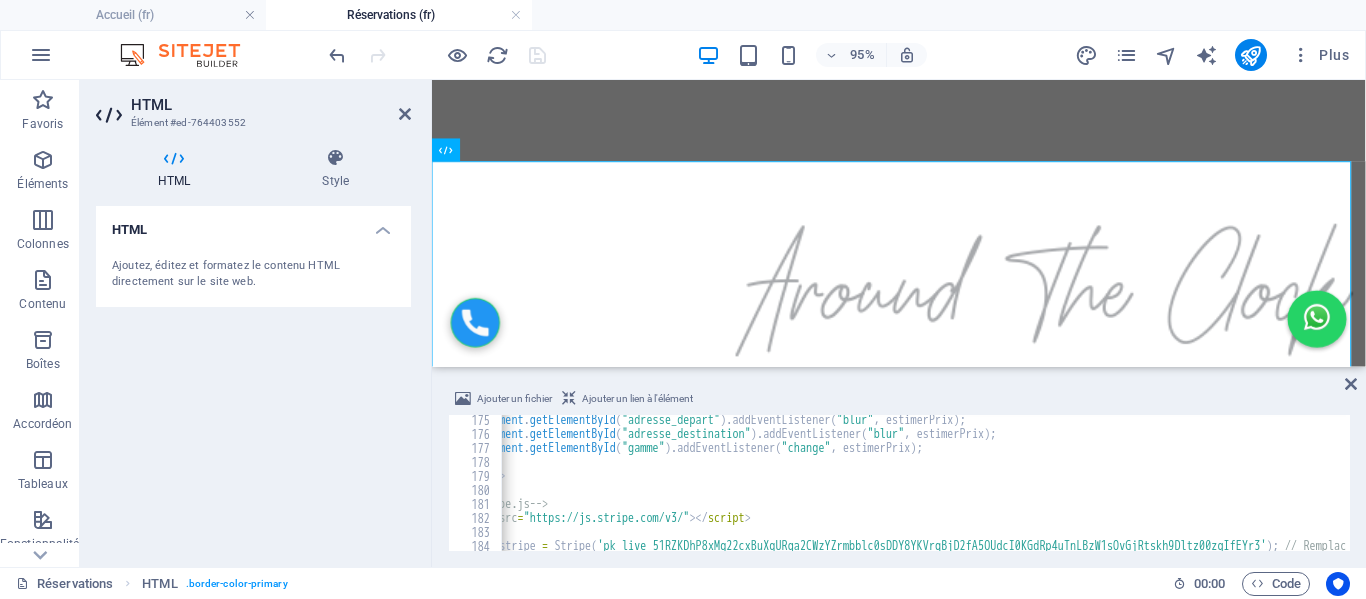 scroll, scrollTop: 2498, scrollLeft: 0, axis: vertical 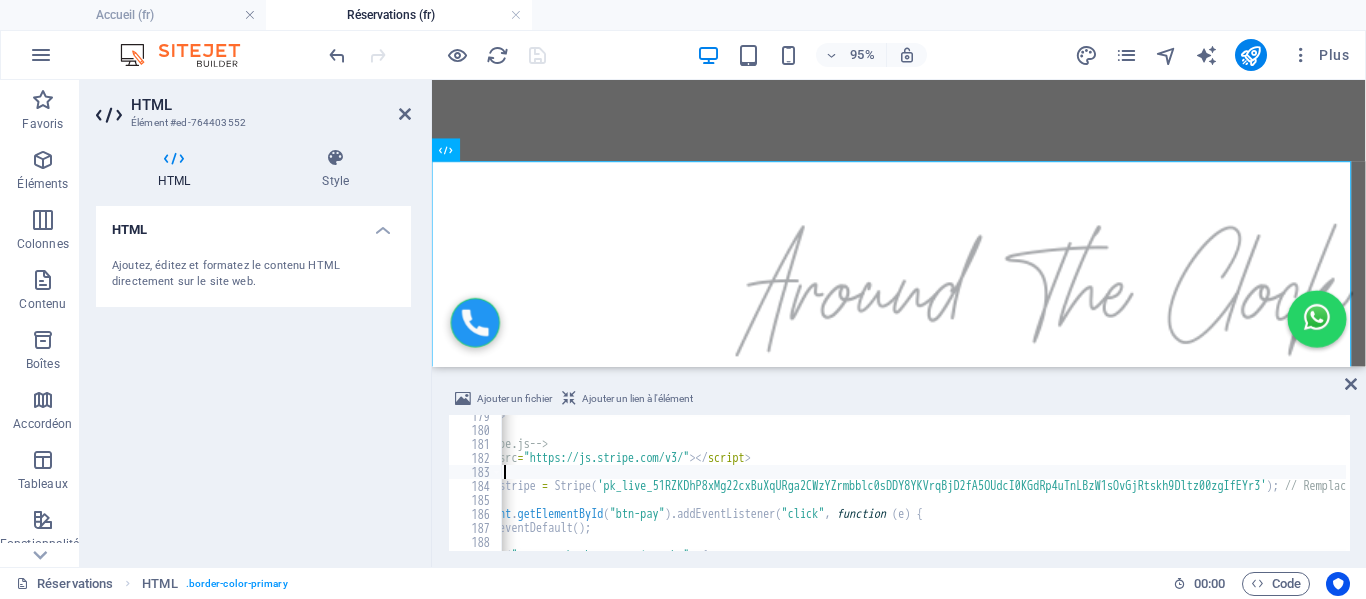 click on "</ script > <!--  Stripe.js  --> < script   src = "https://js.stripe.com/v3/" > </ script > < script >    const   stripe   =   Stripe ( 'pk_live_51RZKDhP8xMg22cxBuXqURga2CWzYZrmbblc0sDDY8YKVrqBjD2fA5OUdcI0KGdRp4uTnLBzW1sOvGjRtskh9Dltz00zgIfEYr3' ) ;   // Remplace par ta clé publique    document . getElementById ( "btn-pay" ) . addEventListener ( "click" ,   function   ( e )   {      e . preventDefault ( ) ;      fetch ( "create-checkout-session.php" ,   {" at bounding box center (1012, 489) 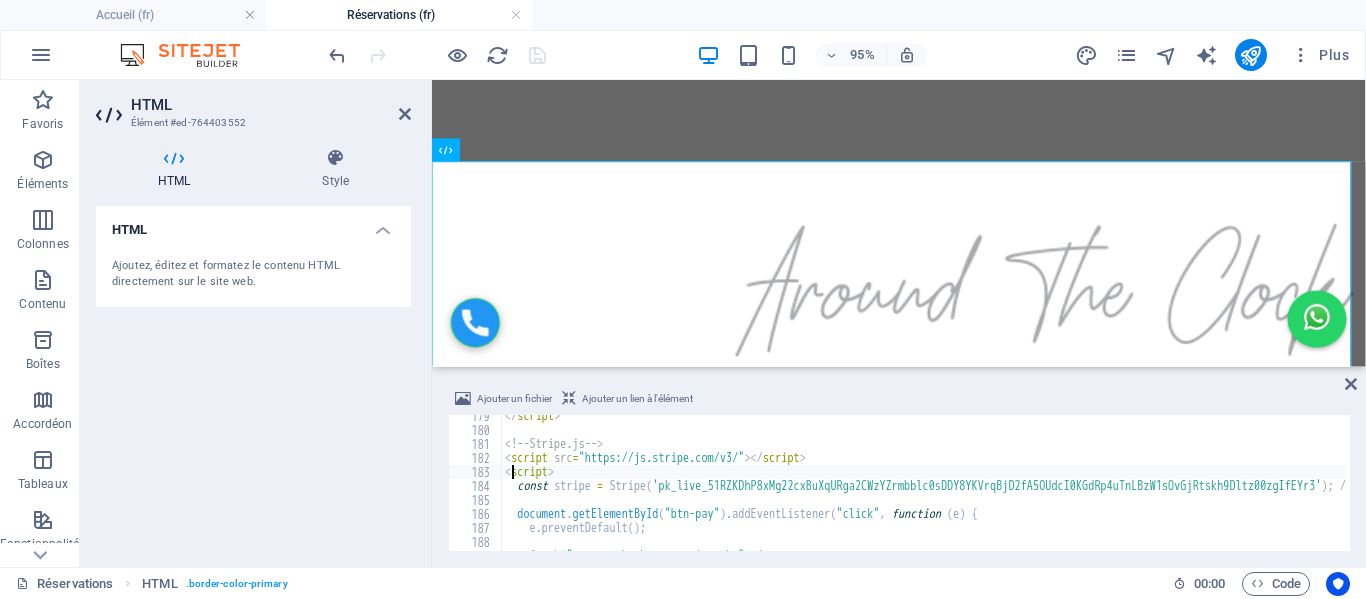 scroll, scrollTop: 0, scrollLeft: 0, axis: both 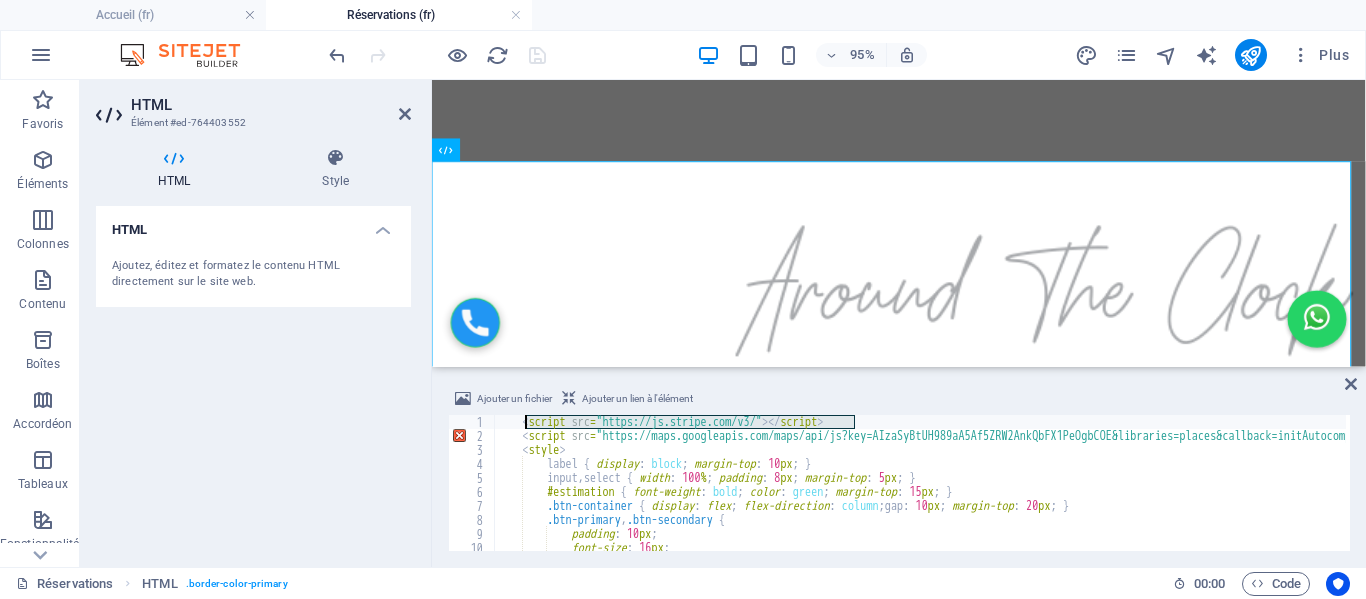 drag, startPoint x: 866, startPoint y: 419, endPoint x: 527, endPoint y: 424, distance: 339.03687 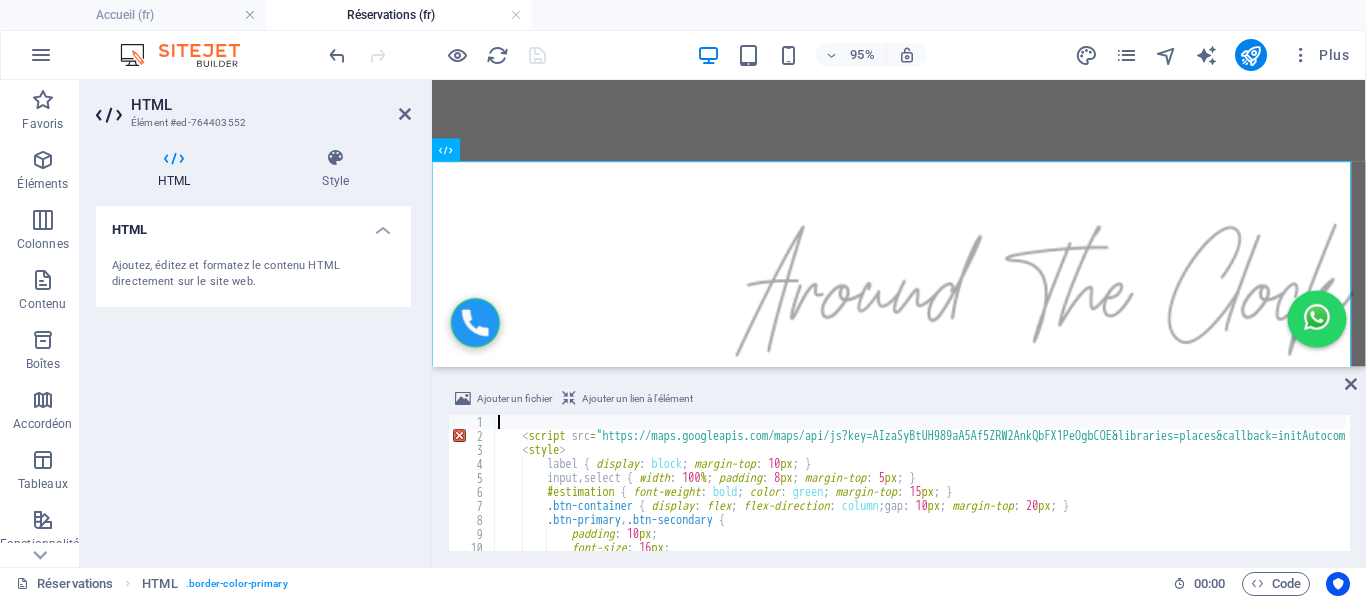 click on "< style >           label   {   display :   block ;   margin-top :   10 px ;   }           input ,  select   {   width :   100 % ;   padding :   8 px ;   margin-top :   5 px ;   }           #estimation   {   font-weight :   bold ;   color :   green ;   margin-top :   15 px ;   }           .btn-container   {   display :   flex ;   flex-direction :   column ;  gap :   10 px ;   margin-top :   20 px ;   }           .btn-primary ,  .btn-secondary   {                padding :   10 px ;                font-size :   16 px ;                border-radius :   5 px ;" at bounding box center (1060, 495) 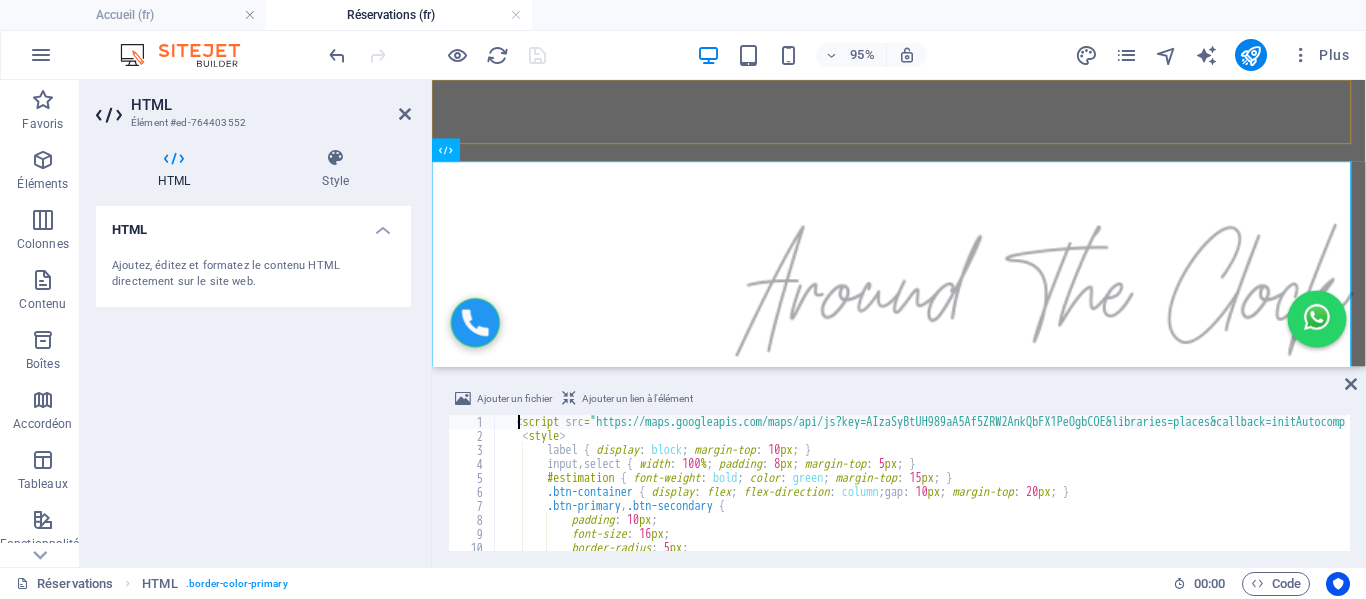scroll, scrollTop: 0, scrollLeft: 2, axis: horizontal 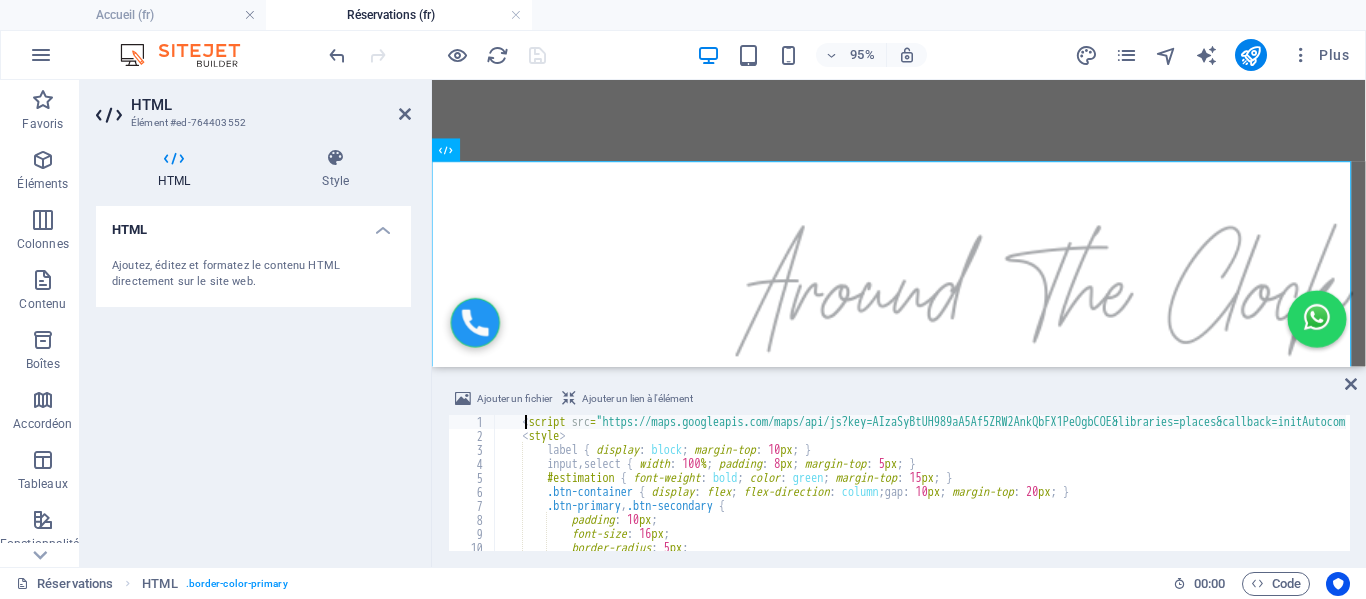 type on "<script src="https://maps.googleapis.com/maps/api/js?key=AIzaSyBtUH989aA5Af5ZRW2AnkQbFX1PeOgbCOE&libraries=places&callback=initAutocomplete" async defer></script>" 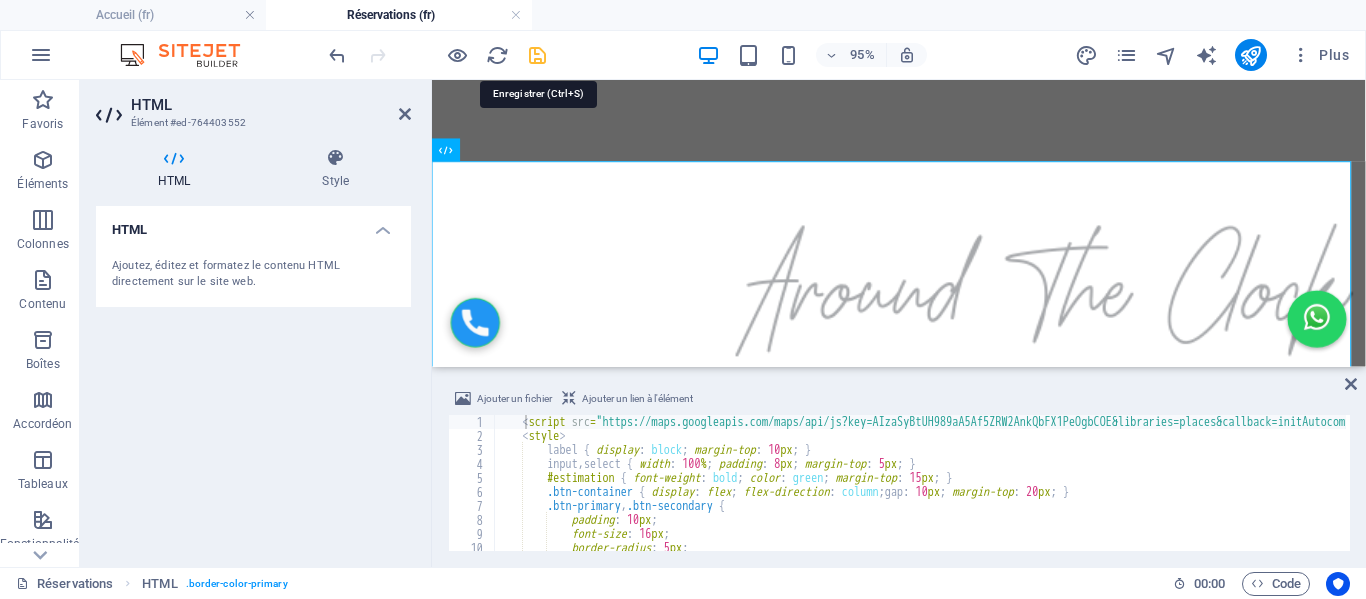 click at bounding box center [537, 55] 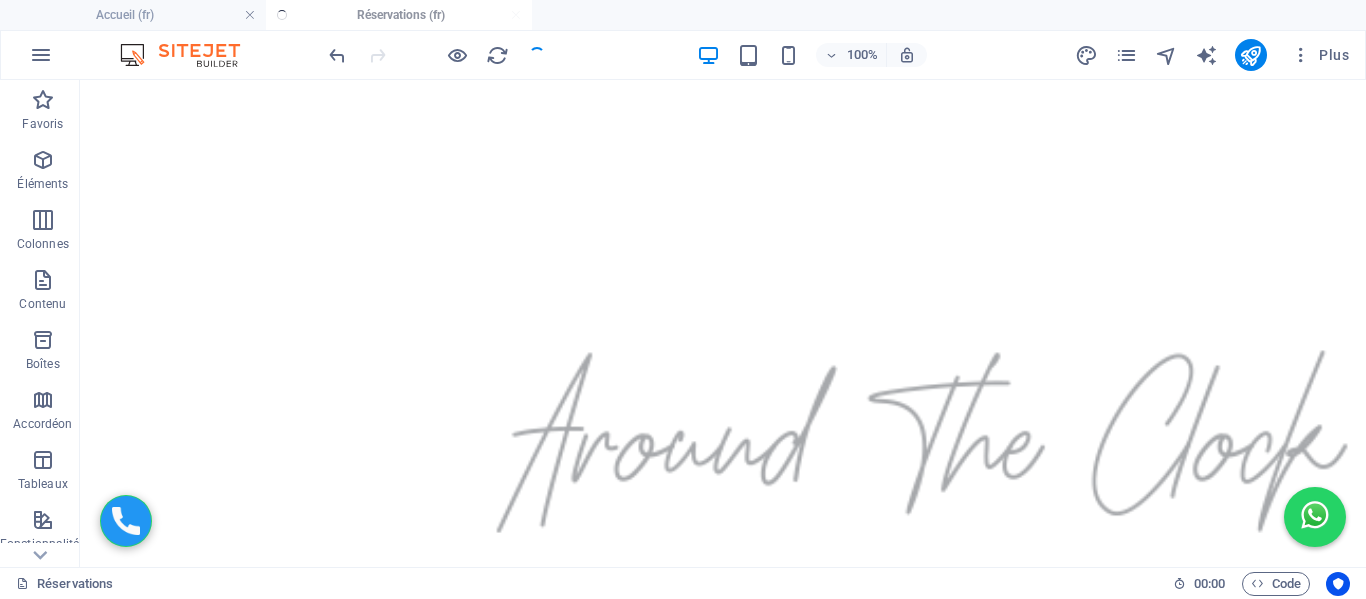 scroll, scrollTop: 348, scrollLeft: 0, axis: vertical 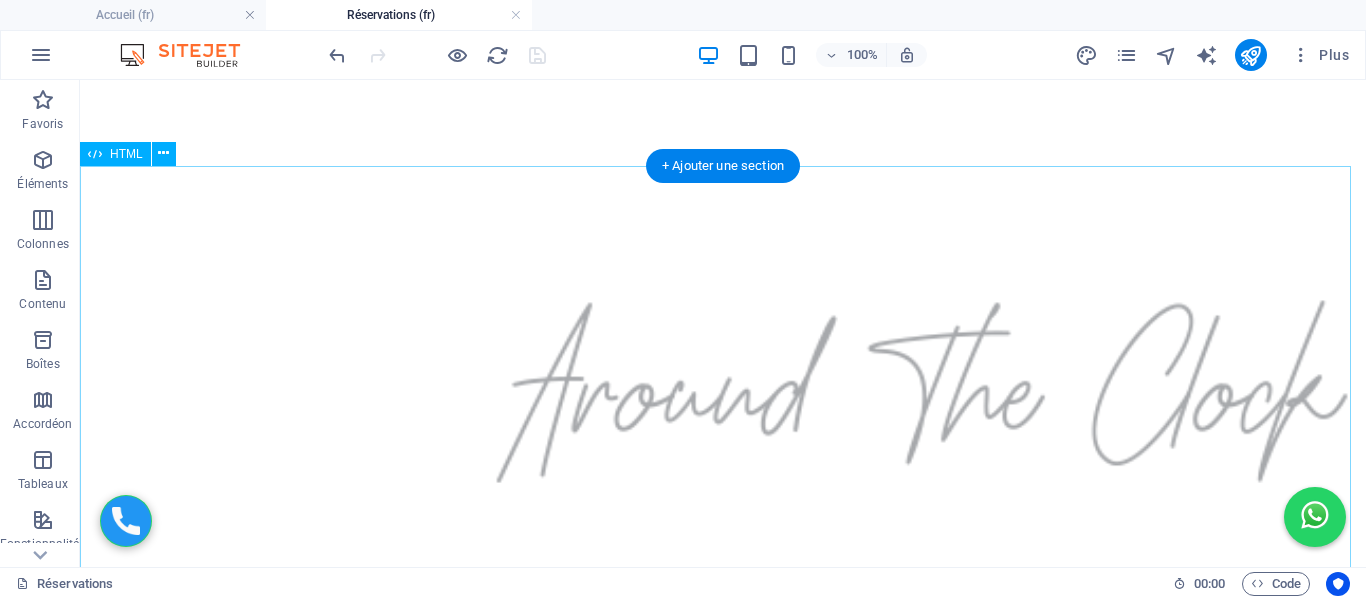 click on "Formulaire de Réservation
Adresse de départ
Adresse de destination
Choix de la gamme
Éco - 4 pers / 2 grandes valises / 2 petites
Berline - 4 pers / 2 grandes valises / 2 petites
Van - 7 pers / 5 grandes valises / 3 petites
Date et heure de réservation
Nombre de personnes
1 2 3
4 5 6 7
Nombre de bagages
0 1 2
3 4 5
Bébés
0 1 2
Nom et prénom
Email
Numéro WhatsApp
N° de vol ou train
Estimation : --
Réserver et Payer Maintenant
Payer à bord" at bounding box center (723, 1490) 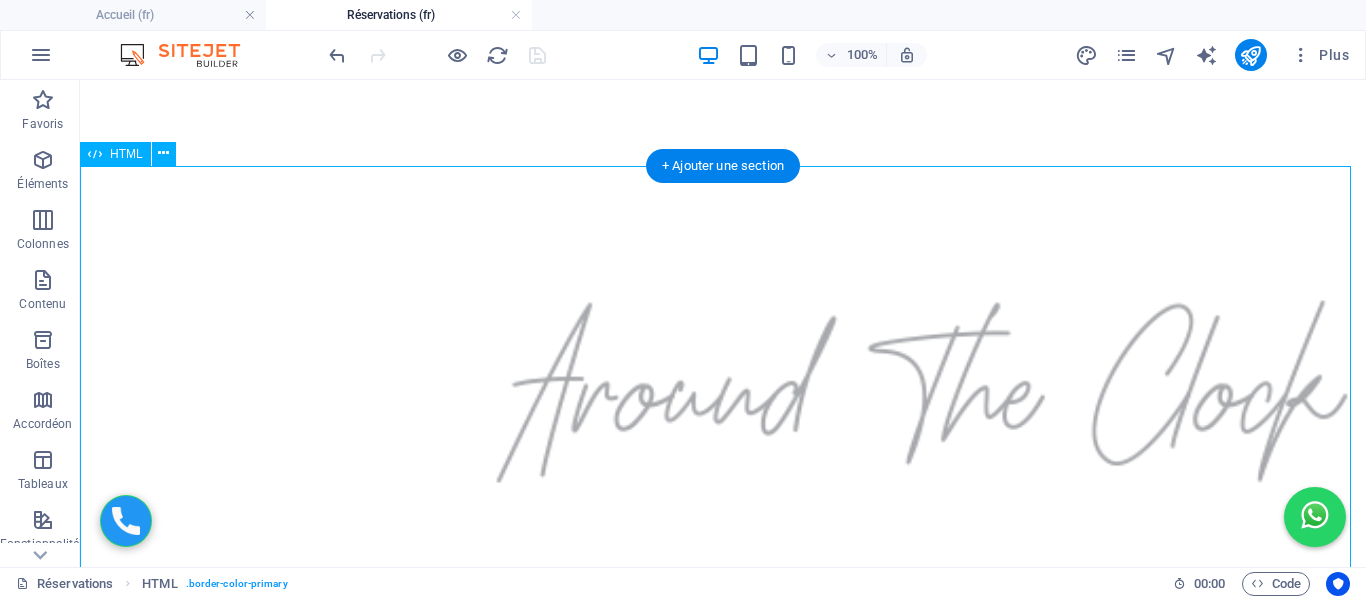 click on "Formulaire de Réservation
Adresse de départ
Adresse de destination
Choix de la gamme
Éco - 4 pers / 2 grandes valises / 2 petites
Berline - 4 pers / 2 grandes valises / 2 petites
Van - 7 pers / 5 grandes valises / 3 petites
Date et heure de réservation
Nombre de personnes
1 2 3
4 5 6 7
Nombre de bagages
0 1 2
3 4 5
Bébés
0 1 2
Nom et prénom
Email
Numéro WhatsApp
N° de vol ou train
Estimation : --
Réserver et Payer Maintenant
Payer à bord" at bounding box center [723, 1490] 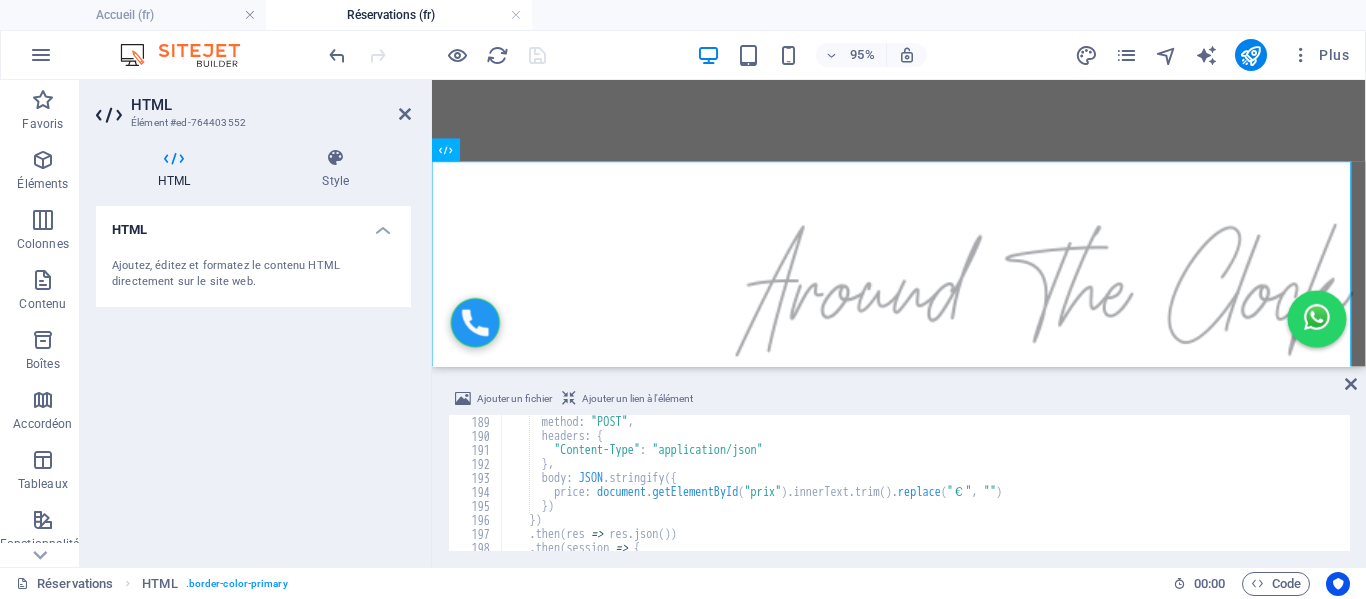 scroll, scrollTop: 2512, scrollLeft: 0, axis: vertical 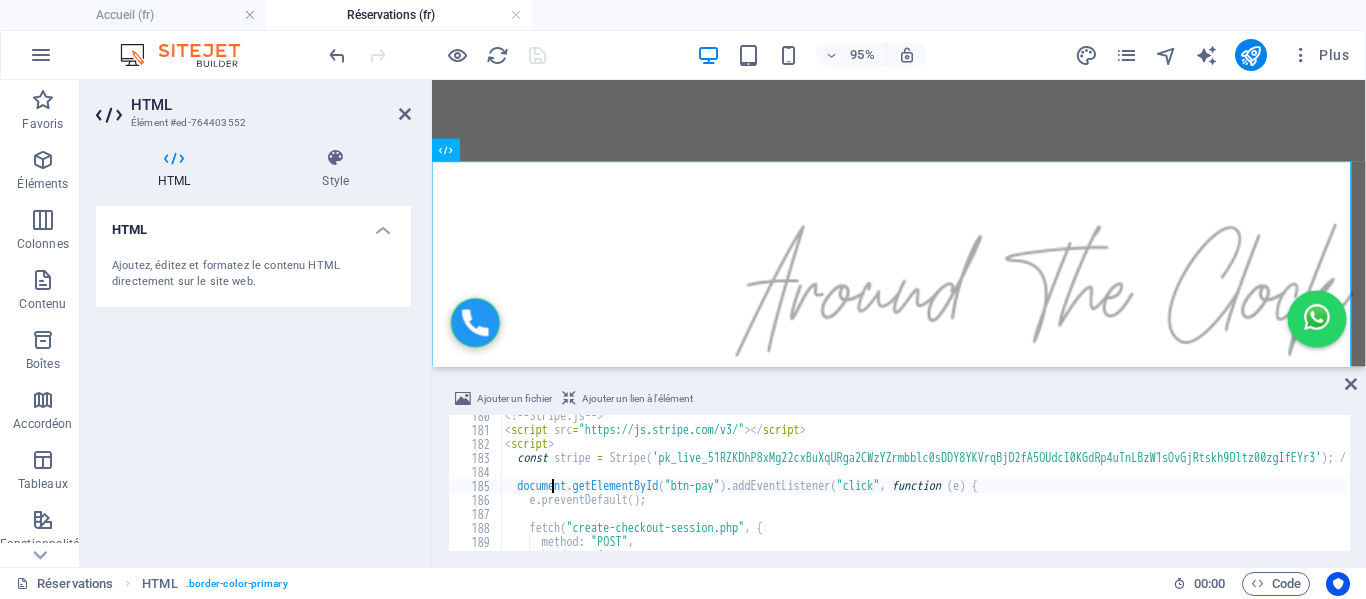 click on "< script src = "https://js.stripe.com/v3/" > </ script > < script > const stripe = Stripe('pk_live_XXXXXXXXXXXXXXXXXXXXXXXXXXXXXXXXXXXX'); // Remplace par ta clé publique document.getElementById("btn-pay").addEventListener("click", function(e) { e.preventDefault(); fetch("create-checkout-session.php", { method: "POST", headers: {" at bounding box center [1067, 489] 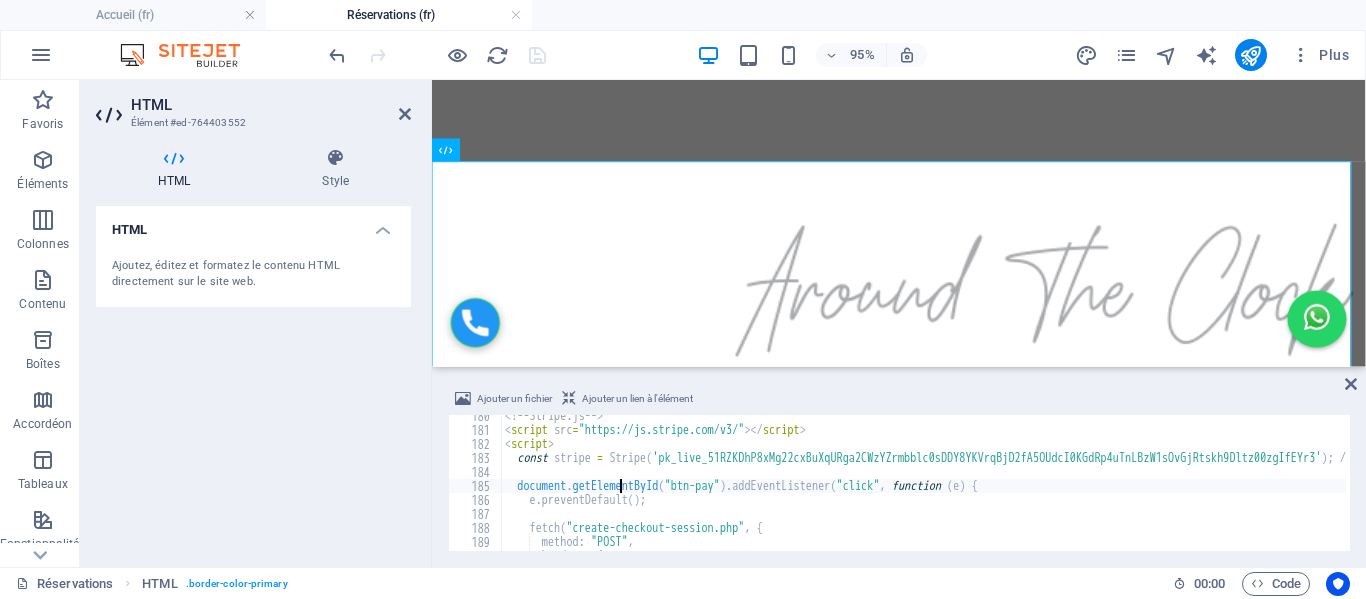 click on "< script src = "https://js.stripe.com/v3/" > </ script > < script > const stripe = Stripe('pk_live_XXXXXXXXXXXXXXXXXXXXXXXXXXXXXXXXXXXX'); // Remplace par ta clé publique document.getElementById("btn-pay").addEventListener("click", function(e) { e.preventDefault(); fetch("create-checkout-session.php", { method: "POST", headers: {" at bounding box center [1067, 489] 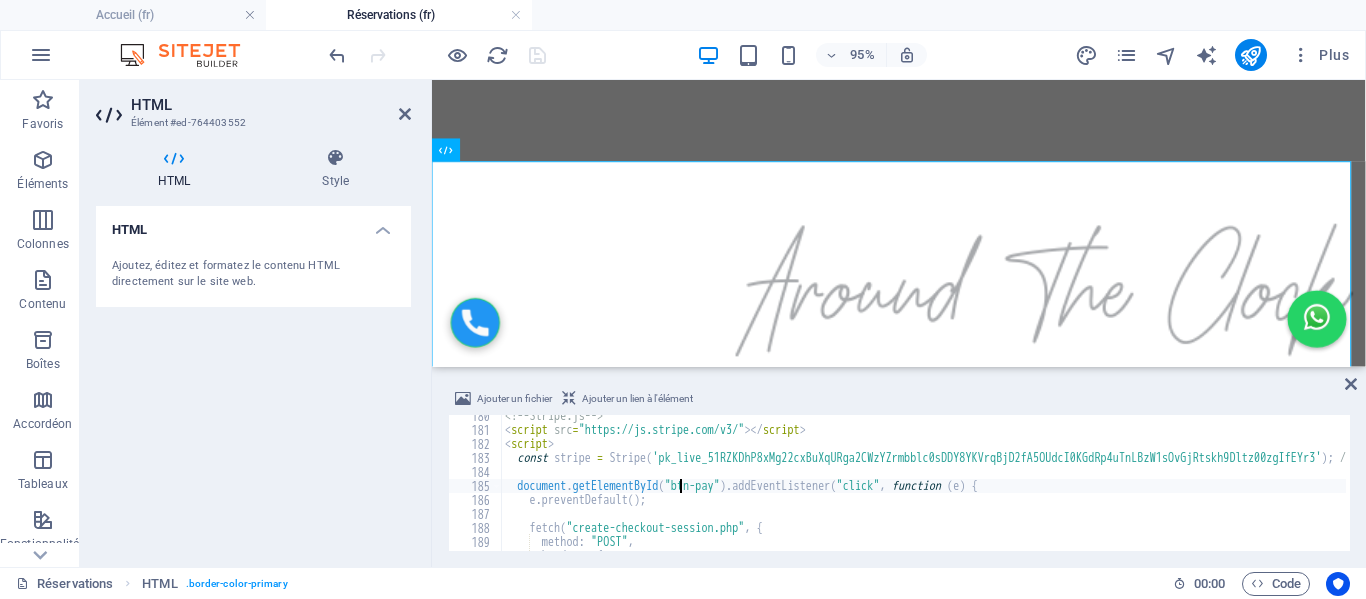 click on "< script src = "https://js.stripe.com/v3/" > </ script > < script > const stripe = Stripe('pk_live_XXXXXXXXXXXXXXXXXXXXXXXXXXXXXXXXXXXX'); // Remplace par ta clé publique document.getElementById("btn-pay").addEventListener("click", function(e) { e.preventDefault(); fetch("create-checkout-session.php", { method: "POST", headers: {" at bounding box center (1067, 489) 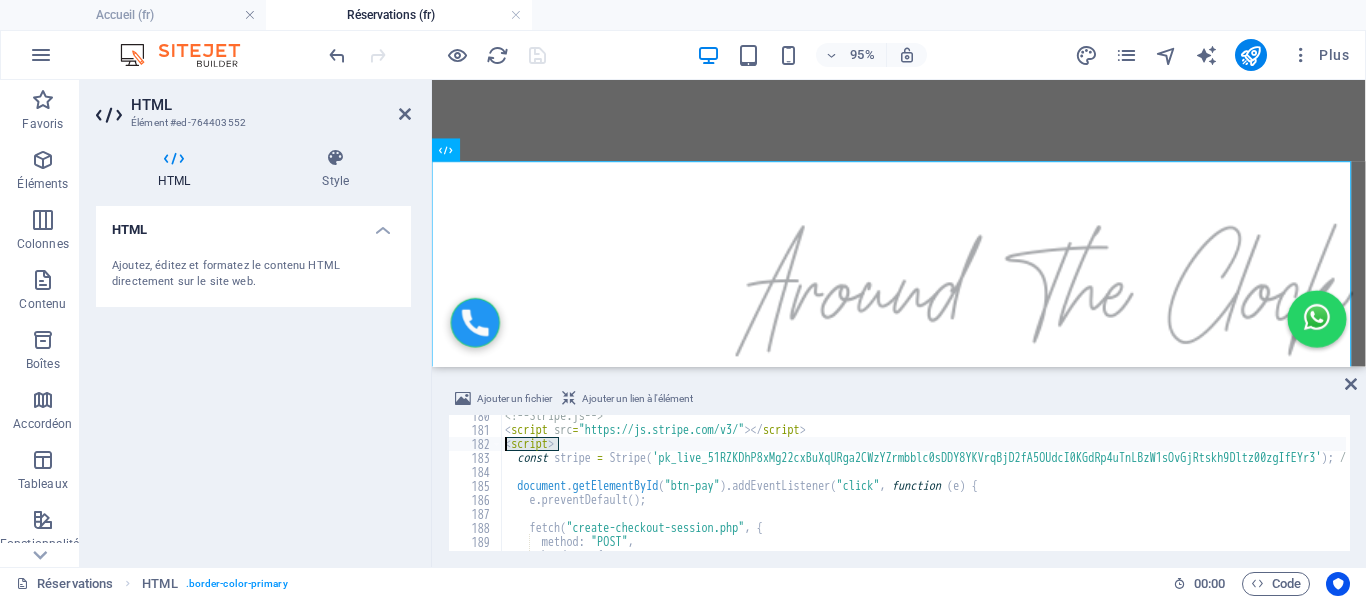 drag, startPoint x: 564, startPoint y: 443, endPoint x: 507, endPoint y: 442, distance: 57.00877 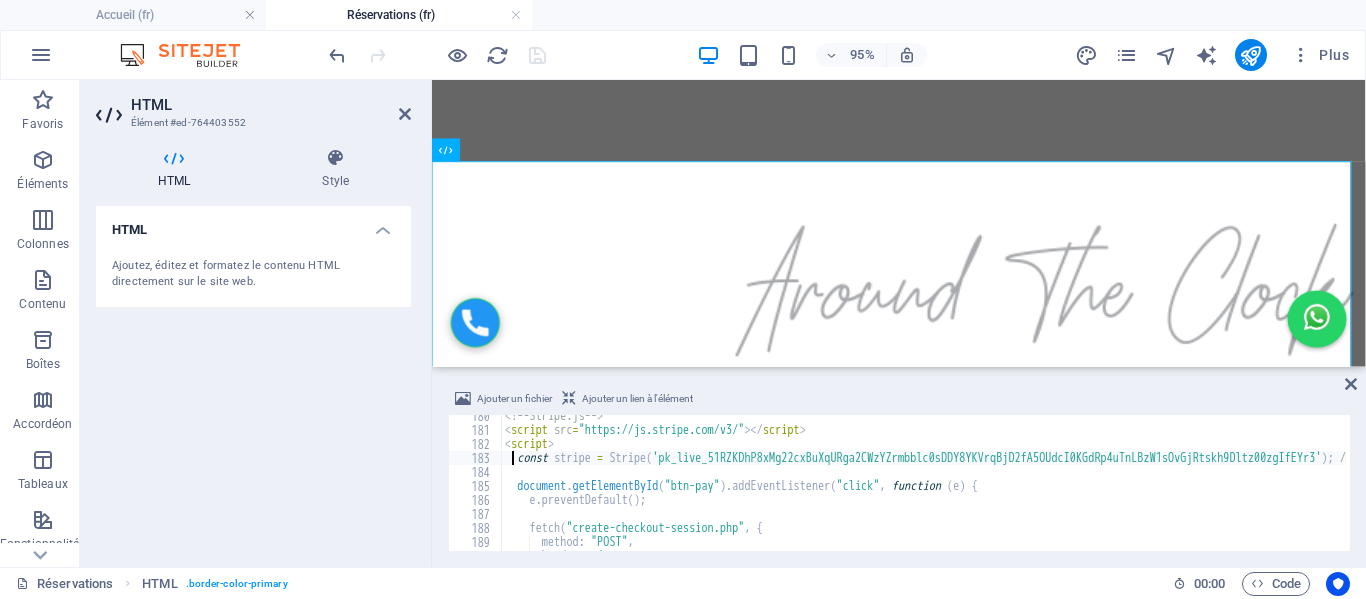 click on "< script src = "https://js.stripe.com/v3/" > </ script > < script > const stripe = Stripe('pk_live_XXXXXXXXXXXXXXXXXXXXXXXXXXXXXXXXXXXX'); // Remplace par ta clé publique document.getElementById("btn-pay").addEventListener("click", function(e) { e.preventDefault(); fetch("create-checkout-session.php", { method: "POST", headers: {" at bounding box center (1067, 489) 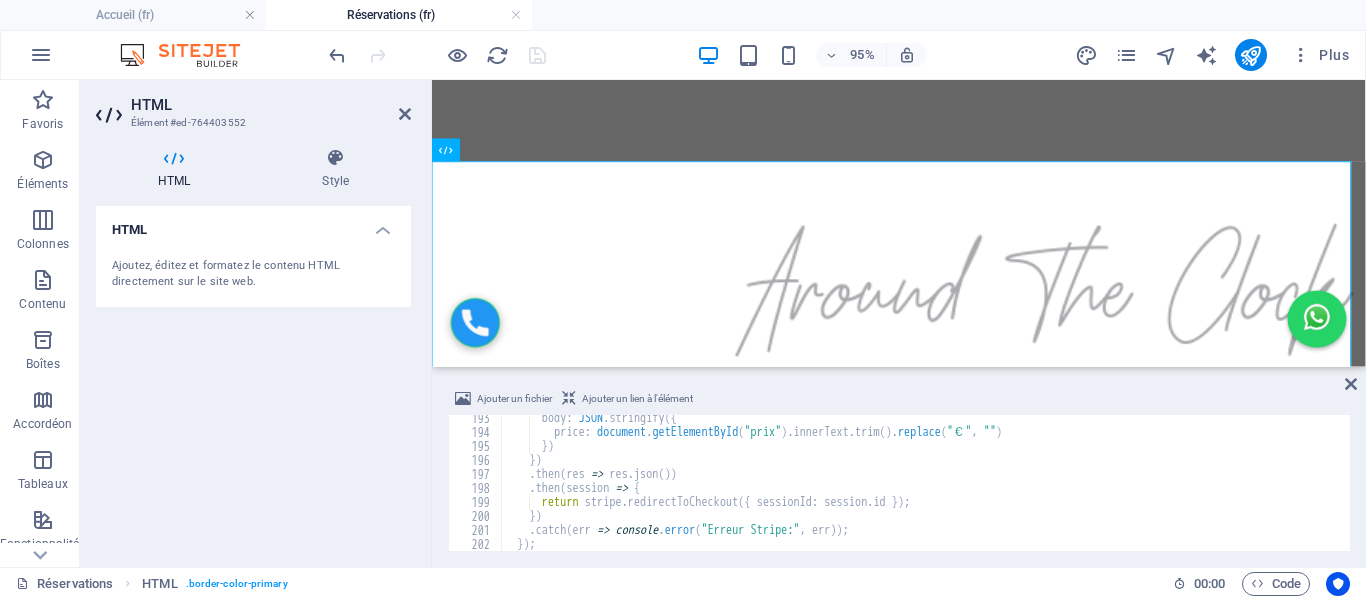 scroll, scrollTop: 2752, scrollLeft: 0, axis: vertical 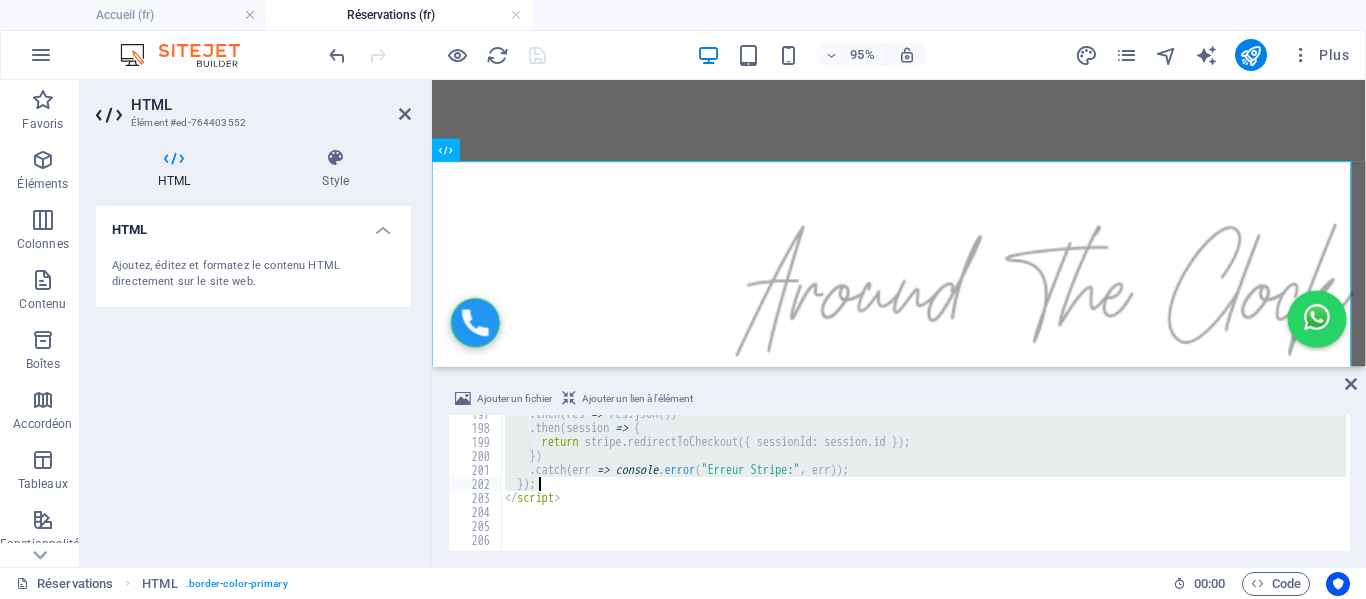 click on ". then ( res   =>   res . json ( ))      . then ( session   =>   {         return   stripe . redirectToCheckout ({   sessionId :   session . id   }) ;      })      . catch ( err   =>   console . error ( "Erreur Stripe:" ,   err )) ;    }) ; </ script >" at bounding box center [1067, 487] 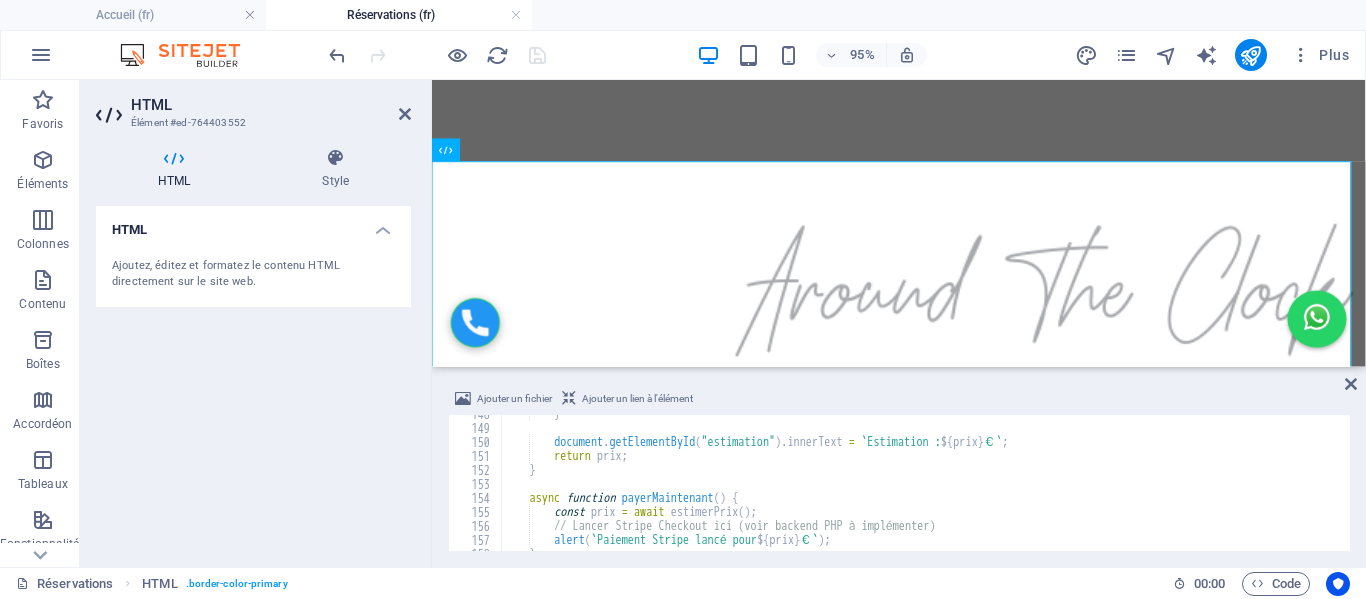 scroll, scrollTop: 2126, scrollLeft: 0, axis: vertical 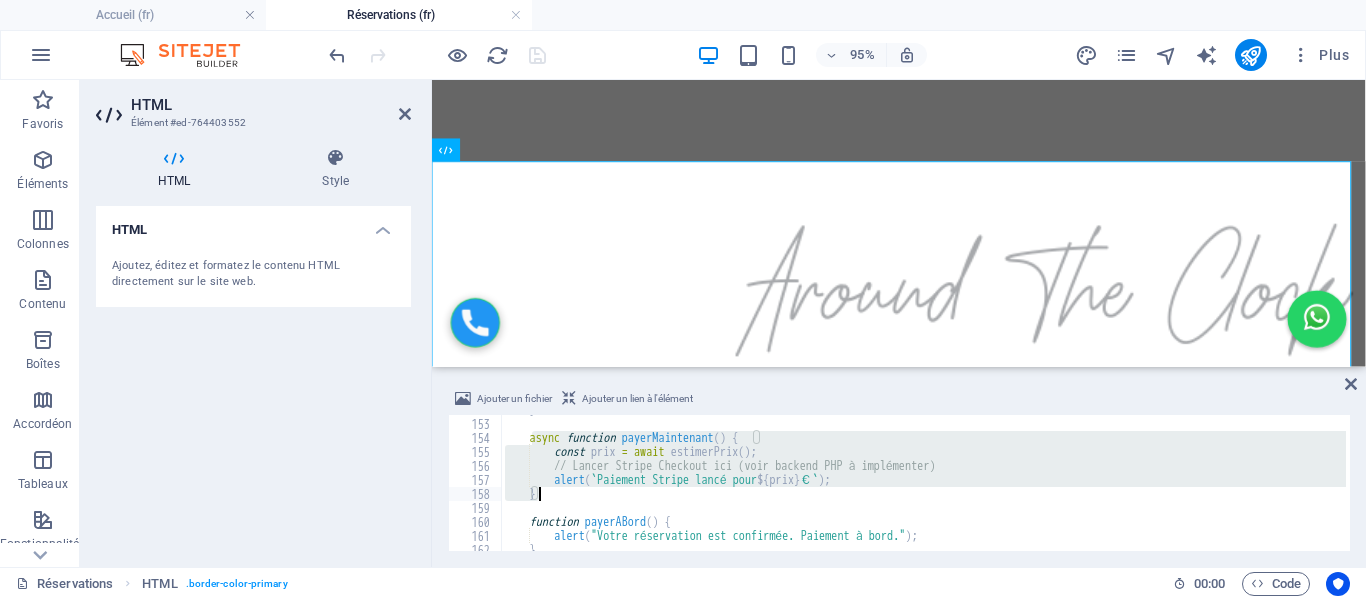 drag, startPoint x: 532, startPoint y: 441, endPoint x: 552, endPoint y: 492, distance: 54.781384 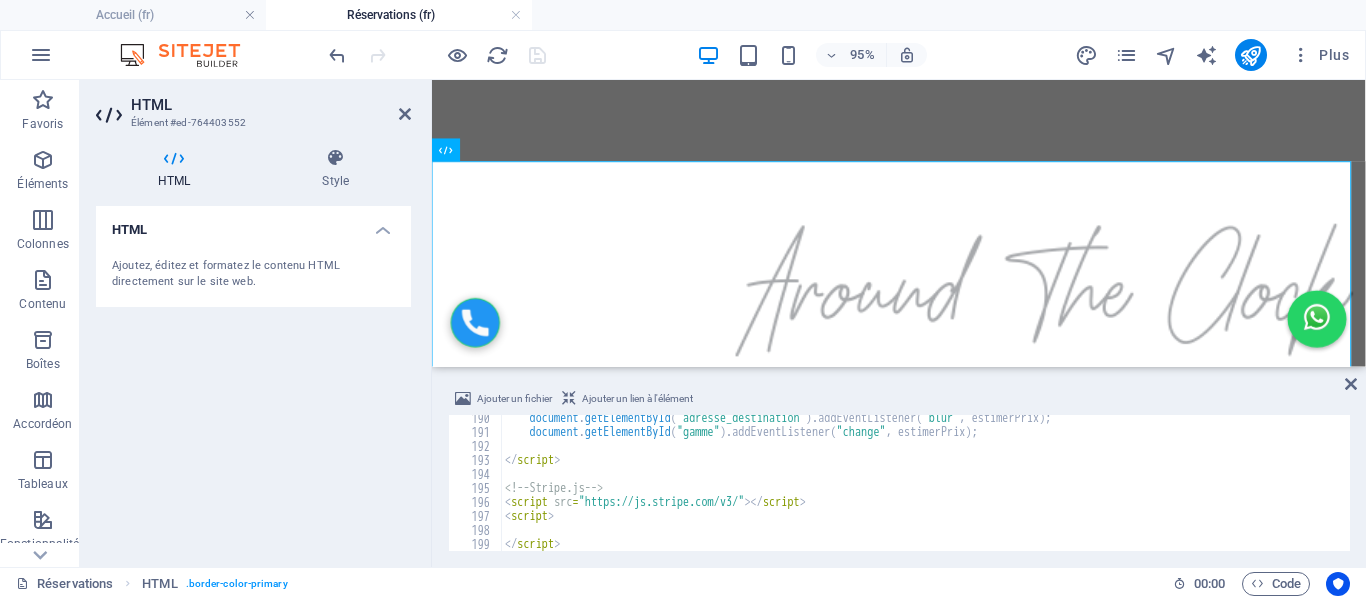 scroll, scrollTop: 2650, scrollLeft: 0, axis: vertical 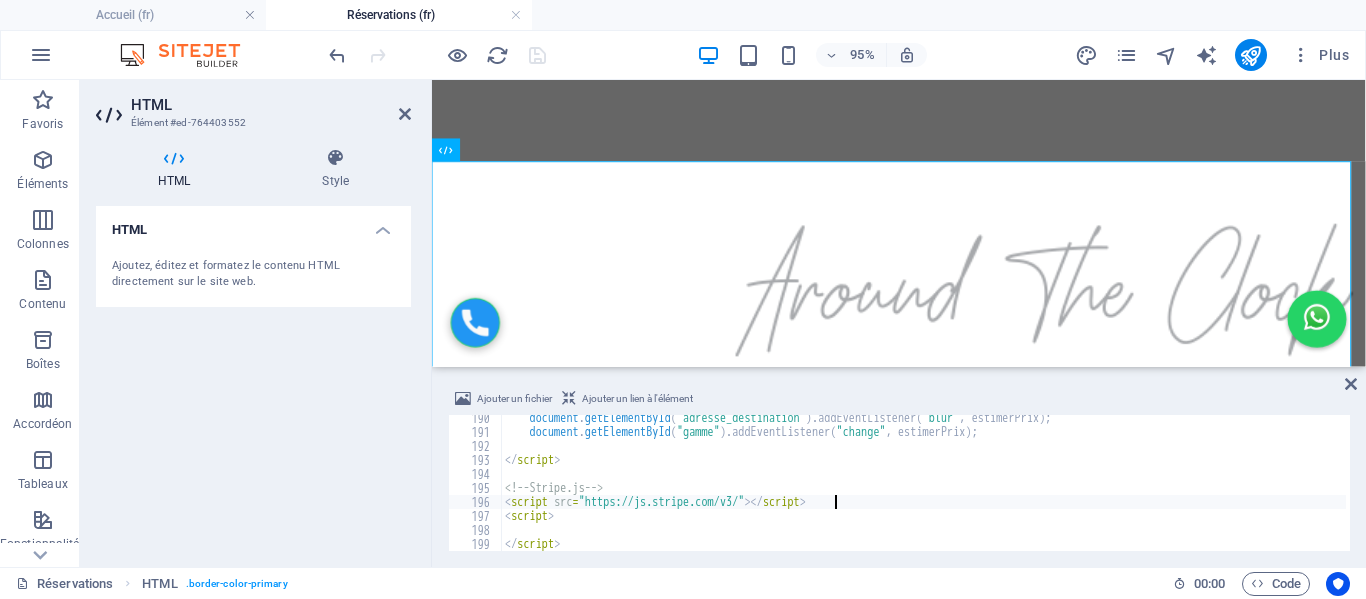 click at bounding box center [437, 55] 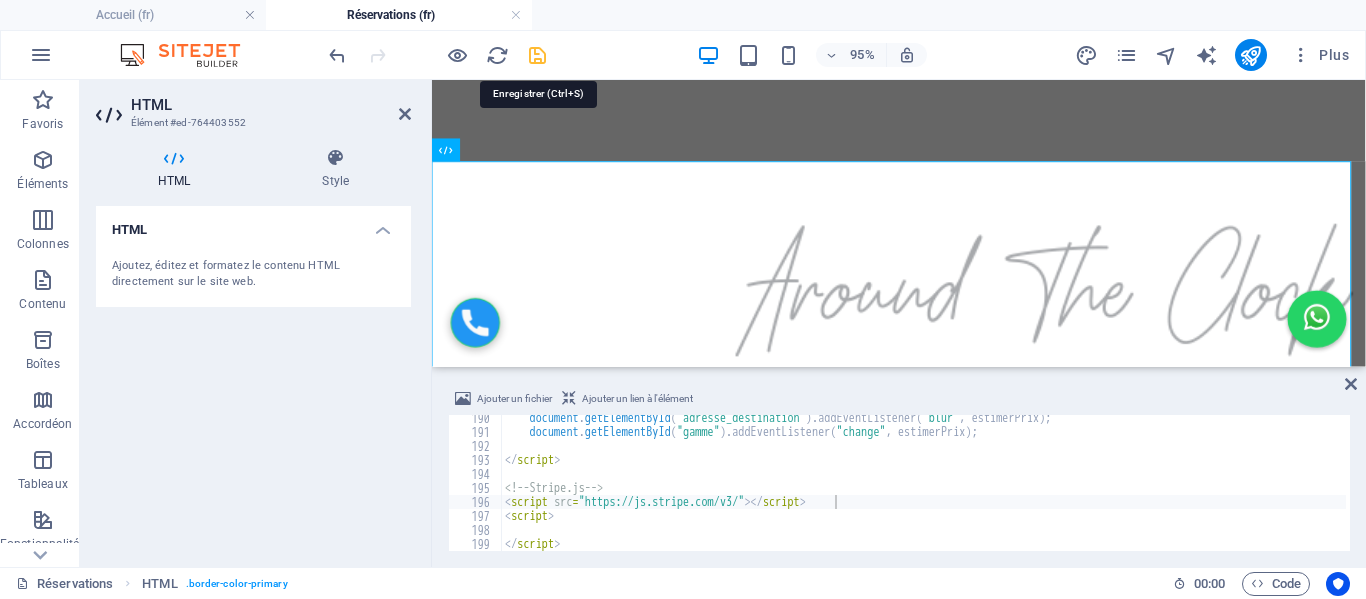 click at bounding box center [537, 55] 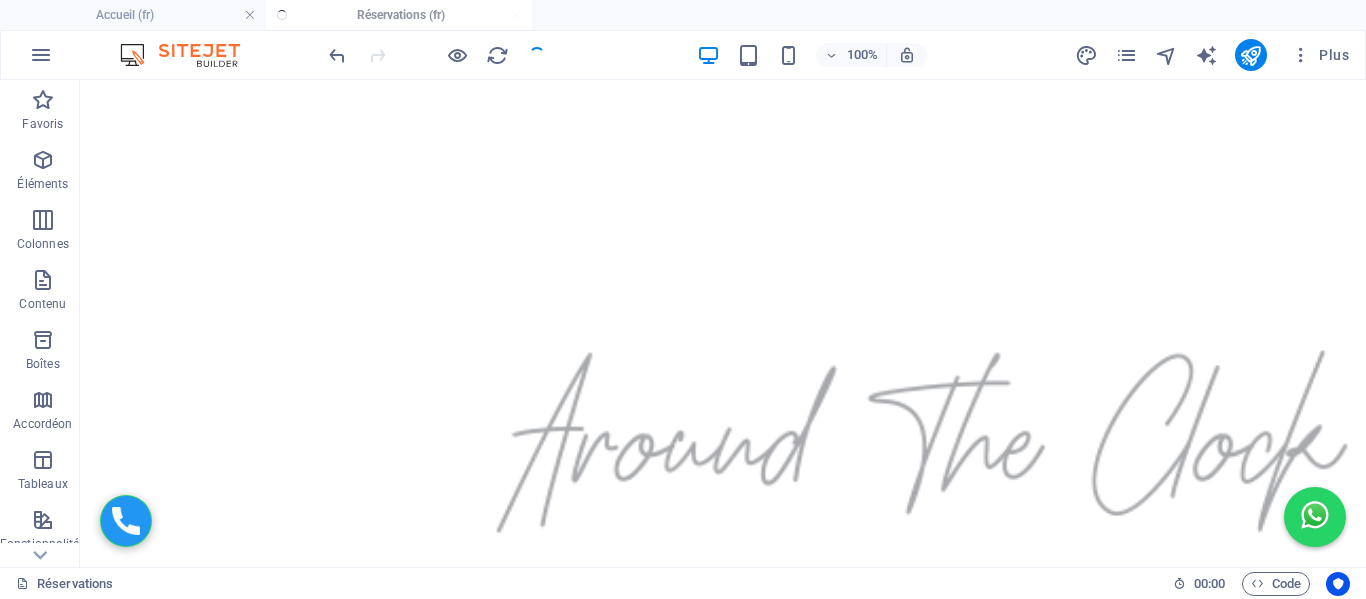 scroll, scrollTop: 348, scrollLeft: 0, axis: vertical 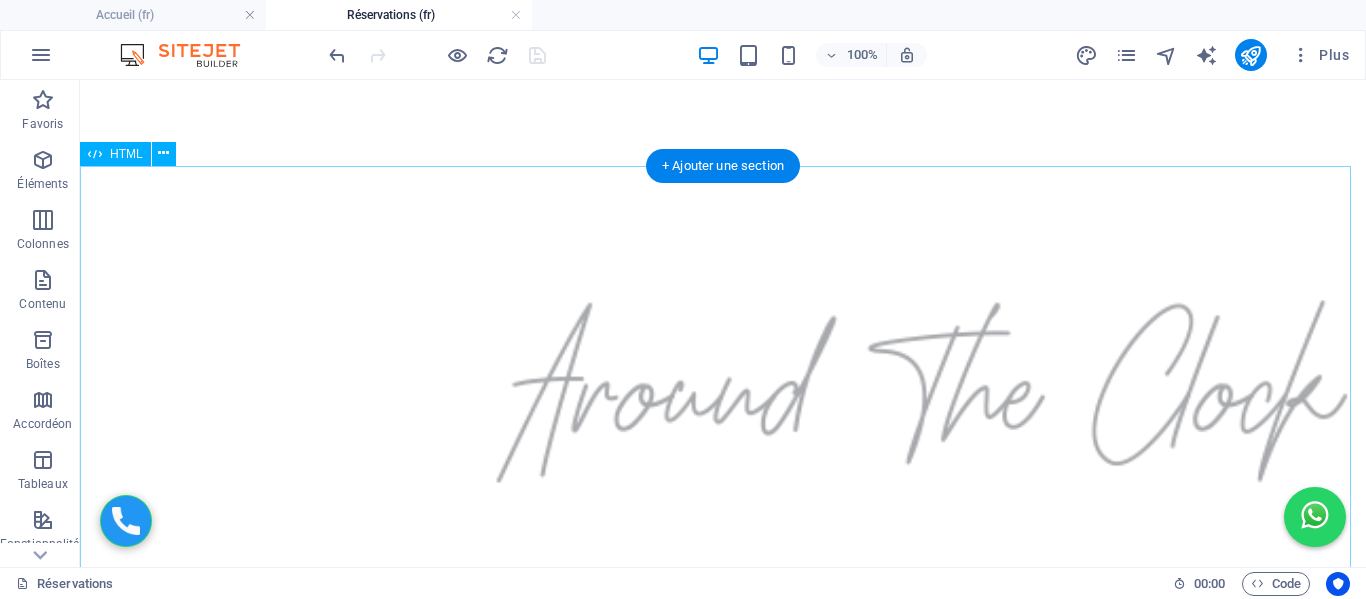 click on "Formulaire de Réservation
Adresse de départ
Adresse de destination
Choix de la gamme
Éco - 4 pers / 2 grandes valises / 2 petites
Berline - 4 pers / 2 grandes valises / 2 petites
Van - 7 pers / 5 grandes valises / 3 petites
Date et heure de réservation
Nombre de personnes
1 2 3
4 5 6 7
Nombre de bagages
0 1 2
3 4 5
Bébés
0 1 2
Nom et prénom
Email
Numéro WhatsApp
N° de vol ou train
Estimation : --
Réserver et Payer Maintenant
Payer à bord" at bounding box center (723, 1490) 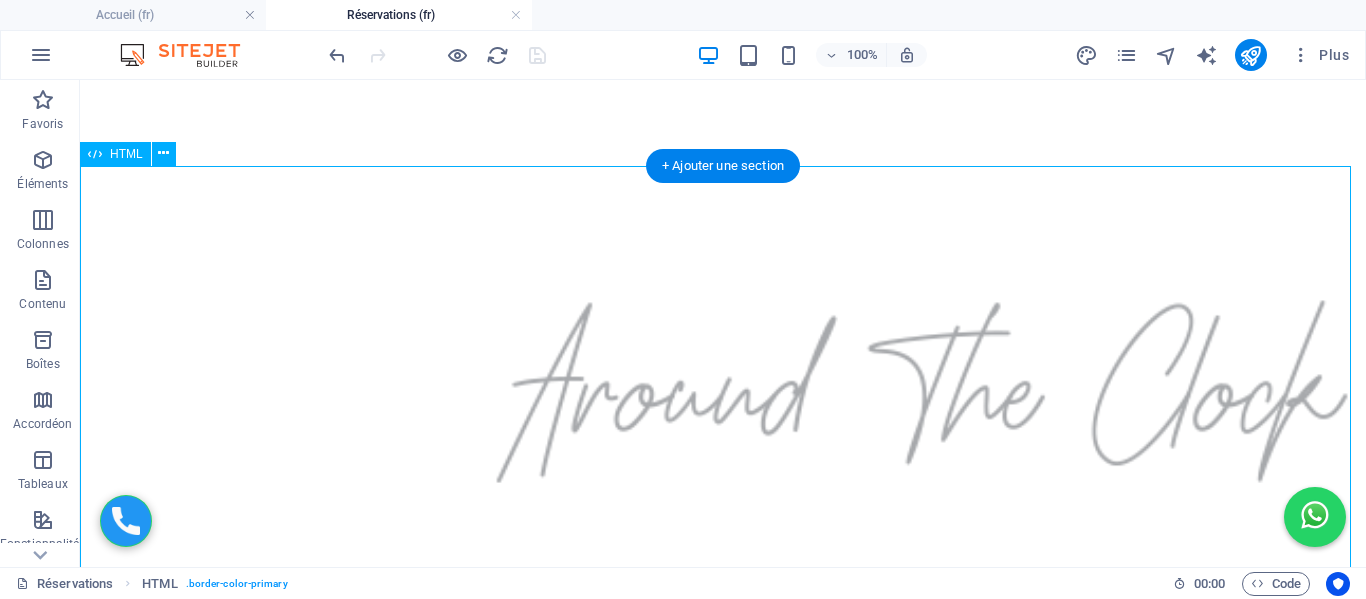 click on "Formulaire de Réservation
Adresse de départ
Adresse de destination
Choix de la gamme
Éco - 4 pers / 2 grandes valises / 2 petites
Berline - 4 pers / 2 grandes valises / 2 petites
Van - 7 pers / 5 grandes valises / 3 petites
Date et heure de réservation
Nombre de personnes
1 2 3
4 5 6 7
Nombre de bagages
0 1 2
3 4 5
Bébés
0 1 2
Nom et prénom
Email
Numéro WhatsApp
N° de vol ou train
Estimation : --
Réserver et Payer Maintenant
Payer à bord" at bounding box center (723, 1490) 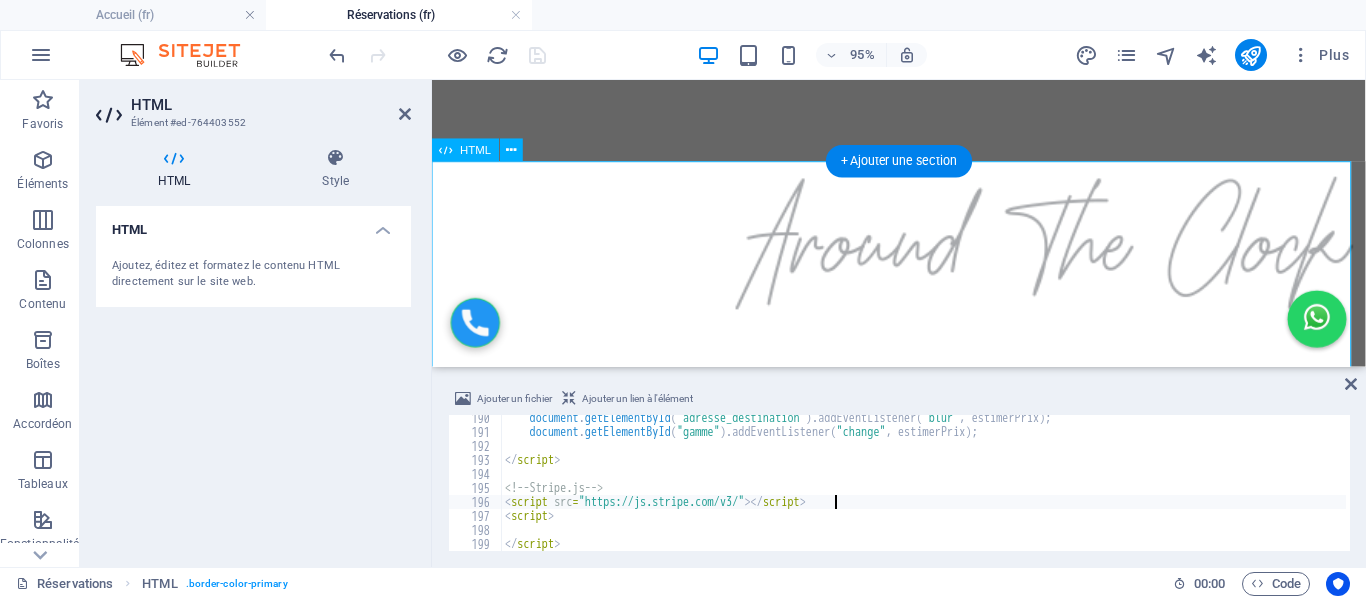 scroll, scrollTop: 298, scrollLeft: 0, axis: vertical 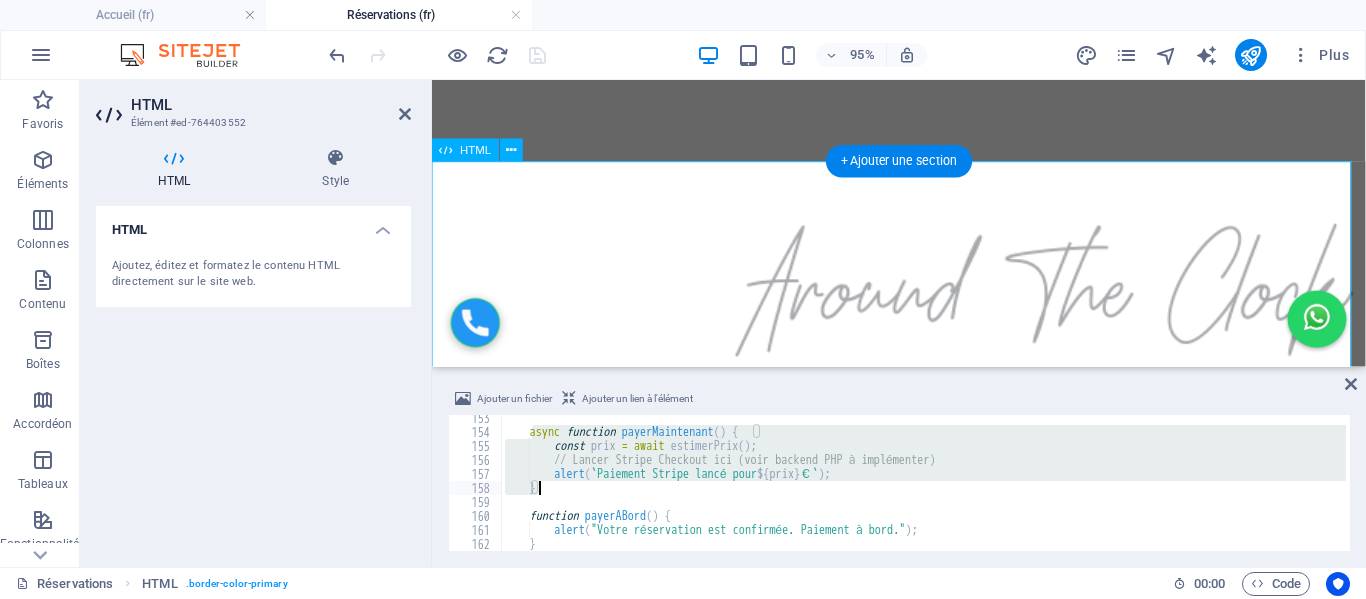 type on ".catch(err => console.error("Erreur Stripe:", err));
});" 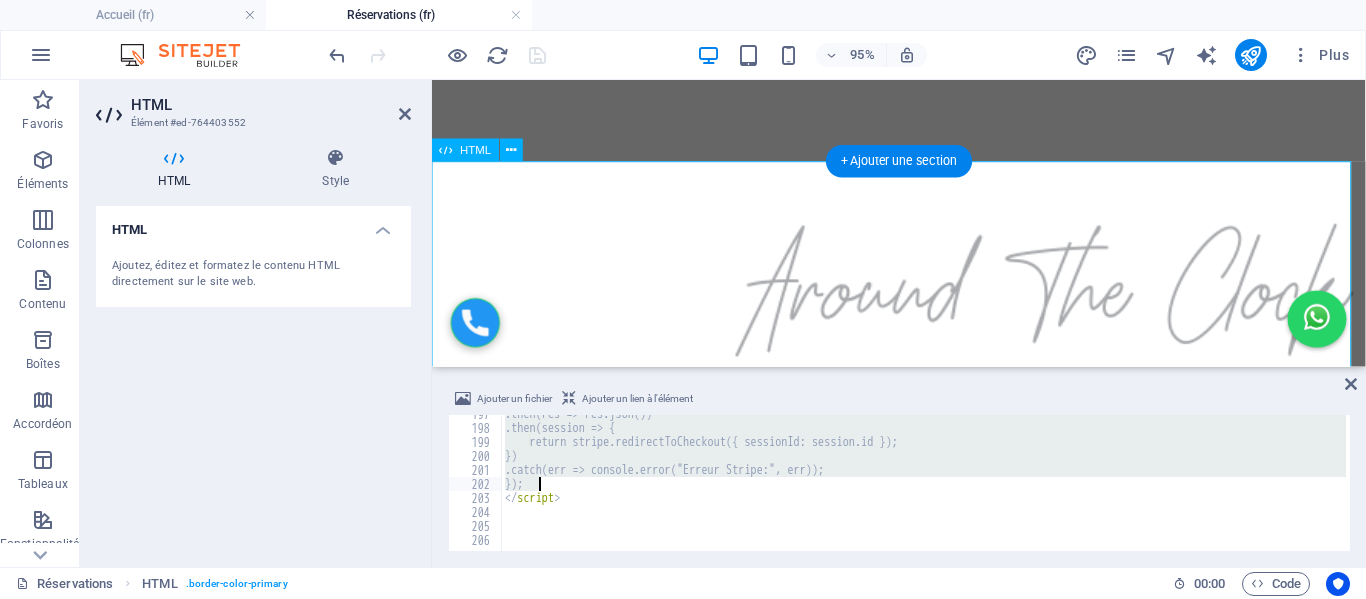 scroll, scrollTop: 2752, scrollLeft: 0, axis: vertical 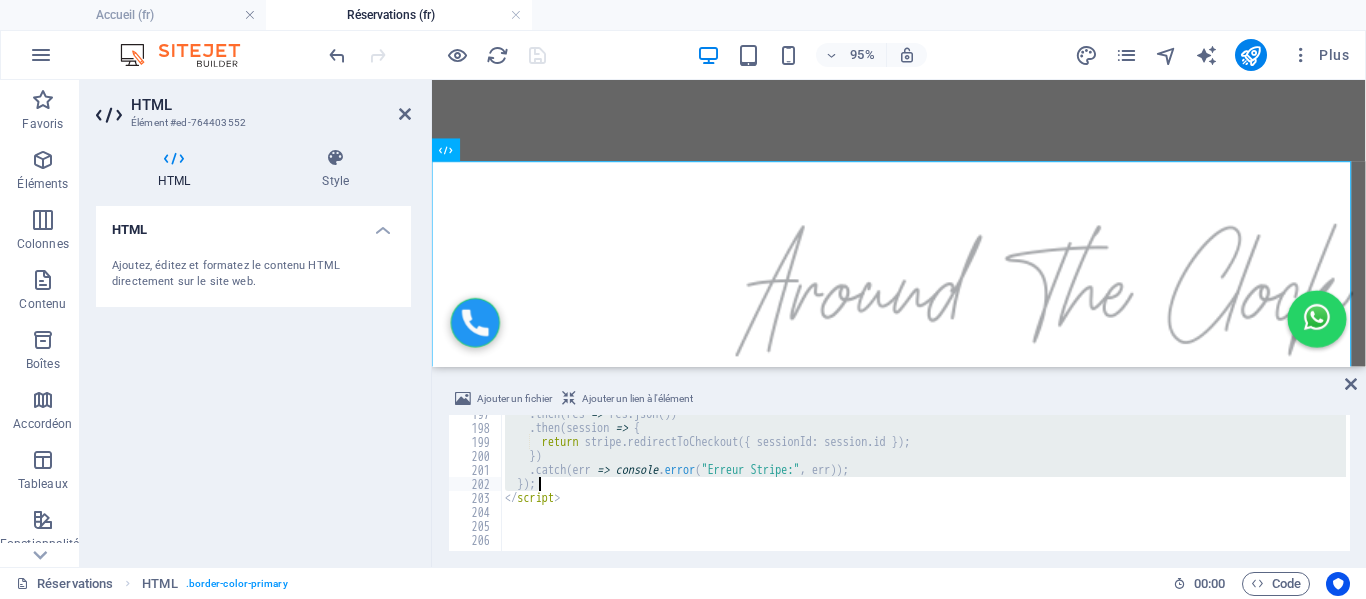 click at bounding box center [437, 55] 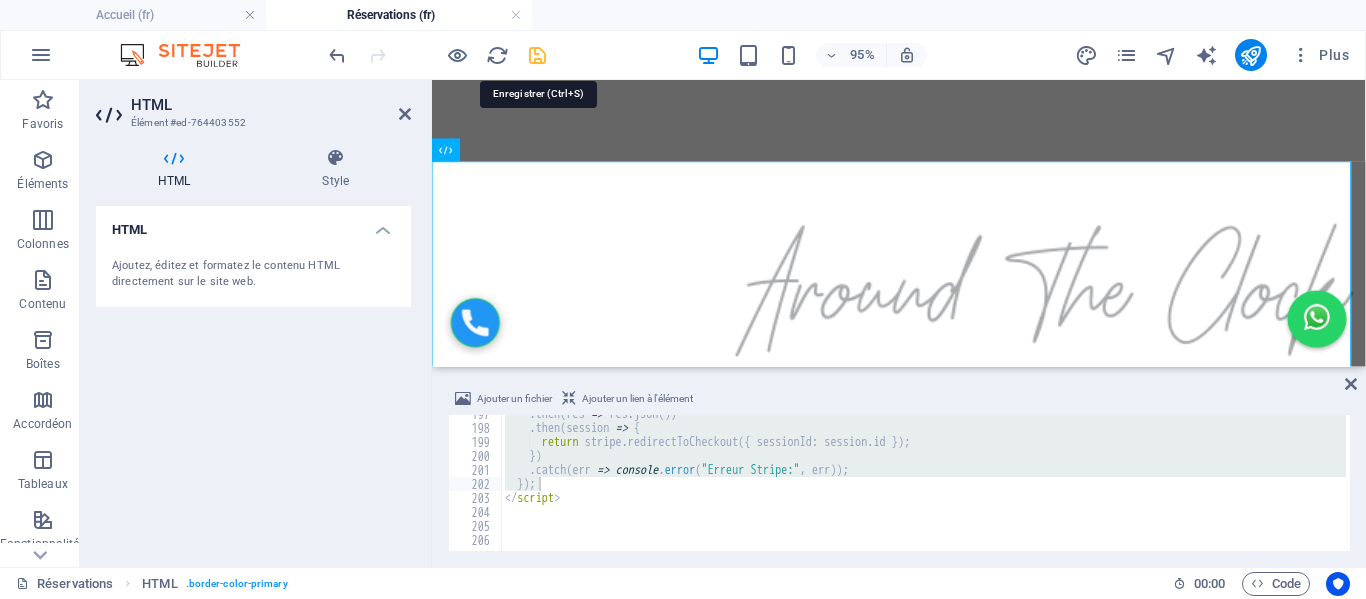 click at bounding box center [537, 55] 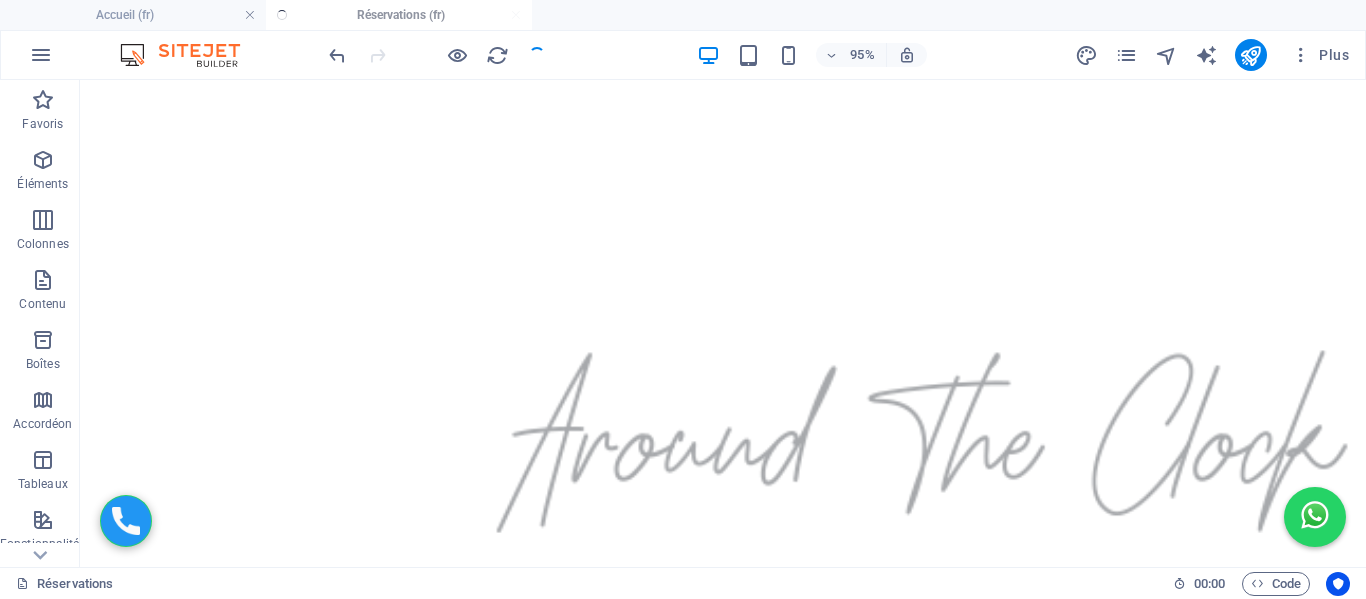 scroll, scrollTop: 348, scrollLeft: 0, axis: vertical 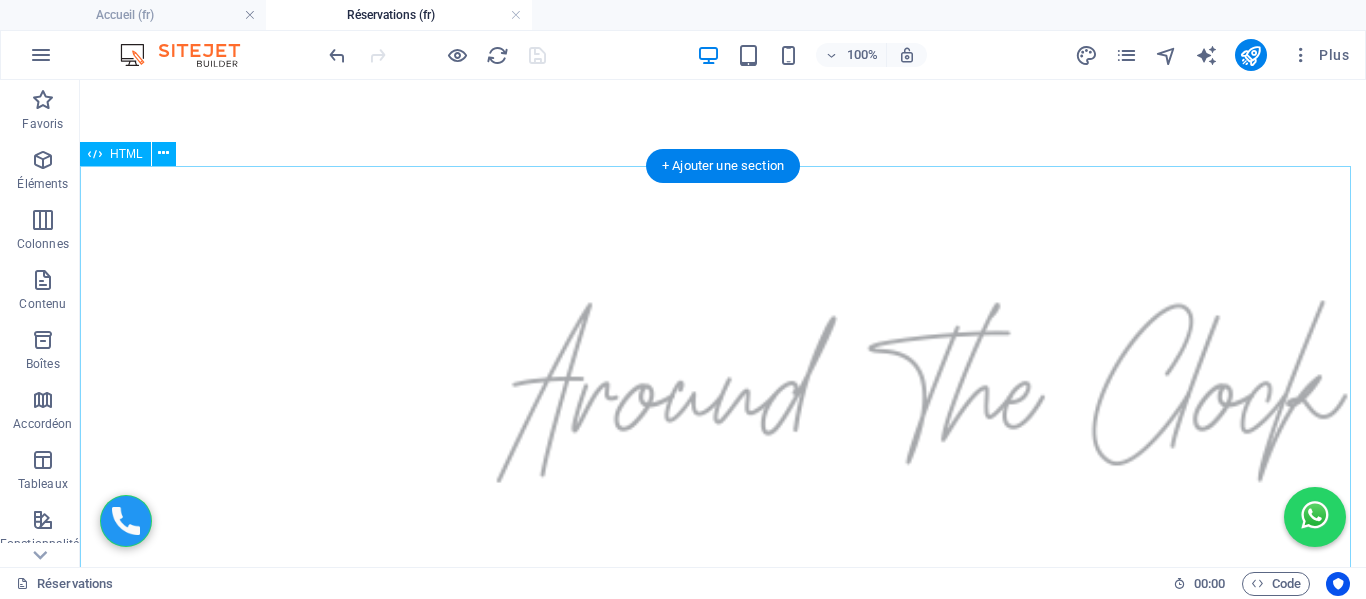 click on "Formulaire de Réservation
Adresse de départ
Adresse de destination
Choix de la gamme
Éco - 4 pers / 2 grandes valises / 2 petites
Berline - 4 pers / 2 grandes valises / 2 petites
Van - 7 pers / 5 grandes valises / 3 petites
Date et heure de réservation
Nombre de personnes
1 2 3
4 5 6 7
Nombre de bagages
0 1 2
3 4 5
Bébés
0 1 2
Nom et prénom
Email
Numéro WhatsApp
N° de vol ou train
Estimation : --
Réserver et Payer Maintenant
Payer à bord" at bounding box center [723, 1490] 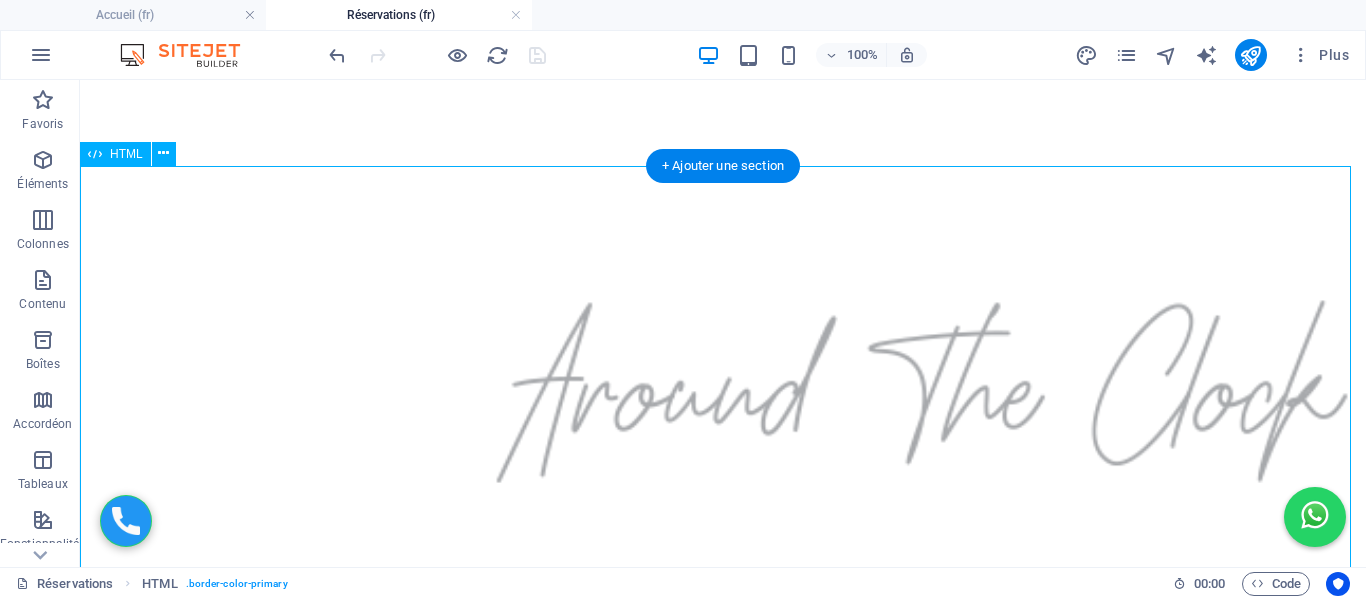 click on "Formulaire de Réservation
Adresse de départ
Adresse de destination
Choix de la gamme
Éco - 4 pers / 2 grandes valises / 2 petites
Berline - 4 pers / 2 grandes valises / 2 petites
Van - 7 pers / 5 grandes valises / 3 petites
Date et heure de réservation
Nombre de personnes
1 2 3
4 5 6 7
Nombre de bagages
0 1 2
3 4 5
Bébés
0 1 2
Nom et prénom
Email
Numéro WhatsApp
N° de vol ou train
Estimation : --
Réserver et Payer Maintenant
Payer à bord" at bounding box center [723, 1490] 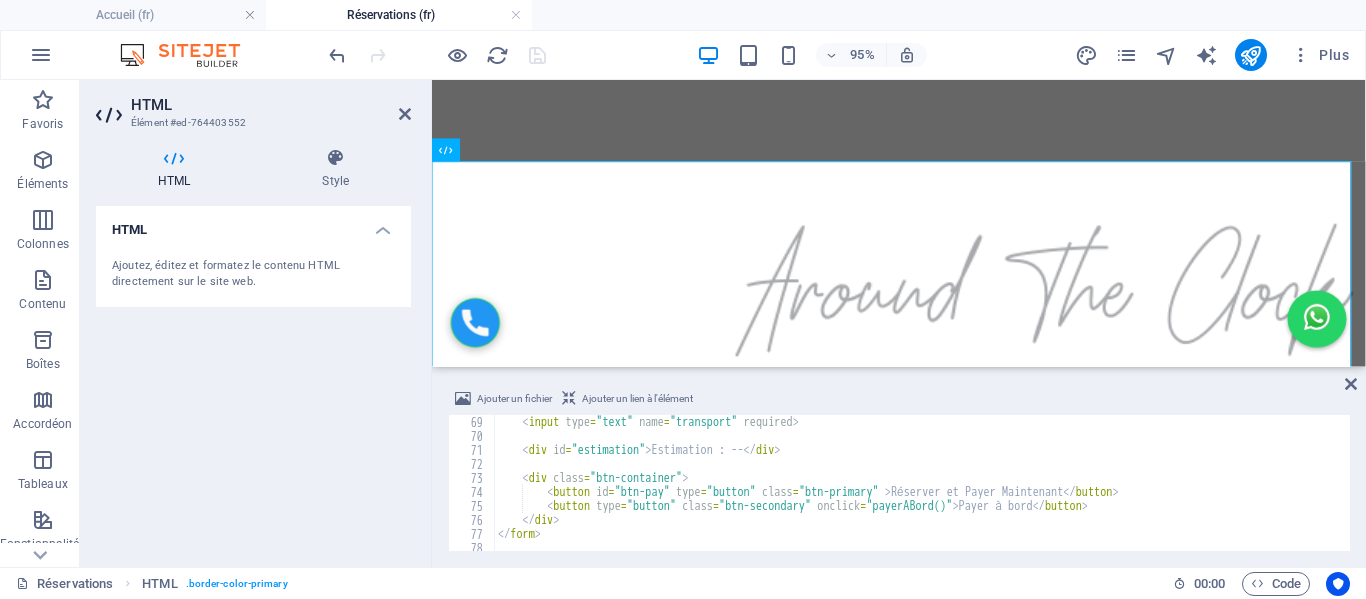 scroll, scrollTop: 952, scrollLeft: 0, axis: vertical 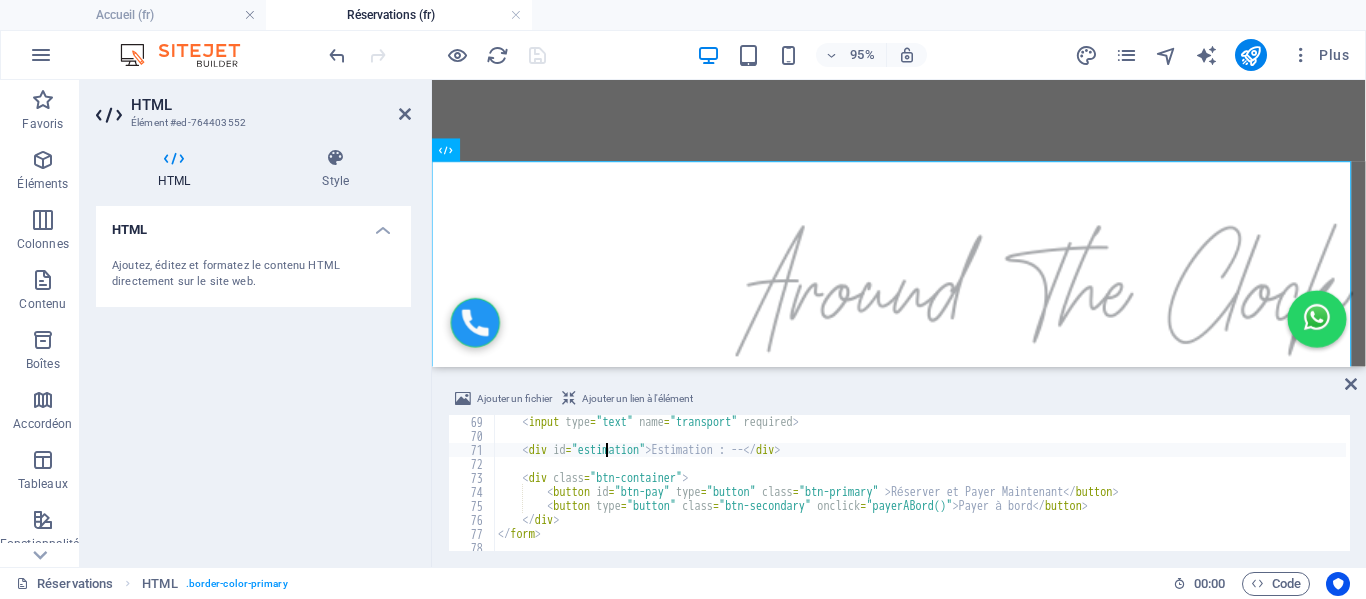 click on "< input   type = "text"   name = "transport"   required >      < div   id = "estimation" > Estimation : -- </ div >      < div   class = "btn-container" >           < button   id = "btn-pay"   type = "button"   class = "btn-primary"   > Réserver et Payer Maintenant </ button >           < button   type = "button"   class = "btn-secondary"   onclick = "payerABord()" > Payer à bord </ button >      </ div > </ form > < script >" at bounding box center (1060, 495) 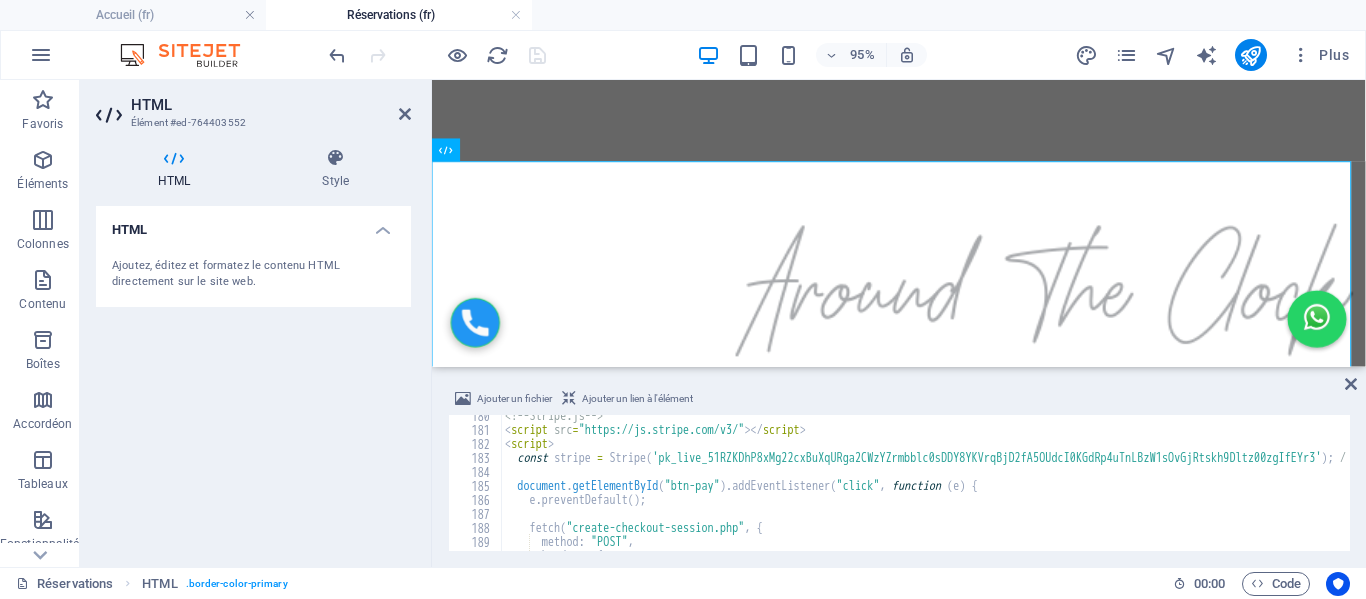 scroll, scrollTop: 2752, scrollLeft: 0, axis: vertical 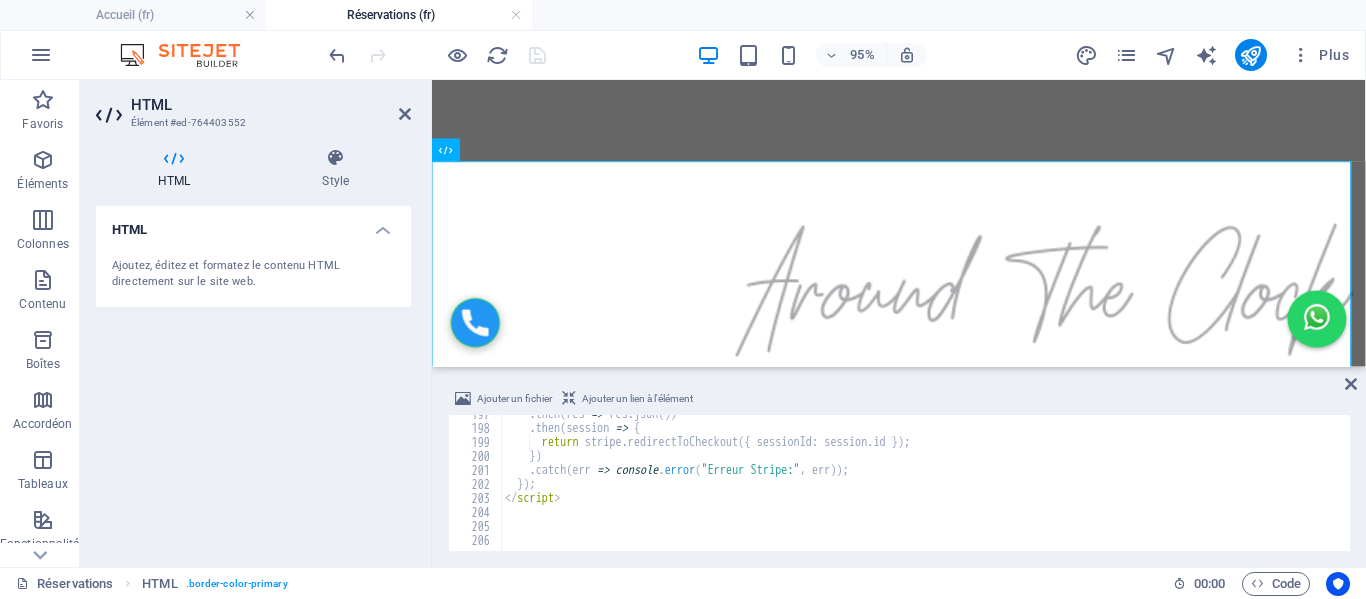 click on ". then ( res   =>   res . json ( ))      . then ( session   =>   {         return   stripe . redirectToCheckout ({   sessionId :   session . id   }) ;      })      . catch ( err   =>   console . error ( "Erreur Stripe:" ,   err )) ;    }) ; </ script >" at bounding box center [1067, 487] 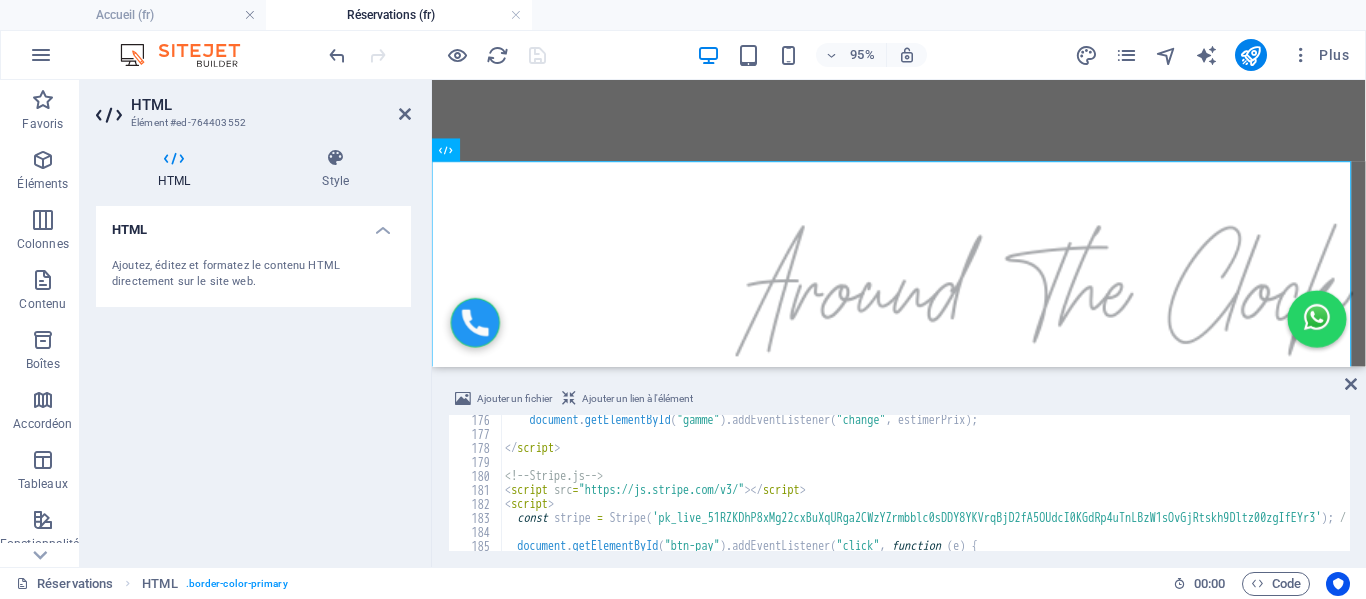 scroll, scrollTop: 2452, scrollLeft: 0, axis: vertical 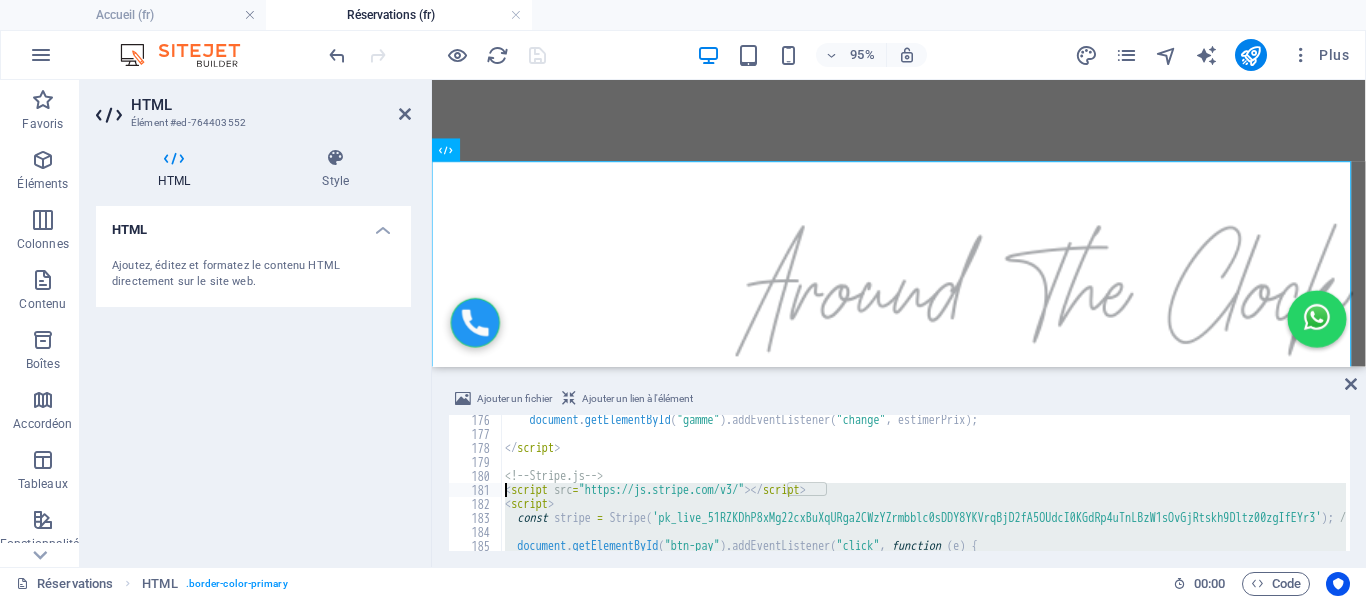 paste on "/" 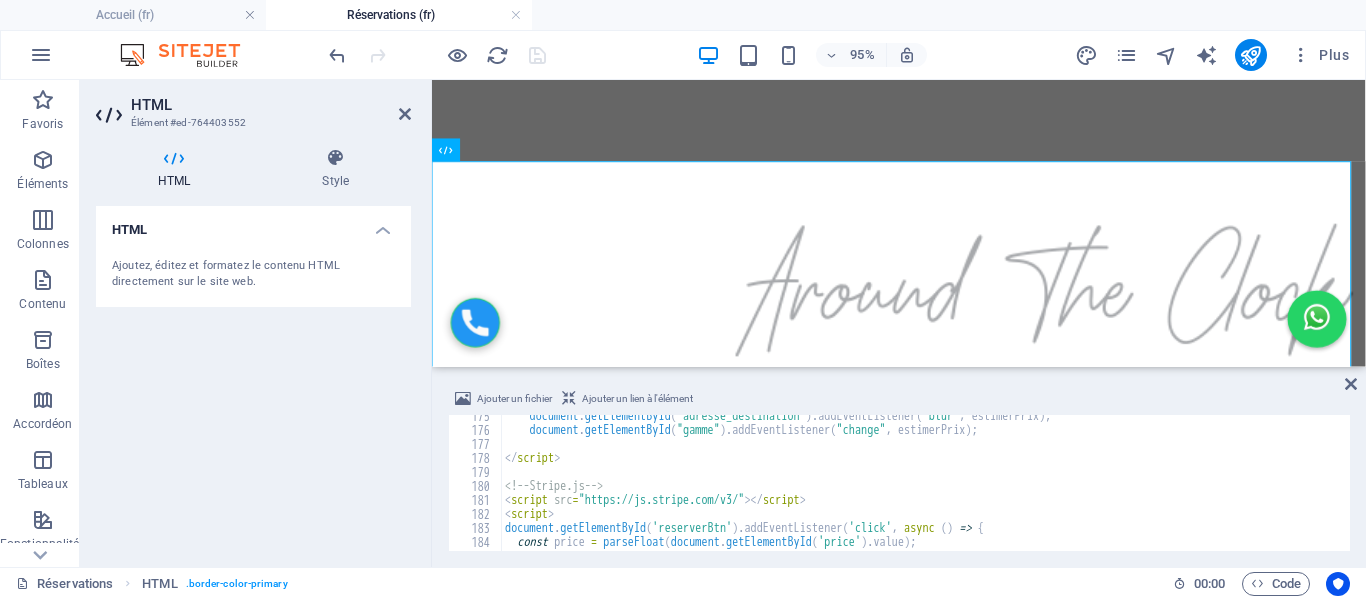 scroll, scrollTop: 2442, scrollLeft: 0, axis: vertical 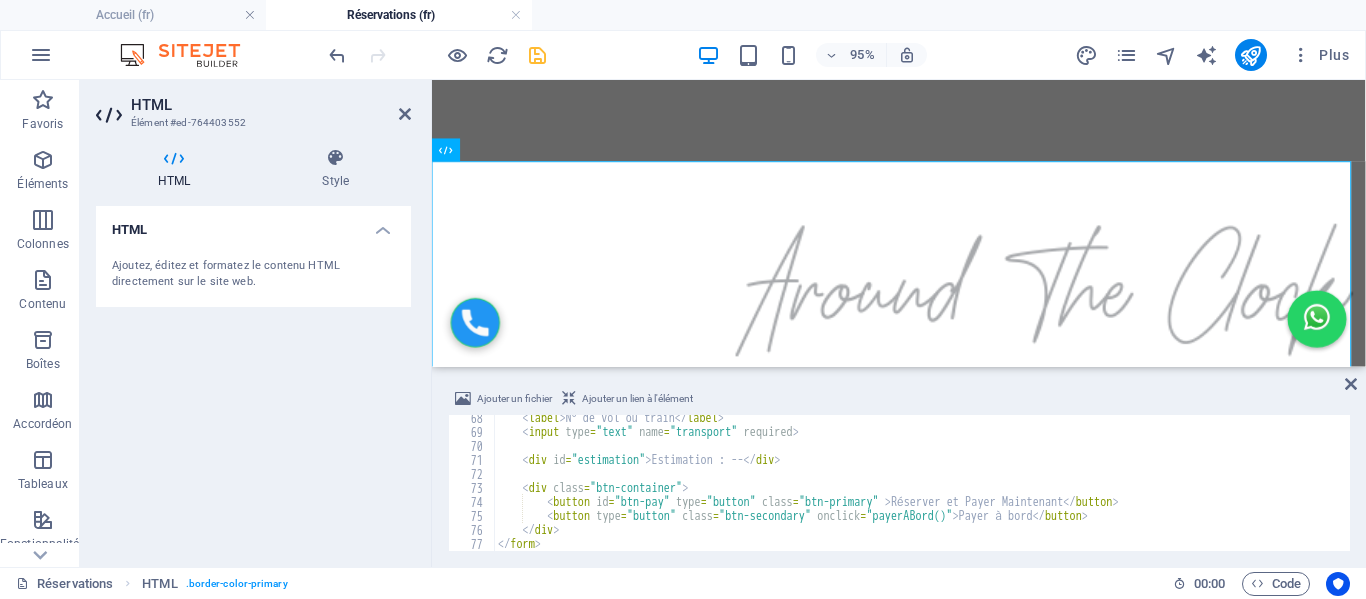 click on "< label > N° de vol ou train </ label > < input type = "text" name = "transport" required > < div id = "estimation" > Estimation : -- </ div > < div class = "btn-container" > < button id = "btn-pay" type = "button" class = "btn-primary" > Réserver et Payer Maintenant </ button > < button type = "button" class = "btn-secondary" onclick = "payerABord()" > Payer à bord </ button > </ div > </ form >" at bounding box center [1057, 491] 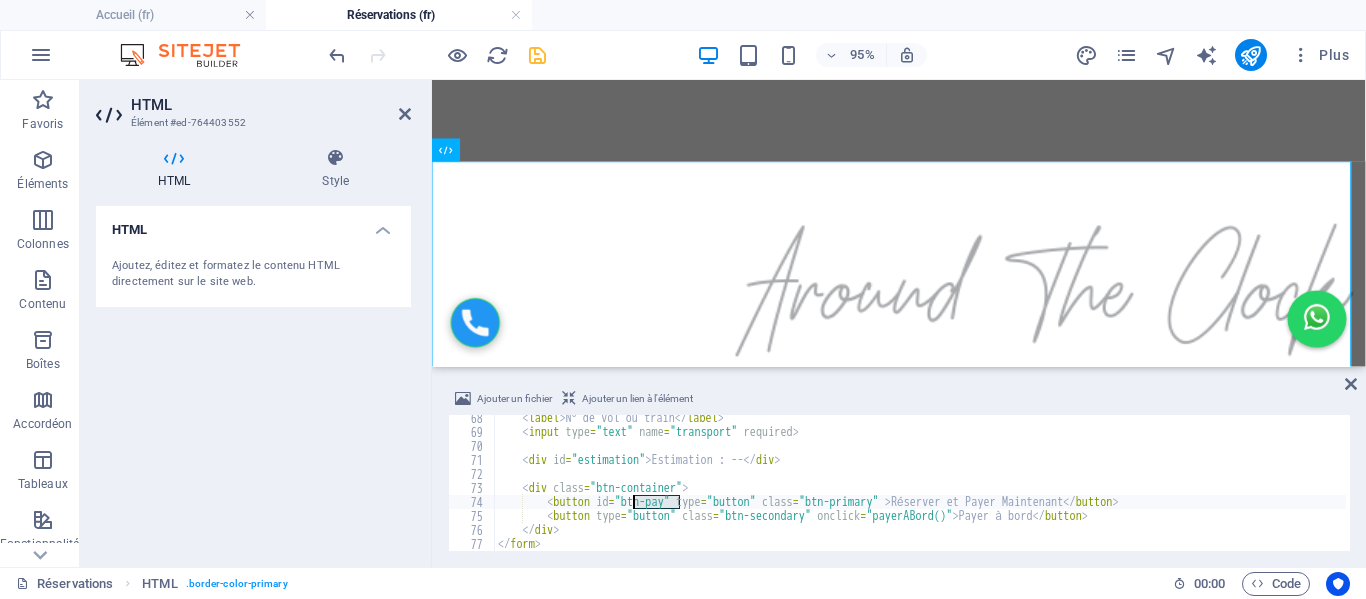 drag, startPoint x: 678, startPoint y: 503, endPoint x: 634, endPoint y: 504, distance: 44.011364 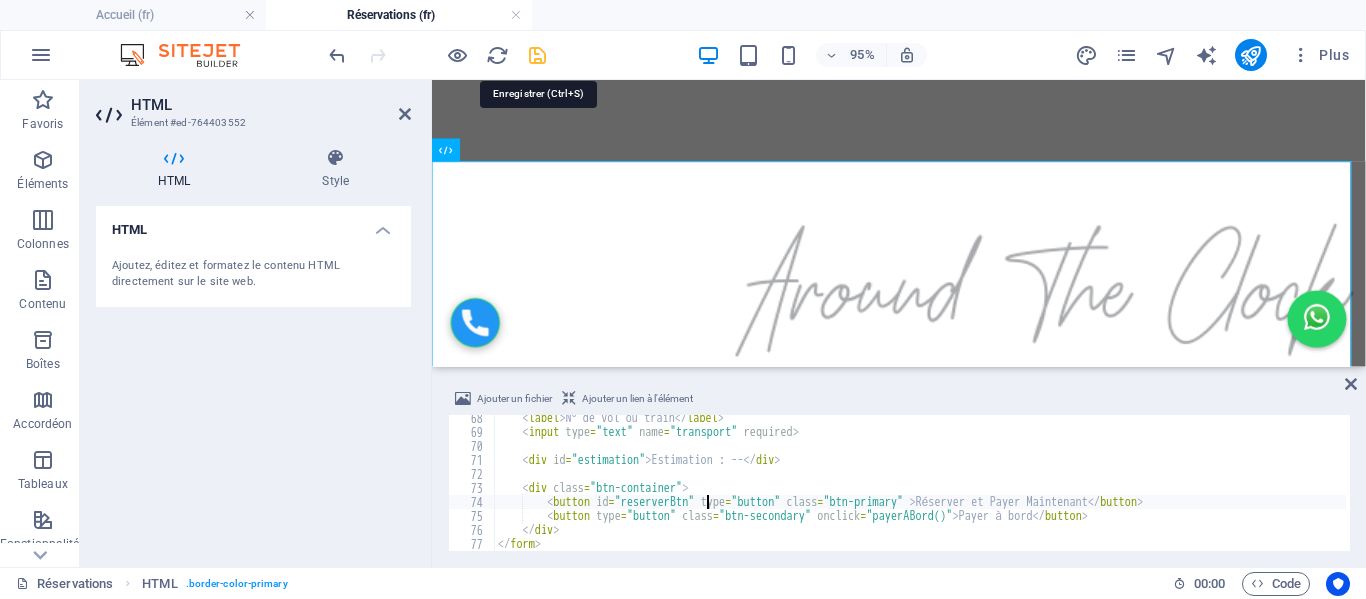 click at bounding box center (537, 55) 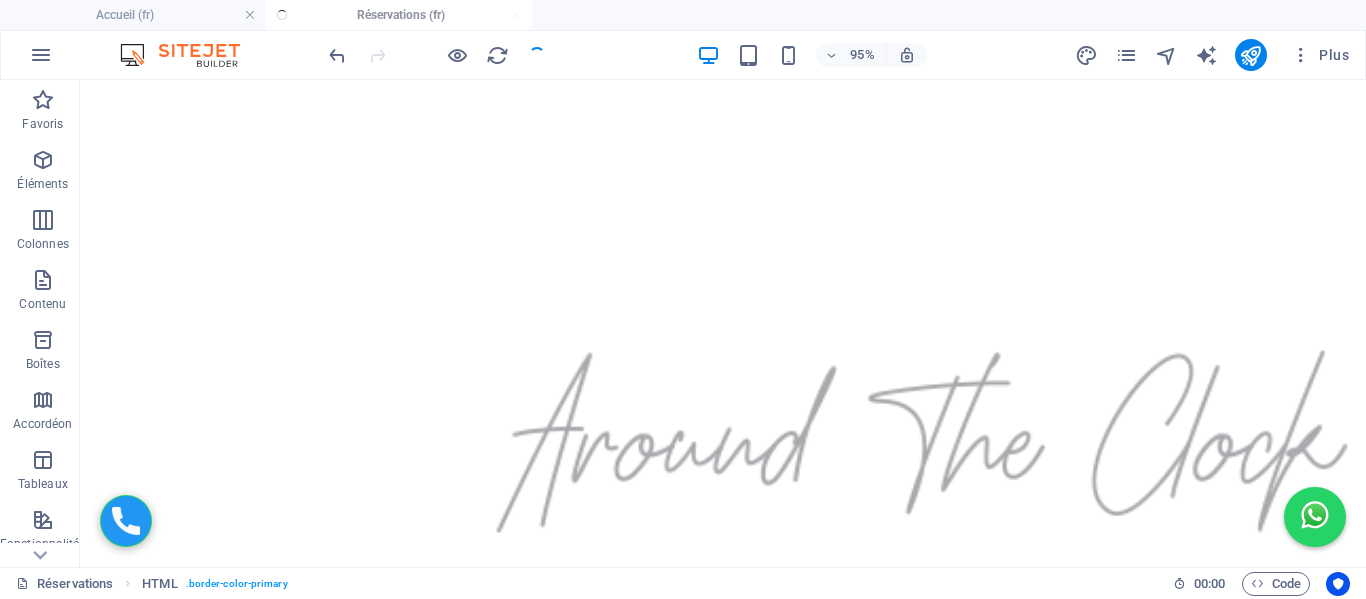 scroll, scrollTop: 348, scrollLeft: 0, axis: vertical 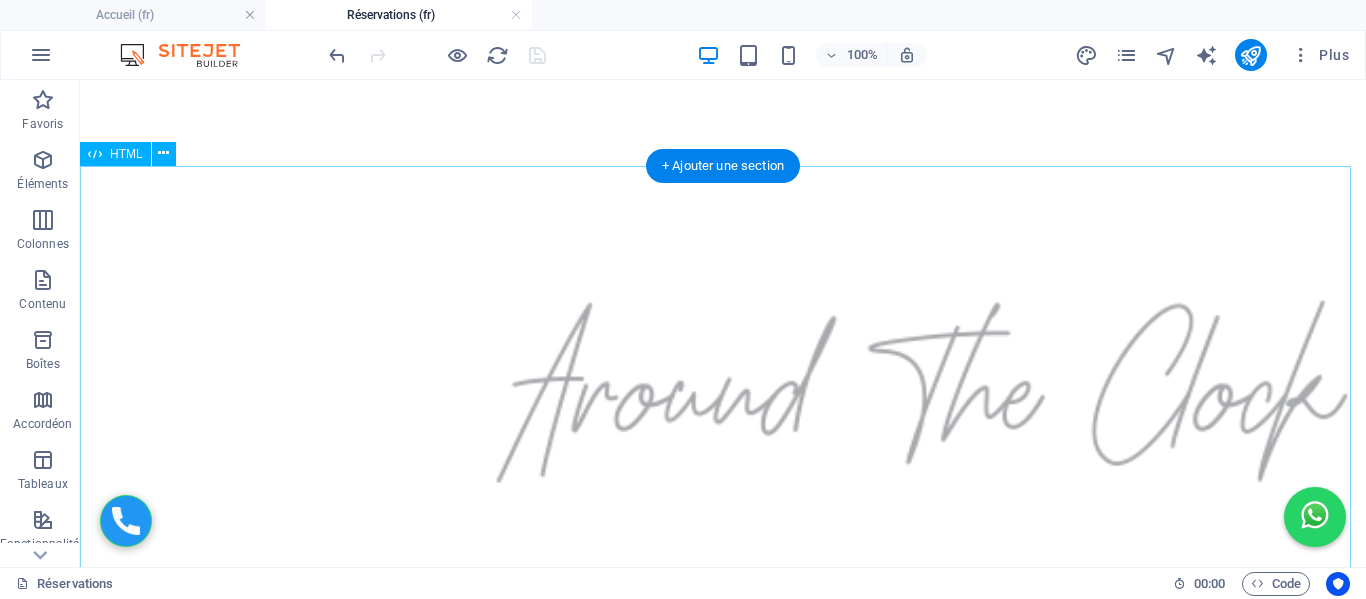 click on "Formulaire de Réservation
Adresse de départ
Adresse de destination
Choix de la gamme
Éco - 4 pers / 2 grandes valises / 2 petites
Berline - 4 pers / 2 grandes valises / 2 petites
Van - 7 pers / 5 grandes valises / 3 petites
Date et heure de réservation
Nombre de personnes
1 2 3
4 5 6 7
Nombre de bagages
0 1 2
3 4 5
Bébés
0 1 2
Nom et prénom
Email
Numéro WhatsApp
N° de vol ou train
Estimation : --
Réserver et Payer Maintenant
Payer à bord" at bounding box center [723, 1490] 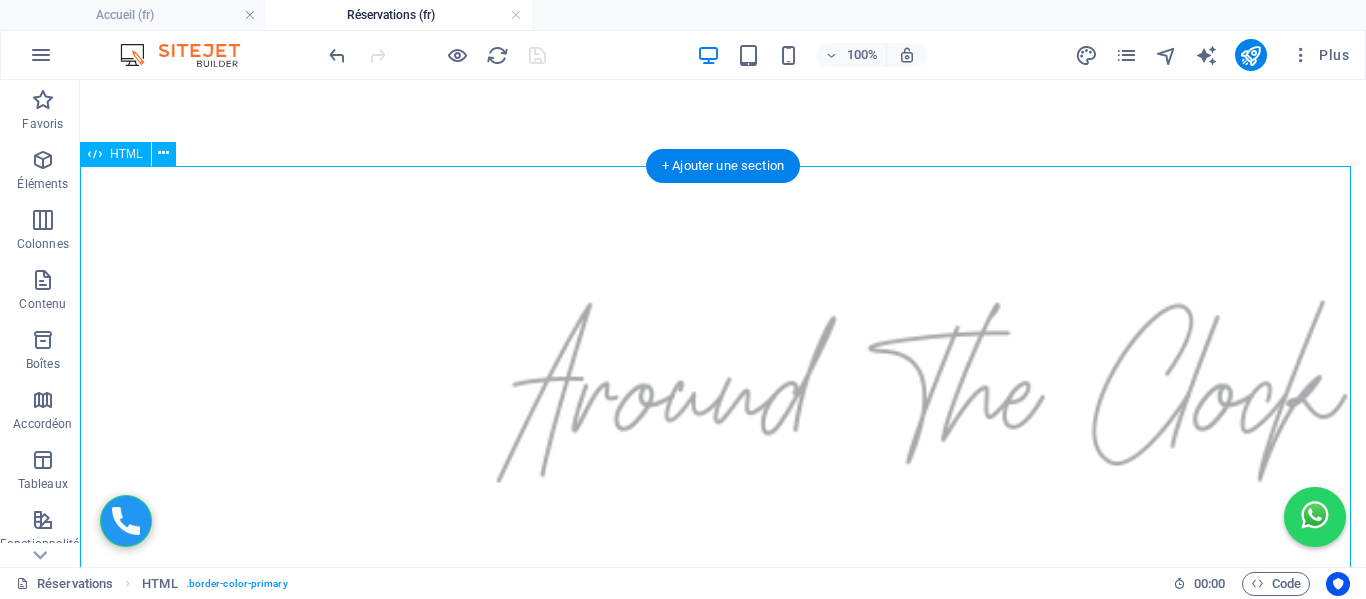 click on "Formulaire de Réservation
Adresse de départ
Adresse de destination
Choix de la gamme
Éco - 4 pers / 2 grandes valises / 2 petites
Berline - 4 pers / 2 grandes valises / 2 petites
Van - 7 pers / 5 grandes valises / 3 petites
Date et heure de réservation
Nombre de personnes
1 2 3
4 5 6 7
Nombre de bagages
0 1 2
3 4 5
Bébés
0 1 2
Nom et prénom
Email
Numéro WhatsApp
N° de vol ou train
Estimation : --
Réserver et Payer Maintenant
Payer à bord" at bounding box center [723, 1490] 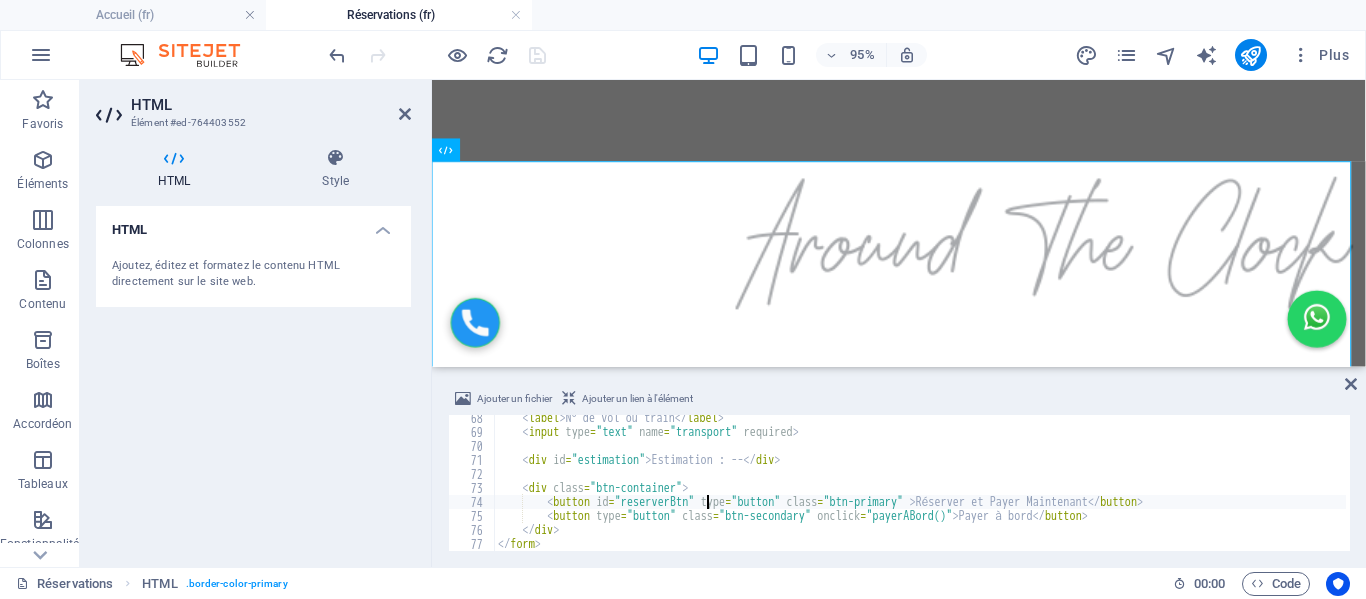 scroll, scrollTop: 298, scrollLeft: 0, axis: vertical 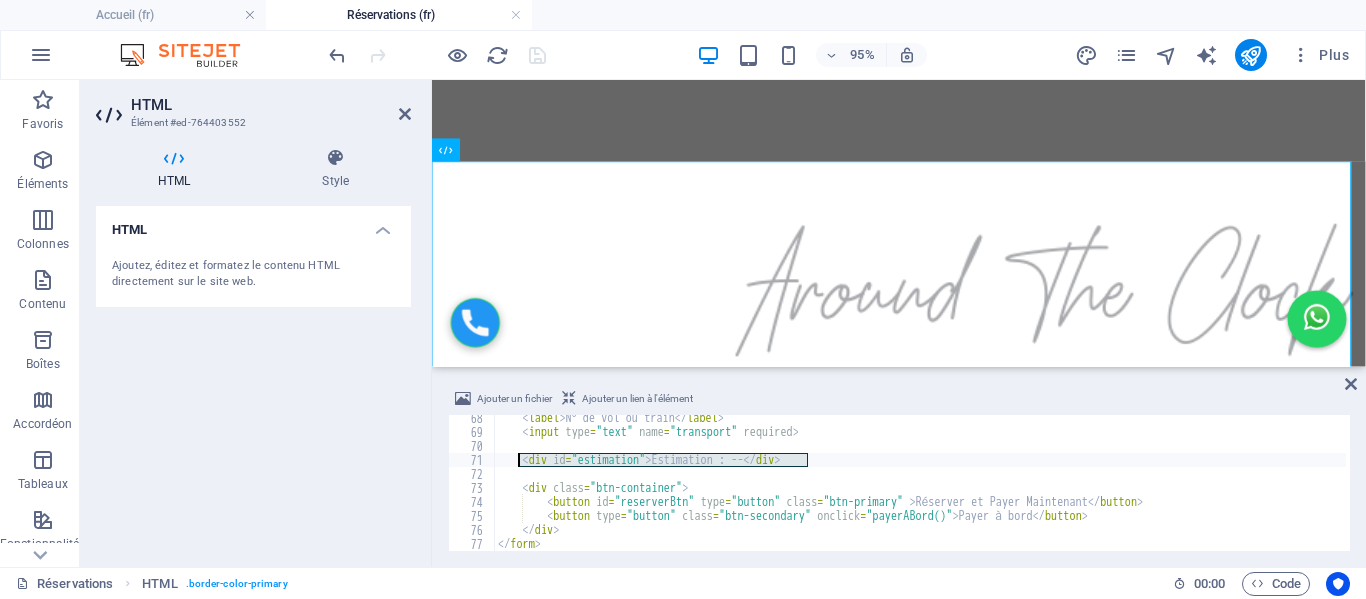 drag, startPoint x: 825, startPoint y: 459, endPoint x: 522, endPoint y: 463, distance: 303.0264 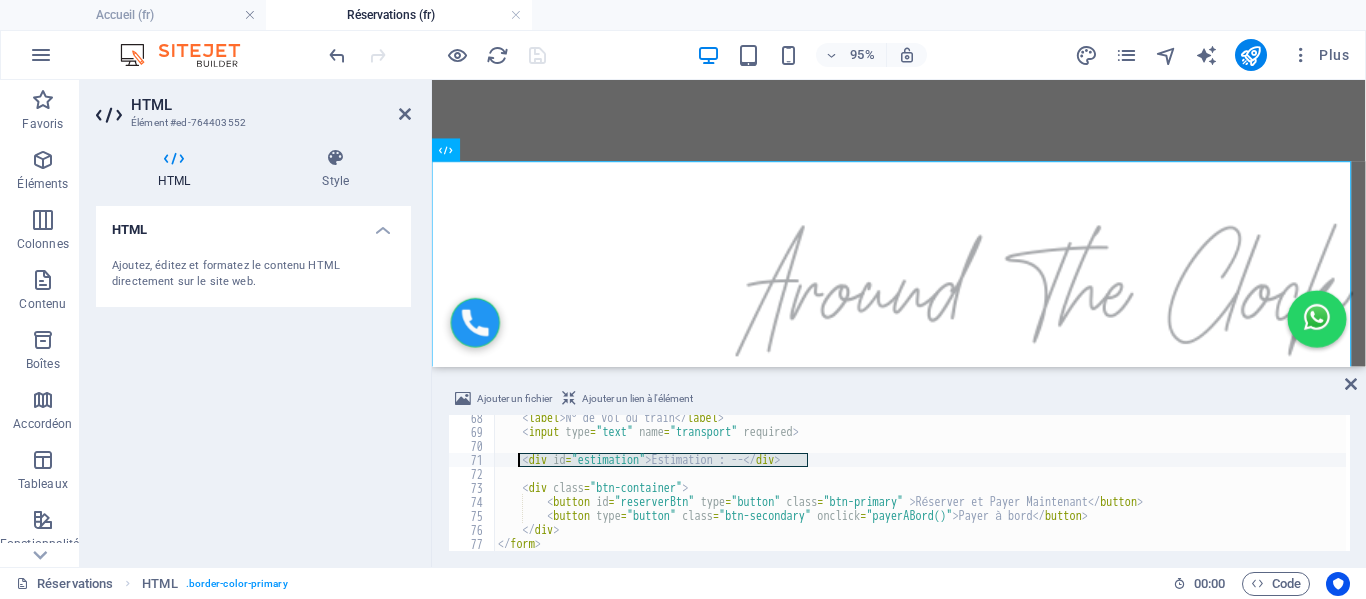 click on "<div id="estimation"> Estimation : -- </div> <div class="btn-container"> <button id="reserverBtn" type="button" class="btn-primary"> Réserver et Payer Maintenant </button> <button type="button" class="btn-secondary" onclick="payerABord()"> Payer à bord </button> </div> </form>" at bounding box center [920, 483] 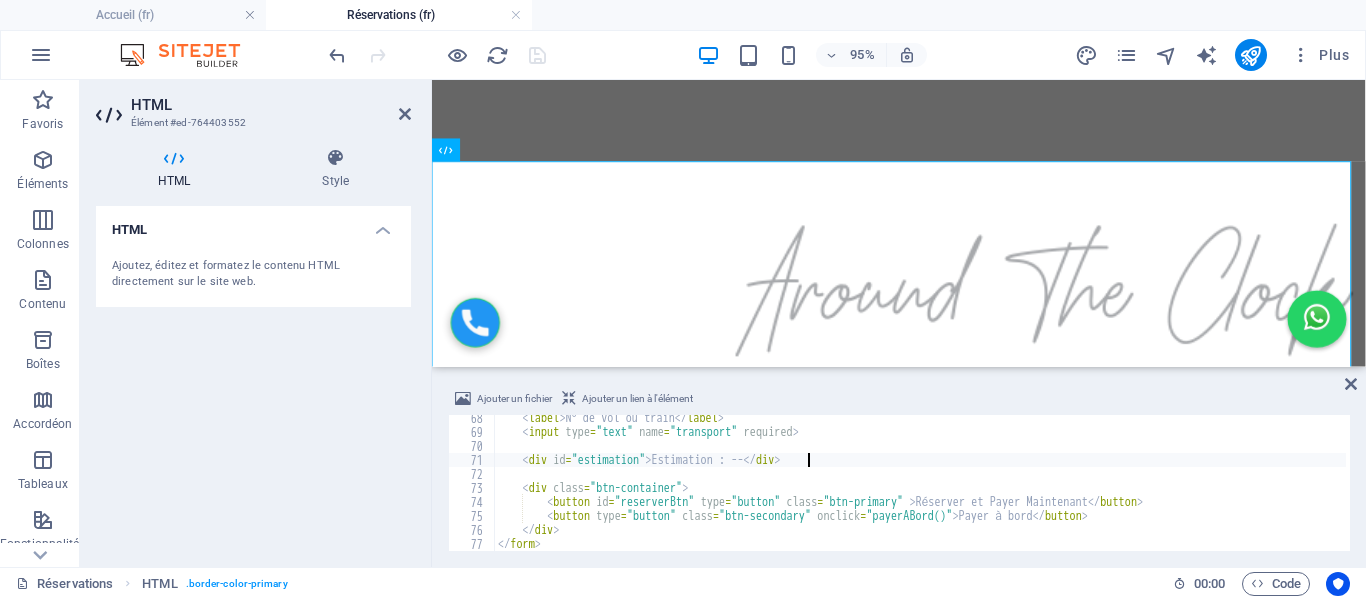scroll, scrollTop: 0, scrollLeft: 1, axis: horizontal 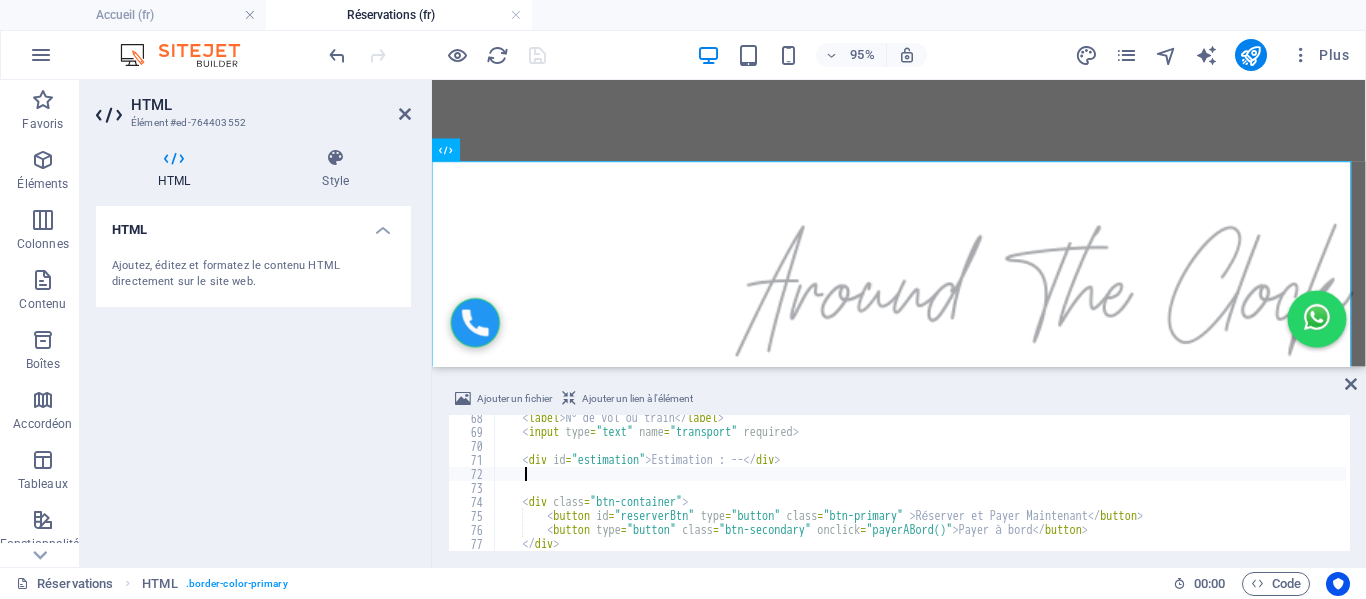 paste on "<input type="number" id="price" value="" readonly style="margin-top: 10px; width: 150px;">" 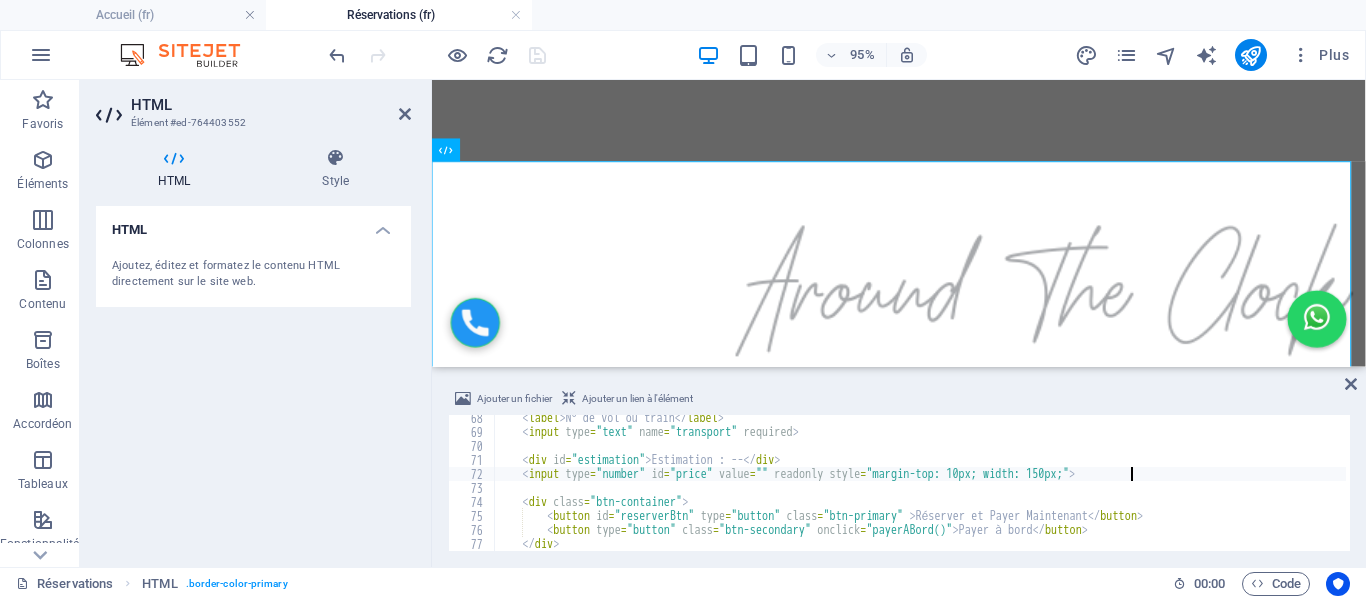 type on "<input type="number" id="price" value="" readonly style="margin-top: 10px; width: 150px;">" 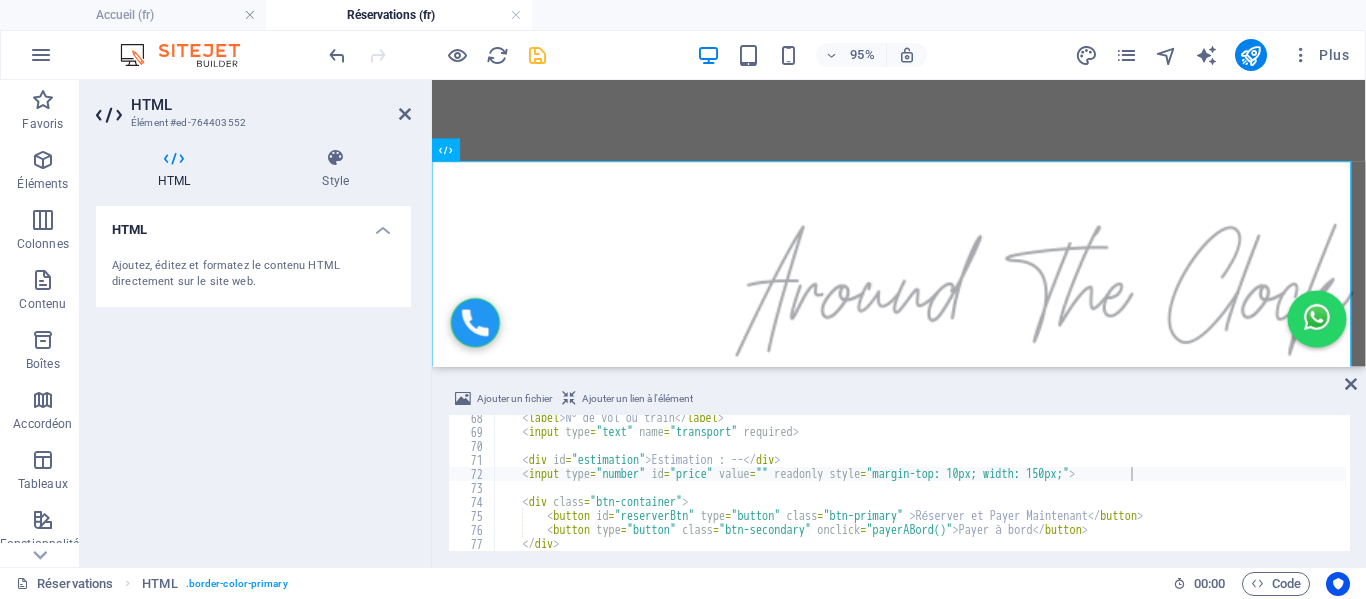 click at bounding box center (437, 55) 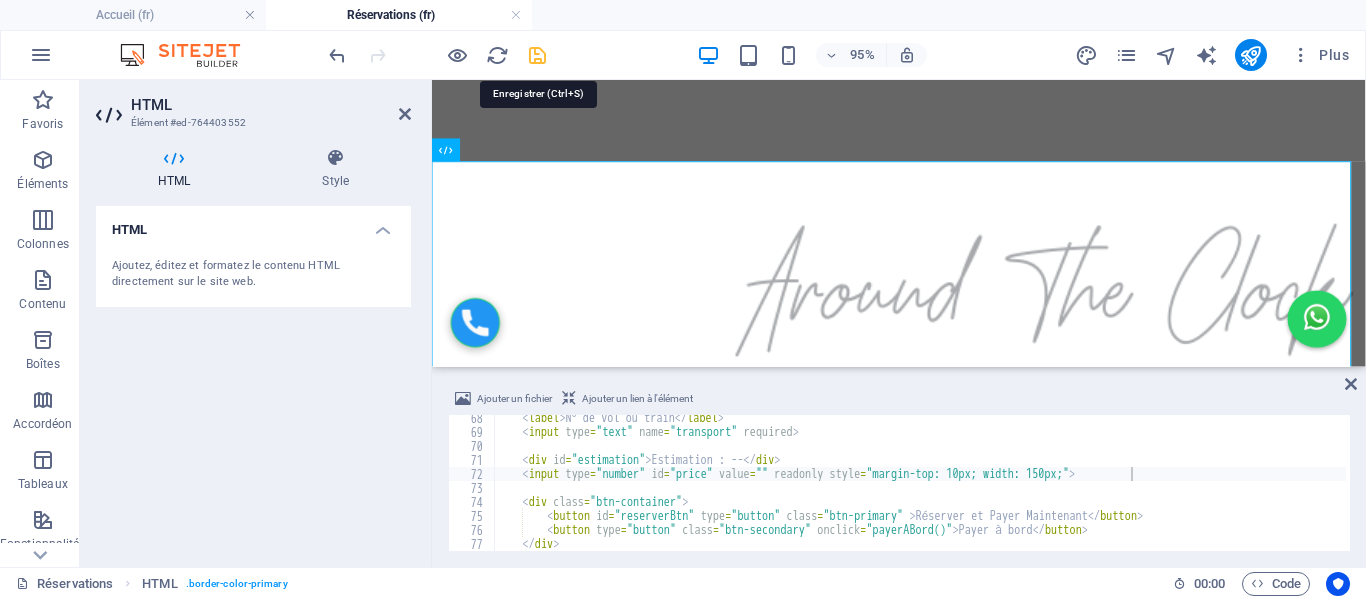 click at bounding box center [537, 55] 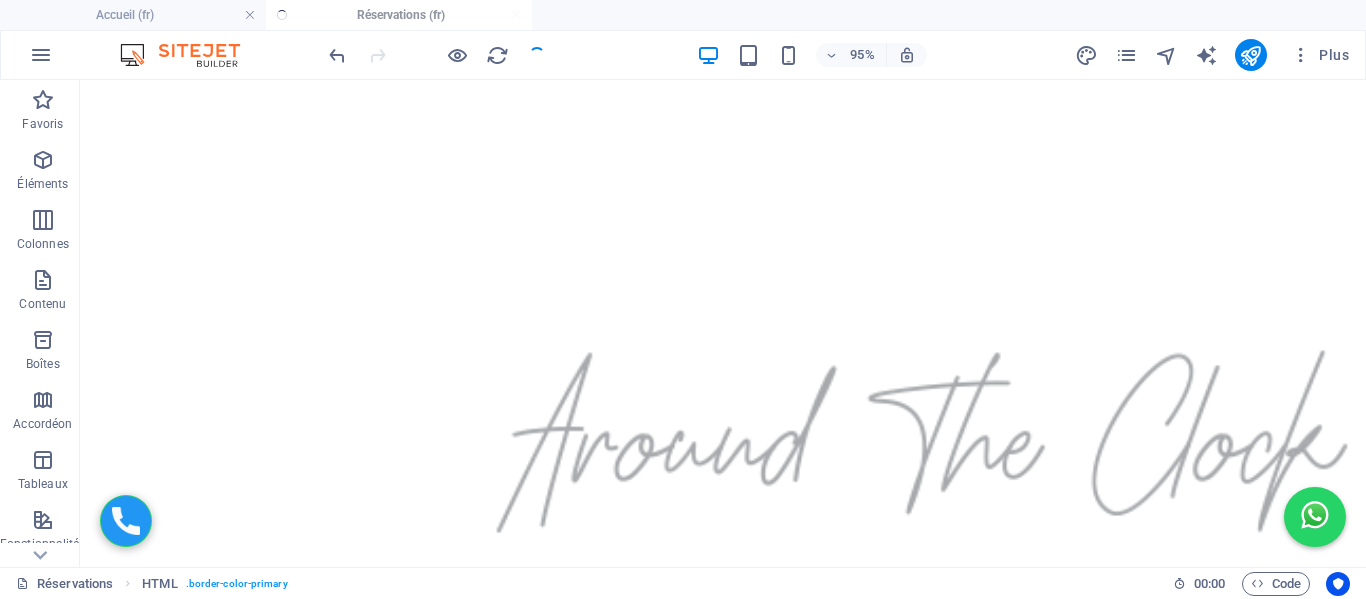 scroll, scrollTop: 348, scrollLeft: 0, axis: vertical 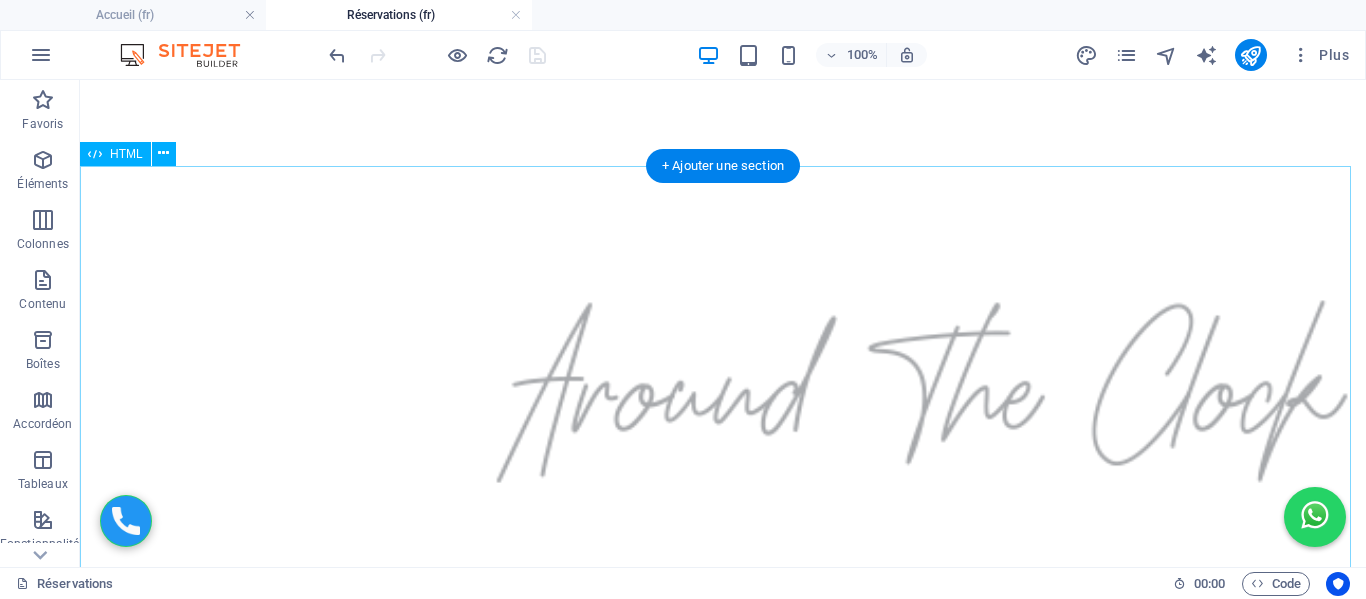 click on "Formulaire de Réservation
Adresse de départ
Adresse de destination
Choix de la gamme
Éco - 4 pers / 2 grandes valises / 2 petites
Berline - 4 pers / 2 grandes valises / 2 petites
Van - 7 pers / 5 grandes valises / 3 petites
Date et heure de réservation
Nombre de personnes
1 2 3
4 5 6 7
Nombre de bagages
0 1 2
3 4 5
Bébés
0 1 2
Nom et prénom
Email
Numéro WhatsApp
N° de vol ou train
Estimation : --
Réserver et Payer Maintenant
Payer à bord" at bounding box center (723, 1513) 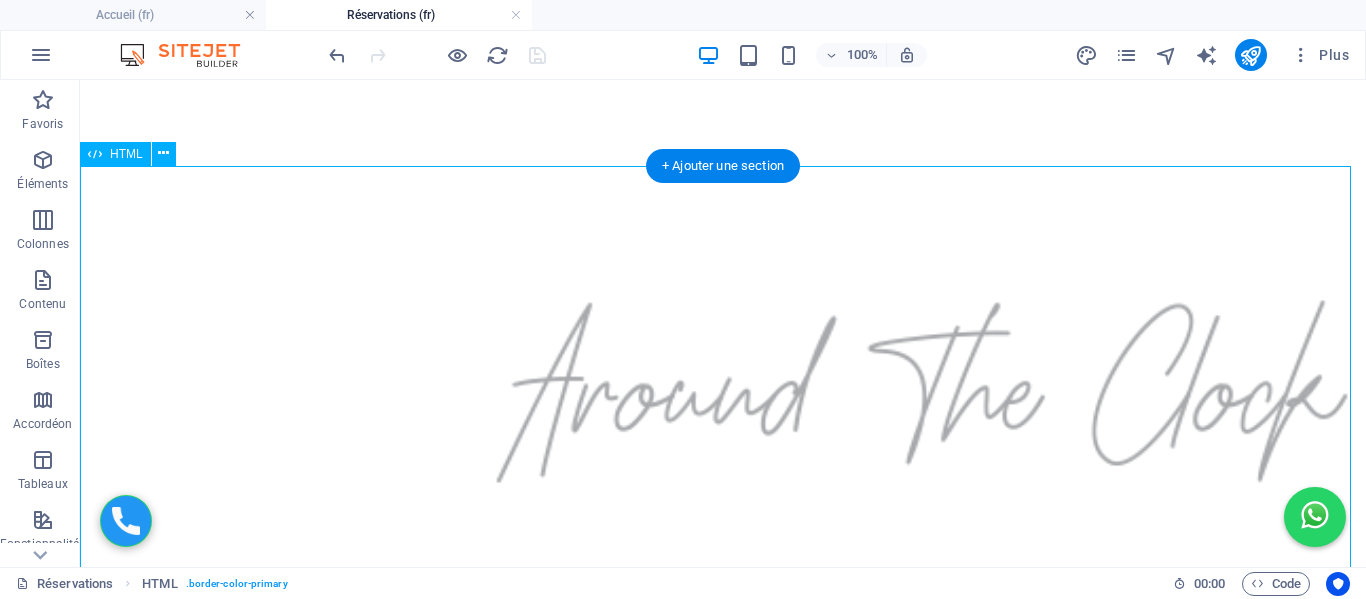 click on "Formulaire de Réservation
Adresse de départ
Adresse de destination
Choix de la gamme
Éco - 4 pers / 2 grandes valises / 2 petites
Berline - 4 pers / 2 grandes valises / 2 petites
Van - 7 pers / 5 grandes valises / 3 petites
Date et heure de réservation
Nombre de personnes
1 2 3
4 5 6 7
Nombre de bagages
0 1 2
3 4 5
Bébés
0 1 2
Nom et prénom
Email
Numéro WhatsApp
N° de vol ou train
Estimation : --
Réserver et Payer Maintenant
Payer à bord" at bounding box center [723, 1513] 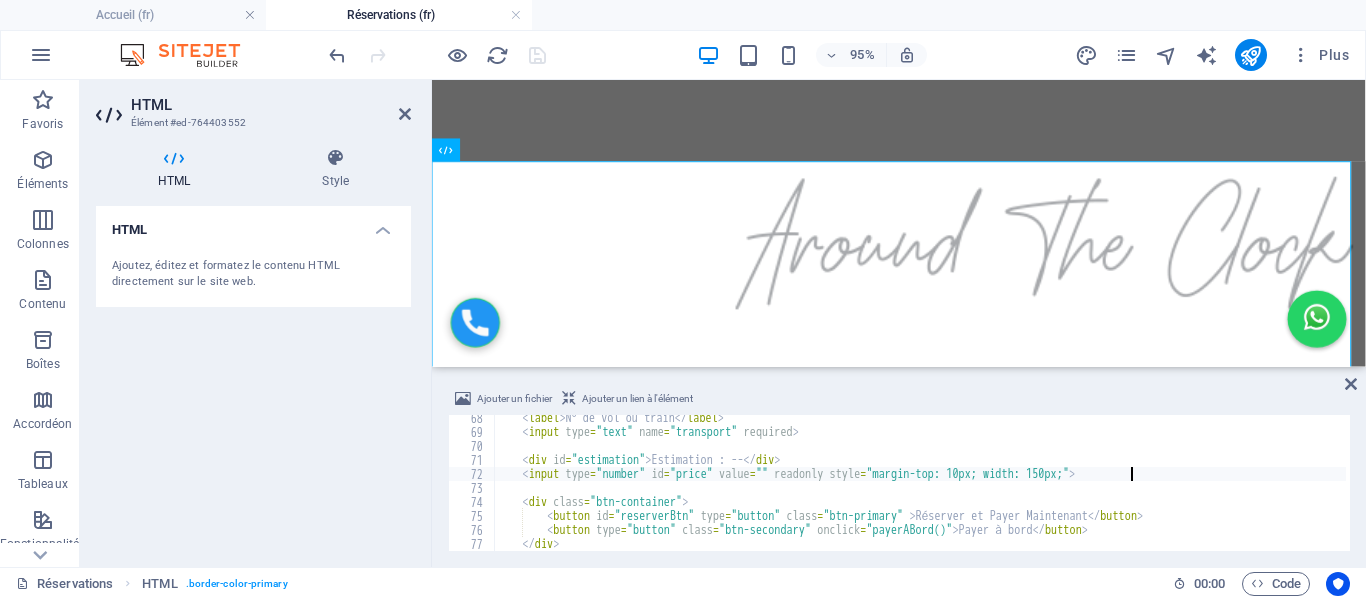 scroll, scrollTop: 298, scrollLeft: 0, axis: vertical 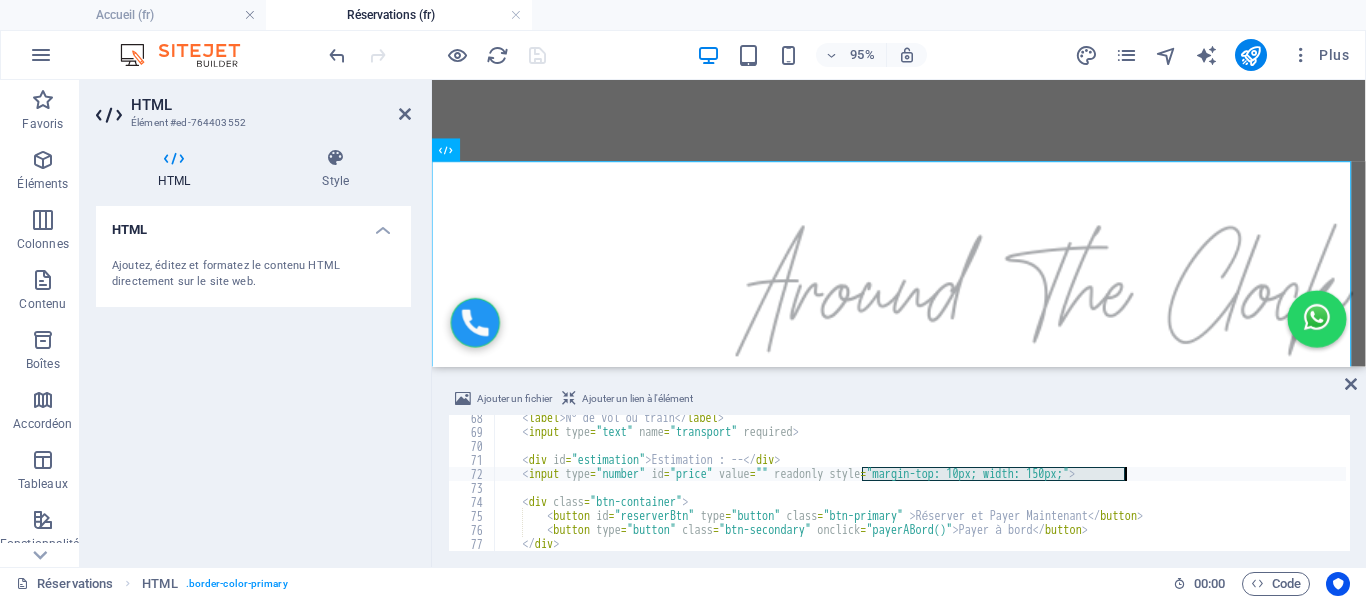 drag, startPoint x: 862, startPoint y: 474, endPoint x: 1122, endPoint y: 476, distance: 260.0077 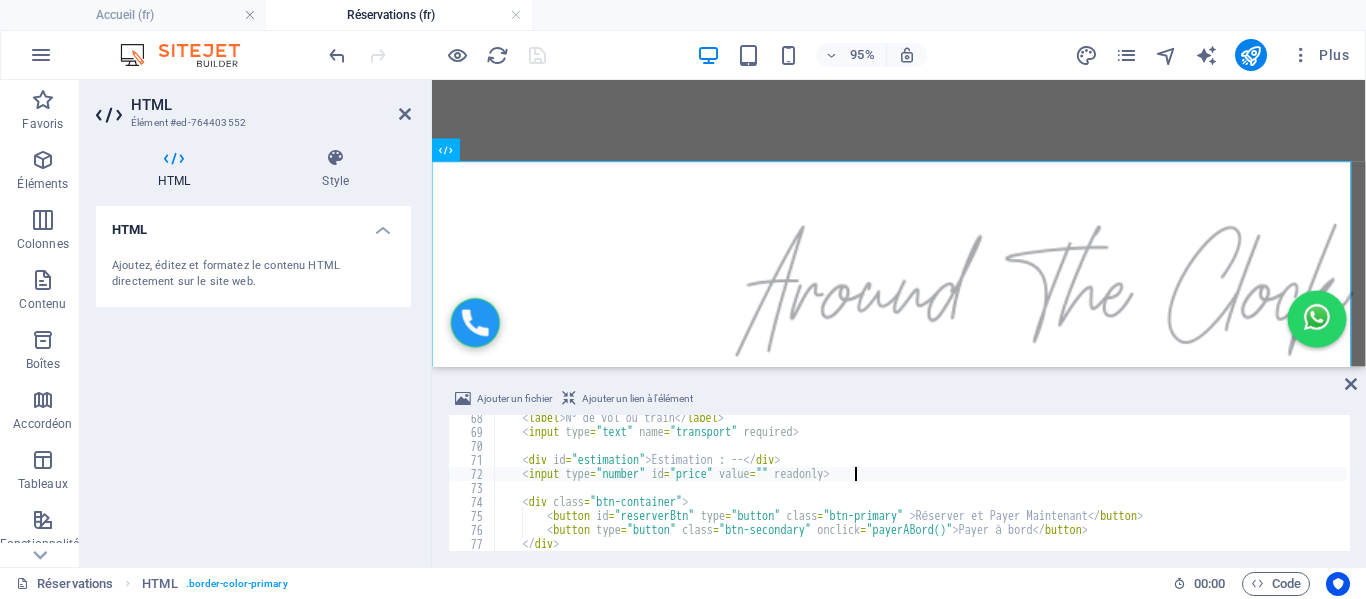 click on "< input   type = "text"   name = "transport"   required >      < div   id = "estimation" > Estimation : -- </ div >      < input   type = "number"   id = "price"   value = ""   readonly >      < div   class = "btn-container" >           < button   id = "reserverBtn"   type = "button"   class = "btn-primary"   > Réserver et Payer Maintenant </ button >           < button   type = "button"   class = "btn-secondary"   onclick = "payerABord()" > Payer à bord </ button >      </ div > </ form >" at bounding box center (1057, 491) 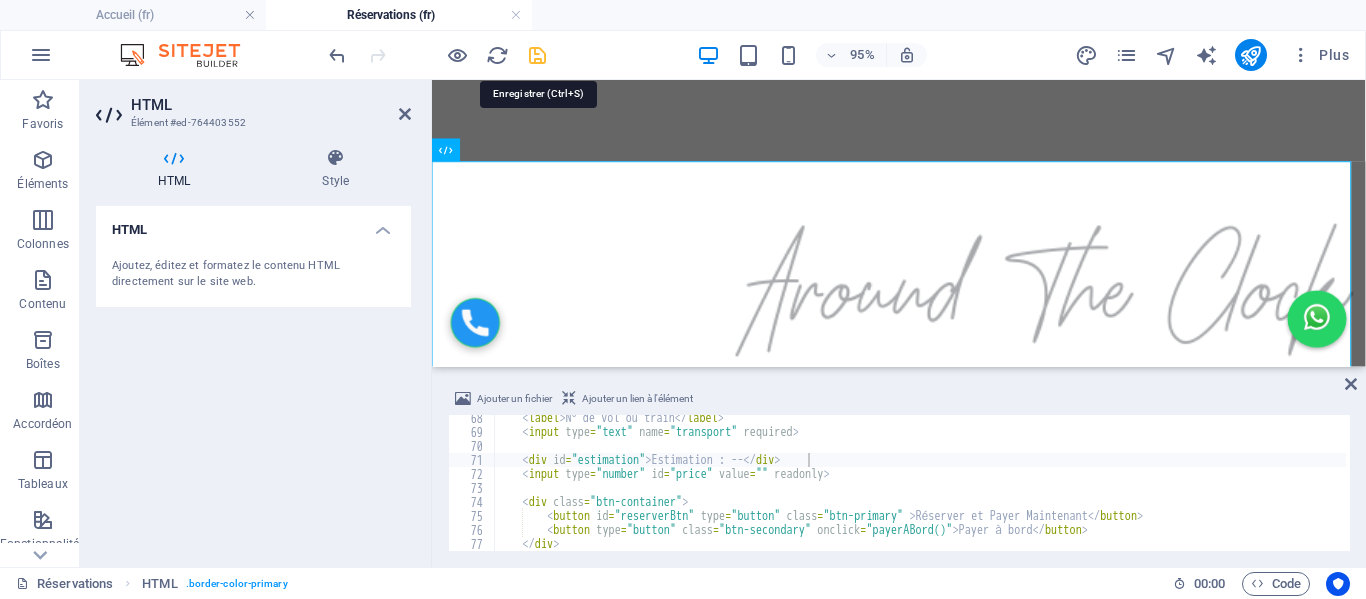 click at bounding box center (437, 55) 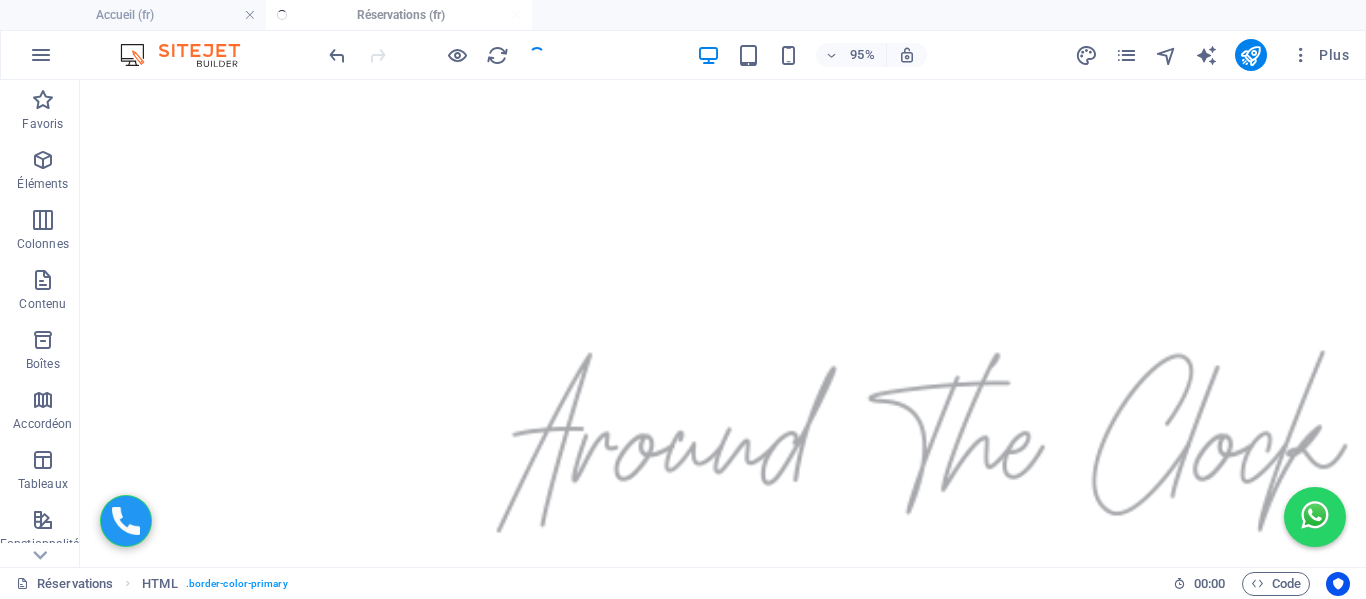 scroll, scrollTop: 348, scrollLeft: 0, axis: vertical 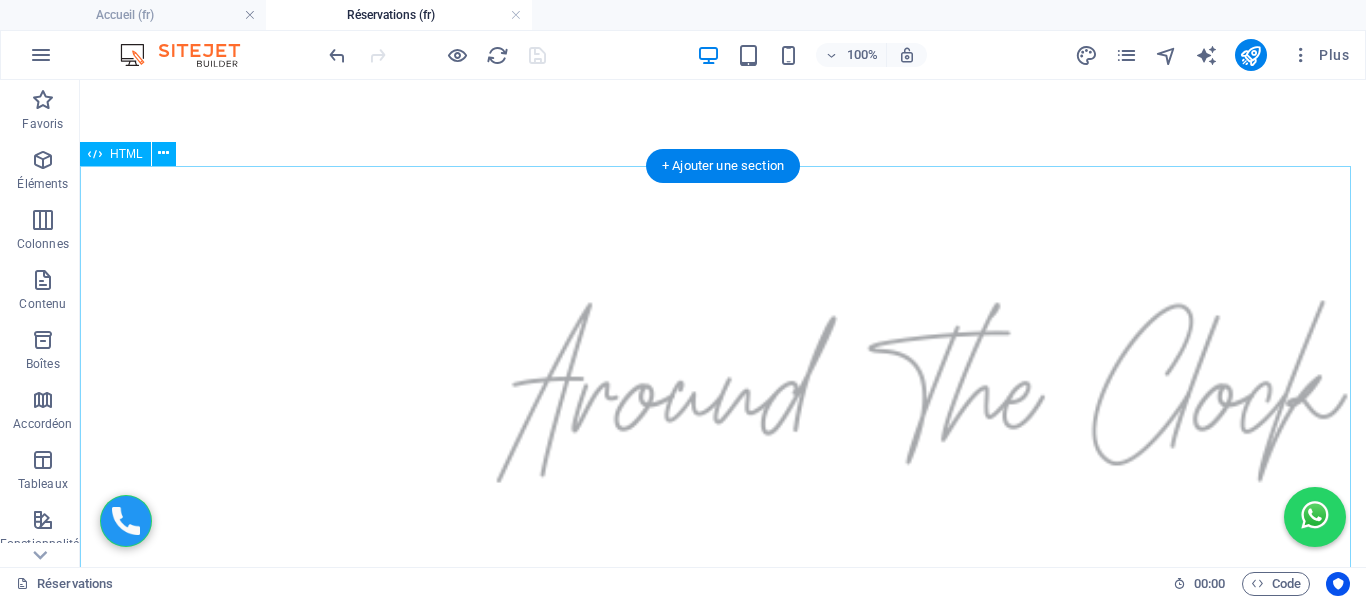 click on "Formulaire de Réservation
Adresse de départ
Adresse de destination
Choix de la gamme
Éco - 4 pers / 2 grandes valises / 2 petites
Berline - 4 pers / 2 grandes valises / 2 petites
Van - 7 pers / 5 grandes valises / 3 petites
Date et heure de réservation
Nombre de personnes
1 2 3
4 5 6 7
Nombre de bagages
0 1 2
3 4 5
Bébés
0 1 2
Nom et prénom
Email
Numéro WhatsApp
N° de vol ou train
Estimation : --
Réserver et Payer Maintenant
Payer à bord" at bounding box center (723, 1510) 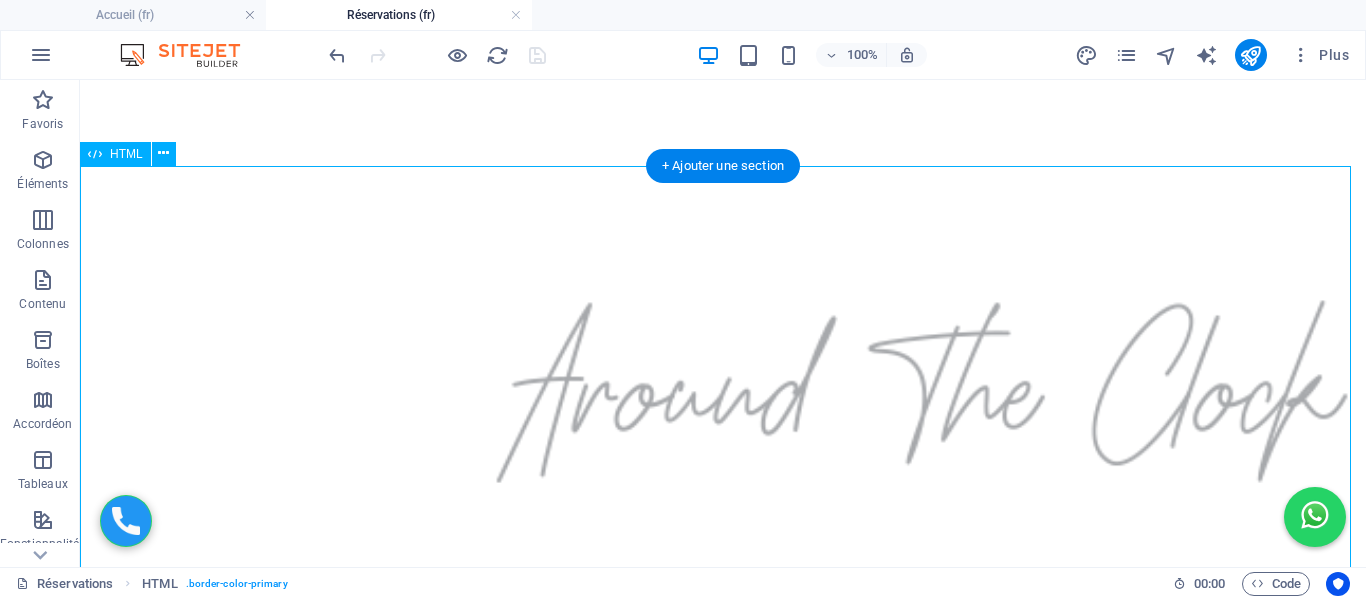 click on "Formulaire de Réservation
Adresse de départ
Adresse de destination
Choix de la gamme
Éco - 4 pers / 2 grandes valises / 2 petites
Berline - 4 pers / 2 grandes valises / 2 petites
Van - 7 pers / 5 grandes valises / 3 petites
Date et heure de réservation
Nombre de personnes
1 2 3
4 5 6 7
Nombre de bagages
0 1 2
3 4 5
Bébés
0 1 2
Nom et prénom
Email
Numéro WhatsApp
N° de vol ou train
Estimation : --
Réserver et Payer Maintenant
Payer à bord" at bounding box center [723, 1510] 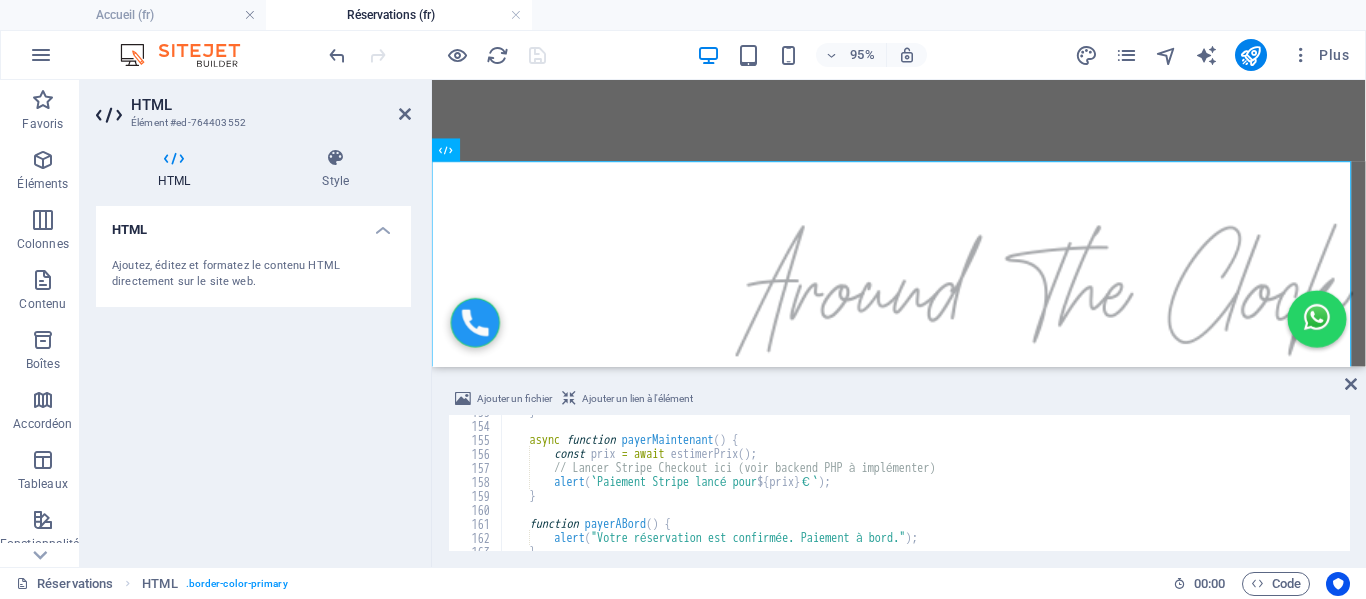 scroll, scrollTop: 2138, scrollLeft: 0, axis: vertical 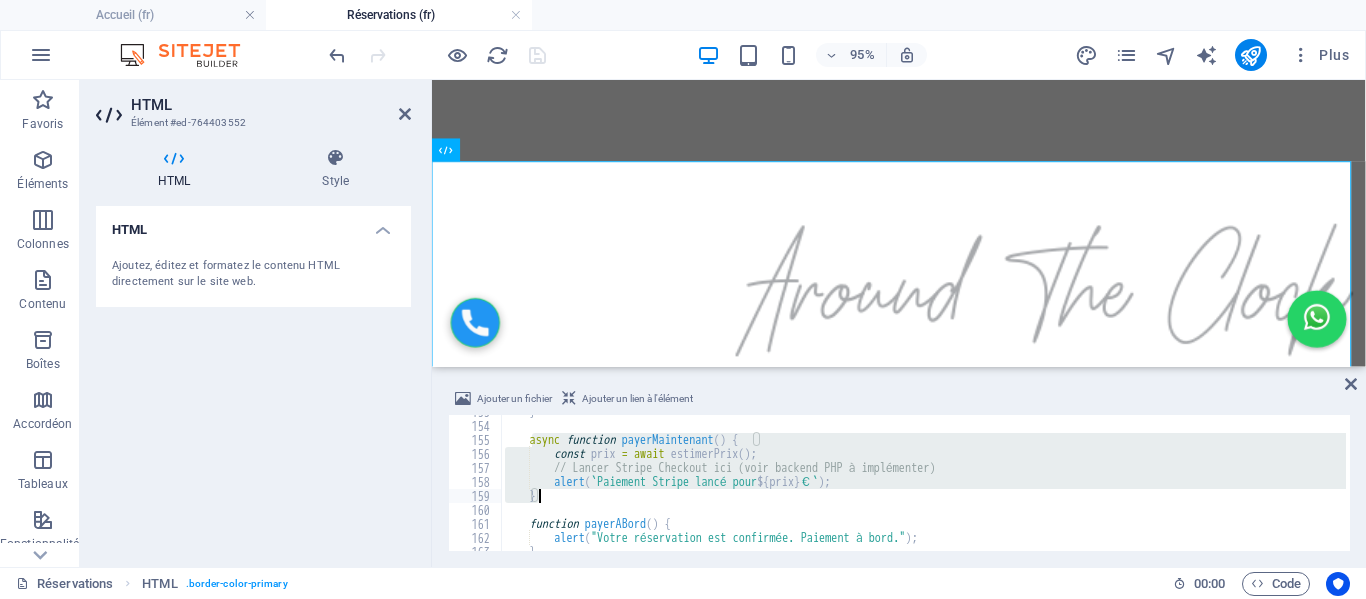 drag, startPoint x: 533, startPoint y: 440, endPoint x: 877, endPoint y: 496, distance: 348.52832 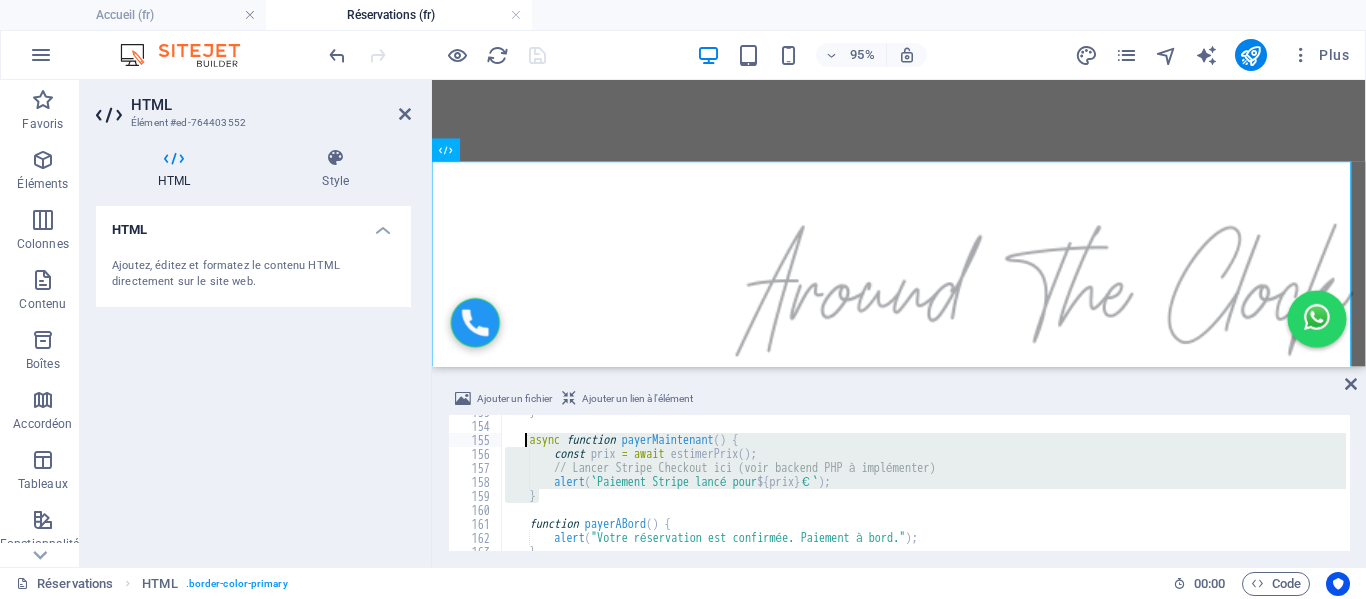 drag, startPoint x: 571, startPoint y: 498, endPoint x: 523, endPoint y: 442, distance: 73.756355 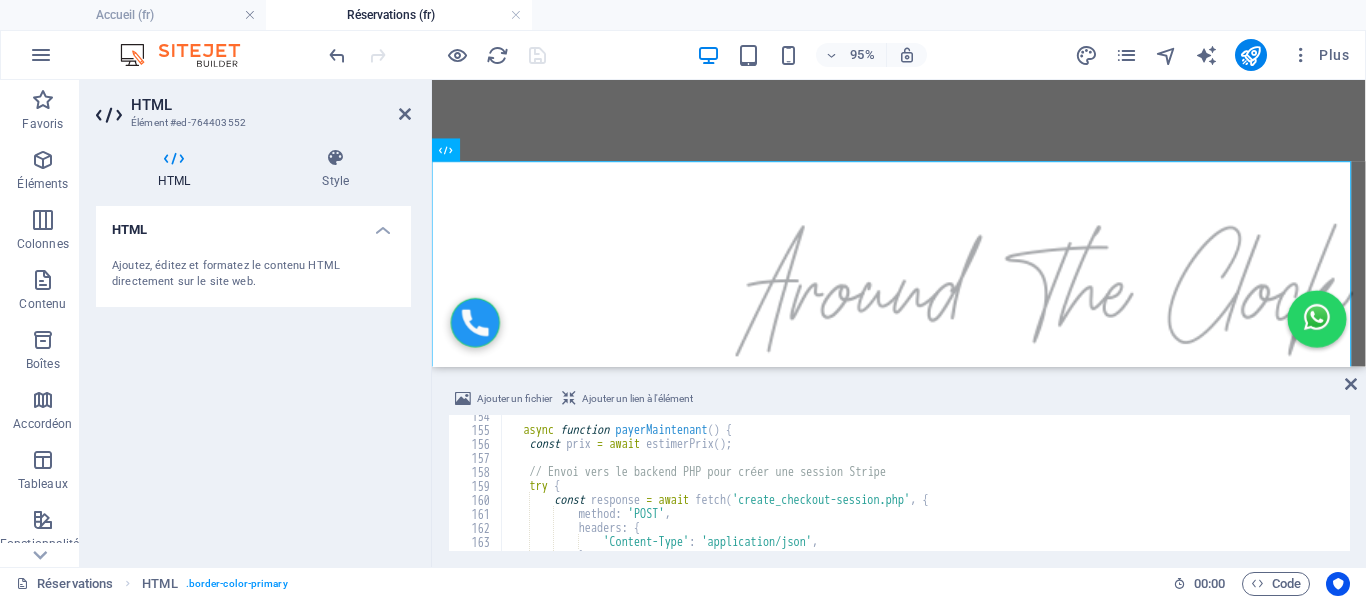 scroll, scrollTop: 2148, scrollLeft: 0, axis: vertical 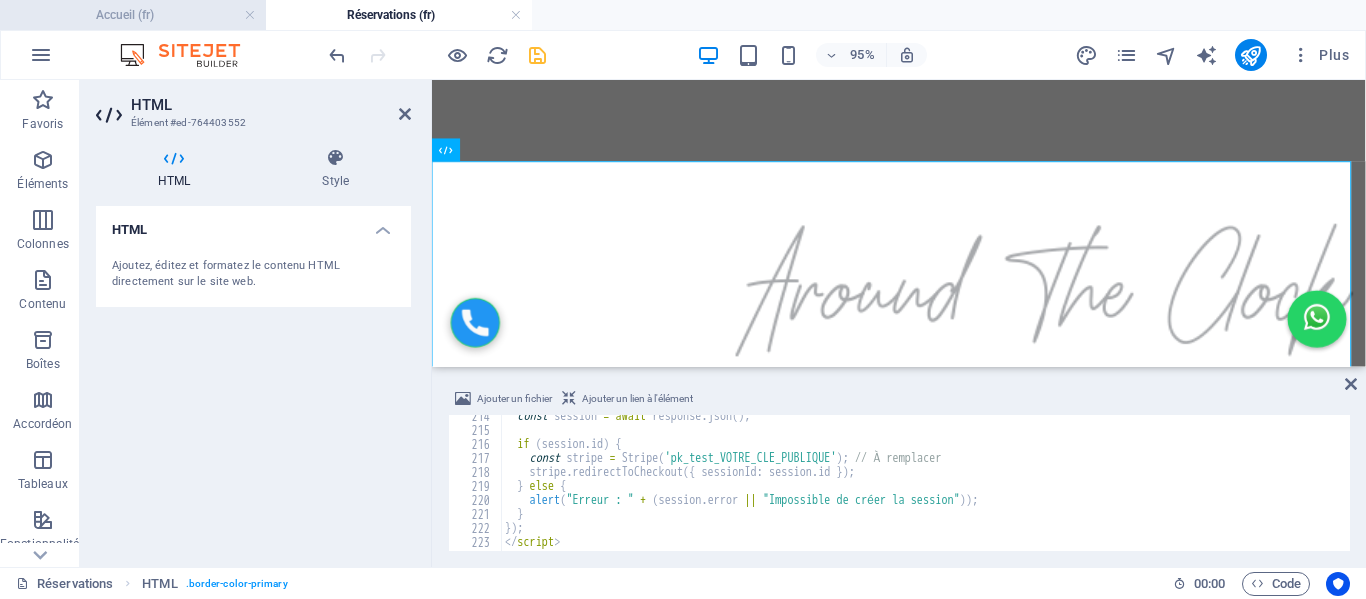 click on "Accueil (fr)" at bounding box center (133, 15) 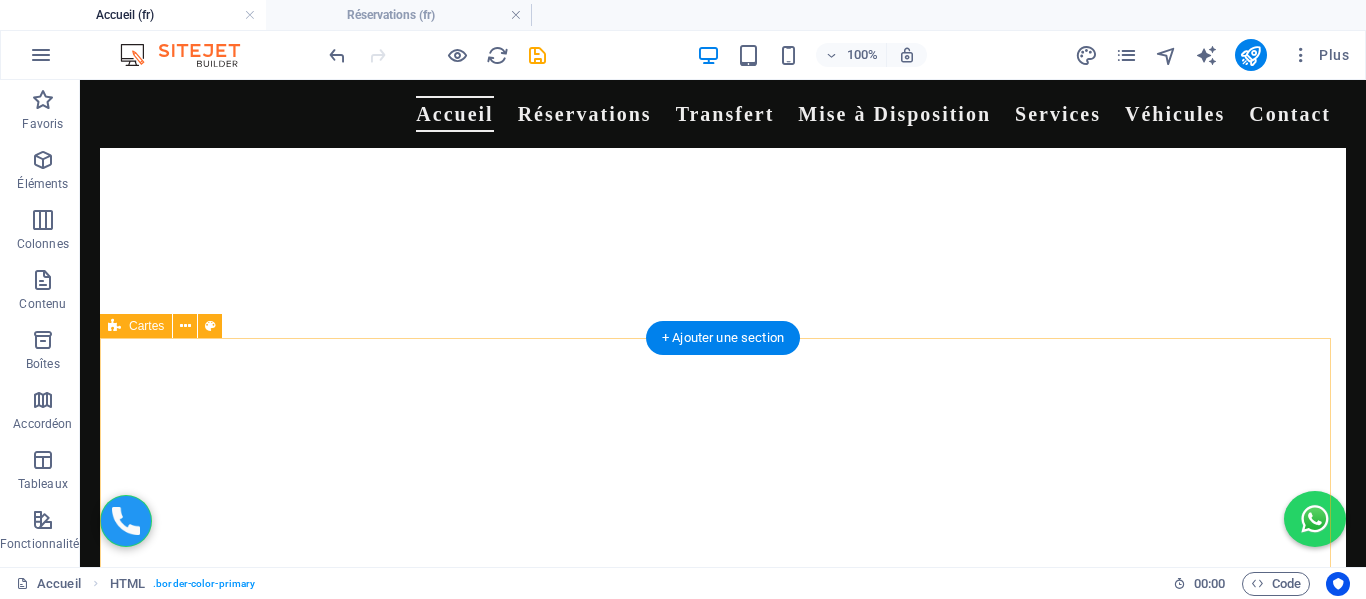scroll, scrollTop: 2043, scrollLeft: 0, axis: vertical 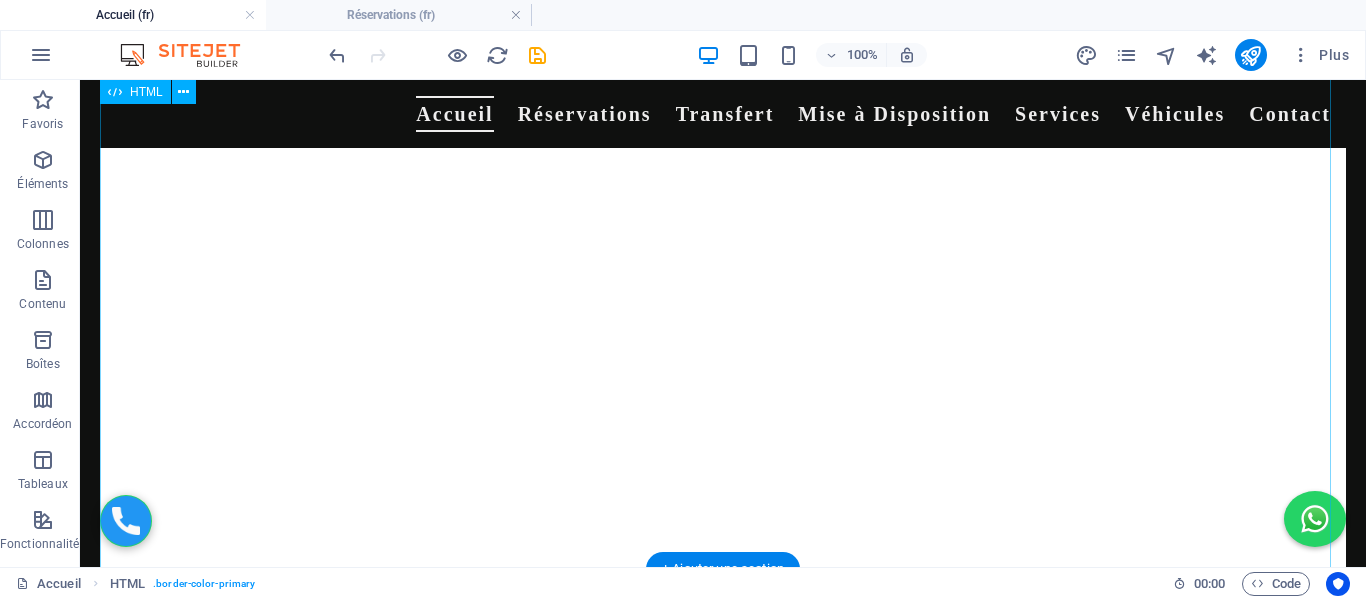 click on "Réserver un trajet personnalisé
Adresse de départ :
Adresse de destination :
Choisir la gamme :
-- Sélectionner --
Gamme Eco
Gamme Van
Gamme Berline
Date et heure de la réservation :
Nombre de sièges bébé (max 3) :
0
1 (+0€)
2 (+5€)
3 (+10€)
Besoin d’un rehausseur
Nom complet :
Email :
N° de vol/train (facultatif) :
Notes / Observations (facultatif) :
Réserver et payer maintenant
Réserver et payer à bord" at bounding box center (723, 4410) 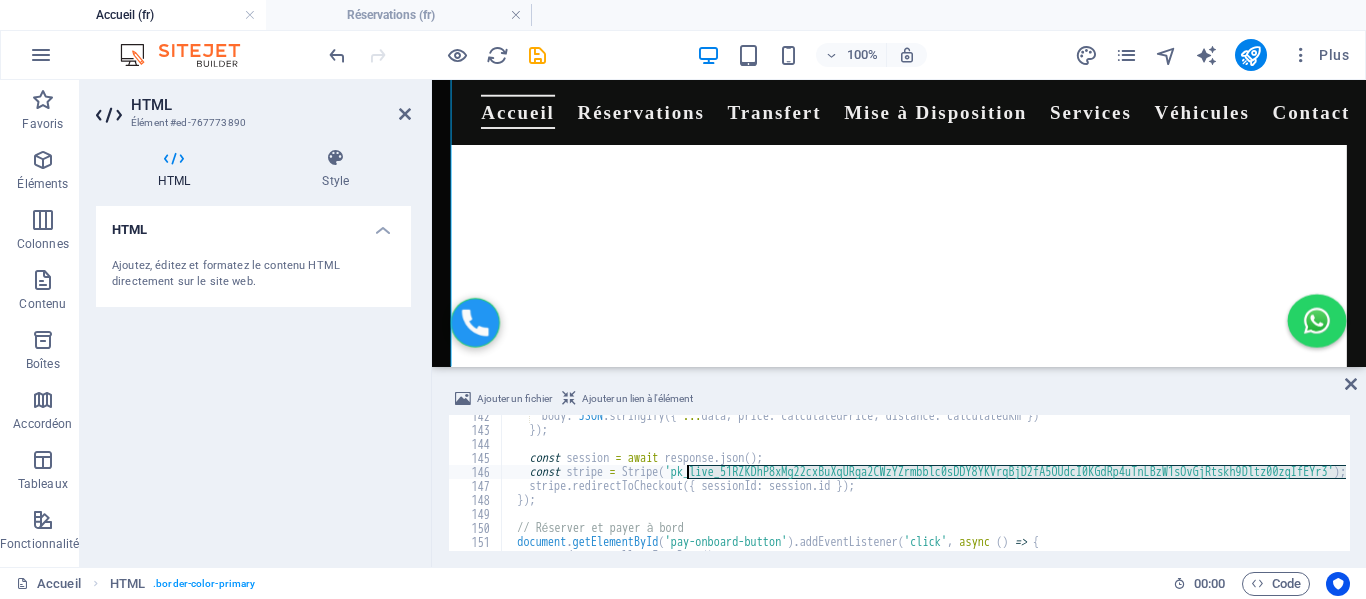 scroll, scrollTop: 1762, scrollLeft: 0, axis: vertical 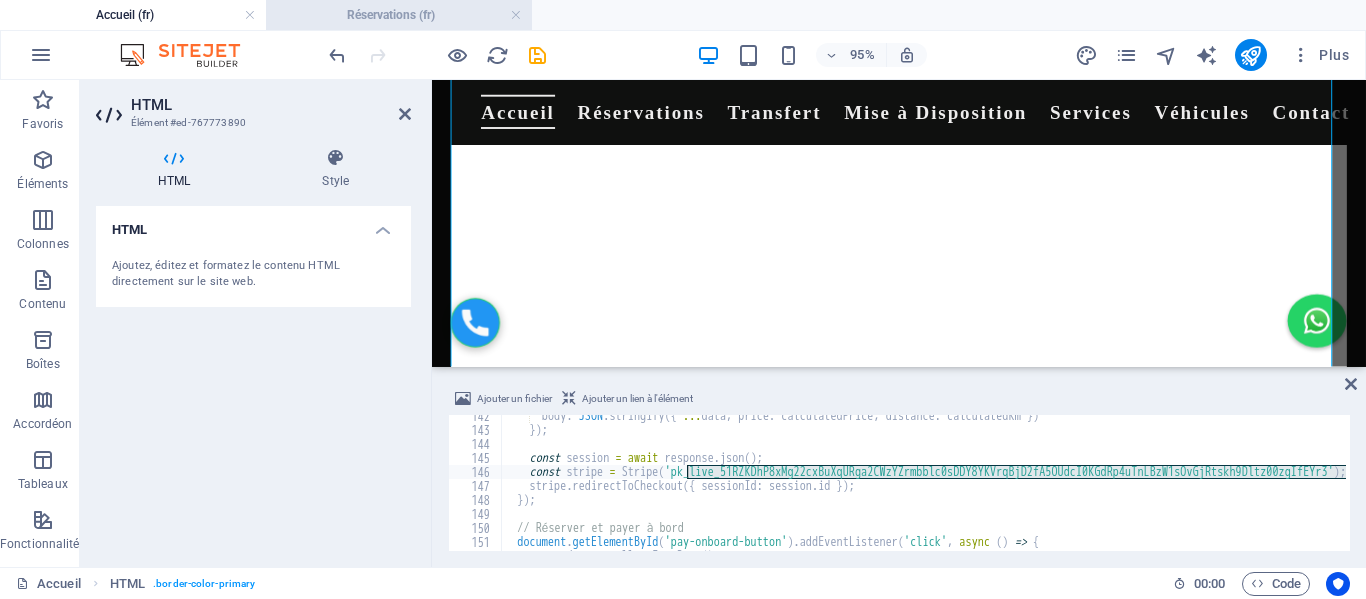 click on "Réservations (fr)" at bounding box center (399, 15) 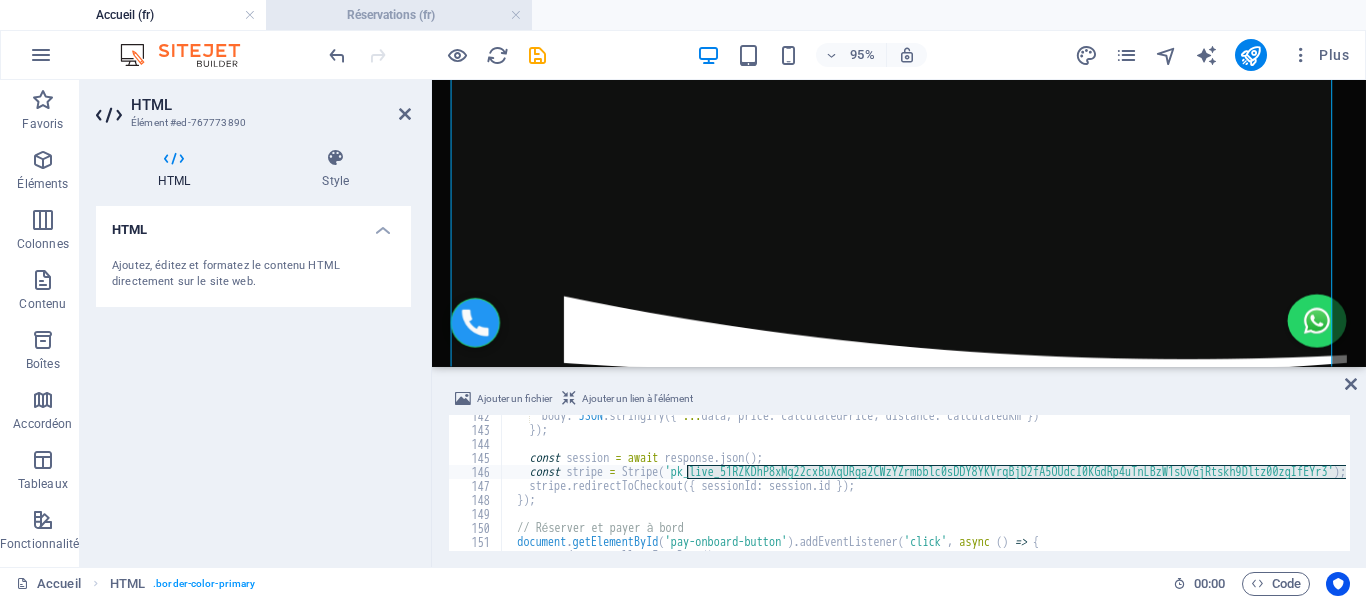 scroll, scrollTop: 298, scrollLeft: 0, axis: vertical 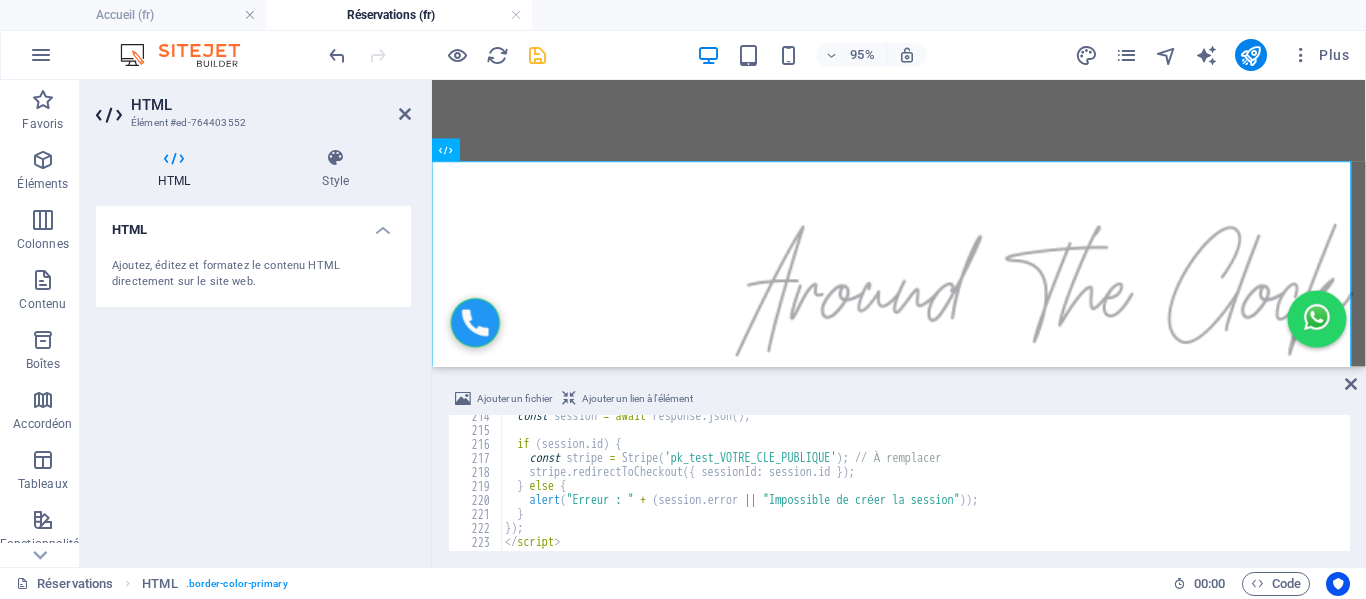 type on "const stripe = Stripe('pk_test_XXXXXXXXXXXXXXXX'); // À remplacer" 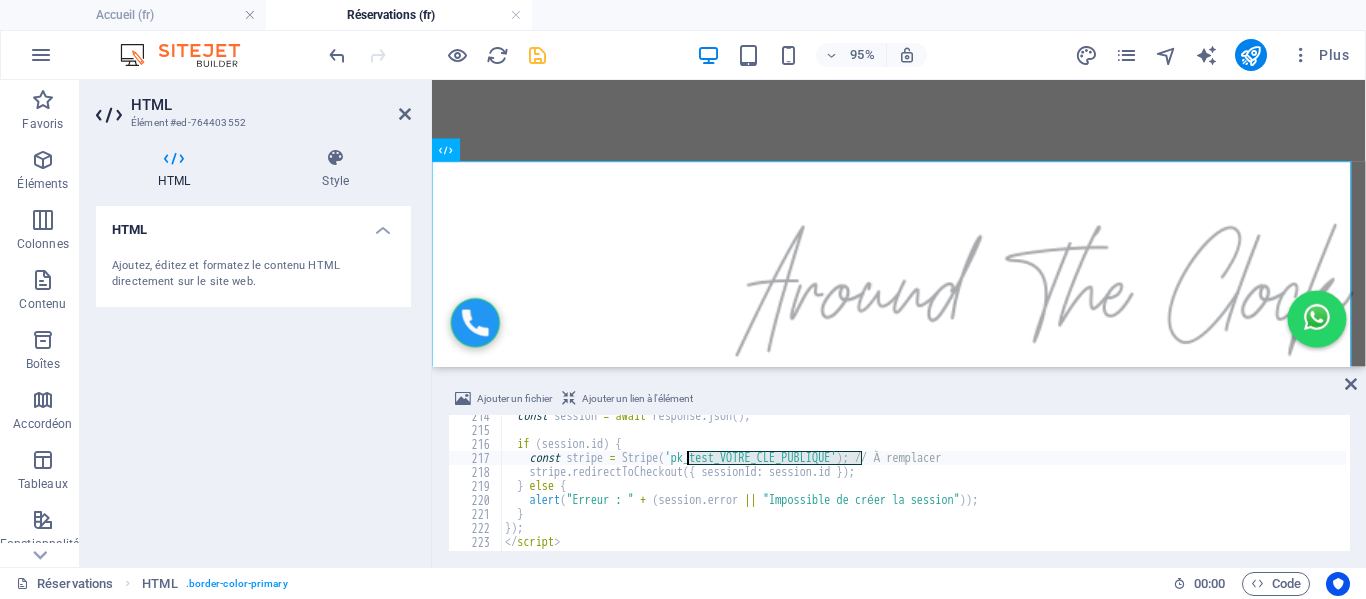 drag, startPoint x: 860, startPoint y: 459, endPoint x: 687, endPoint y: 456, distance: 173.02602 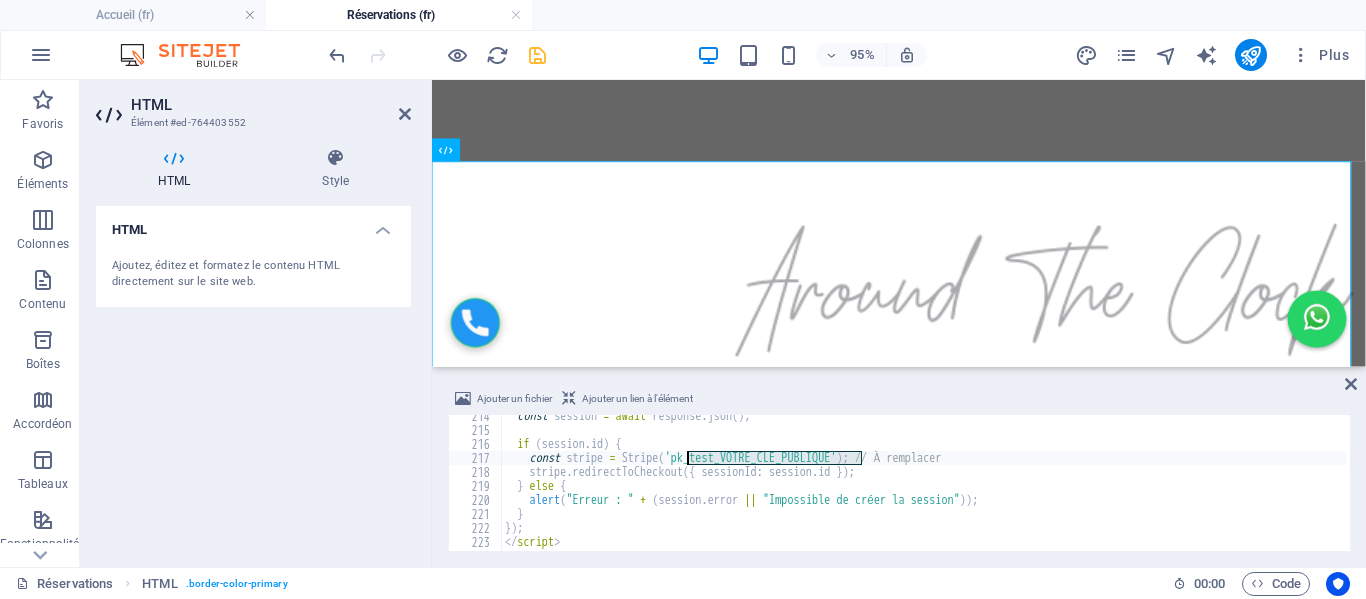 drag, startPoint x: 696, startPoint y: 457, endPoint x: 667, endPoint y: 430, distance: 39.623226 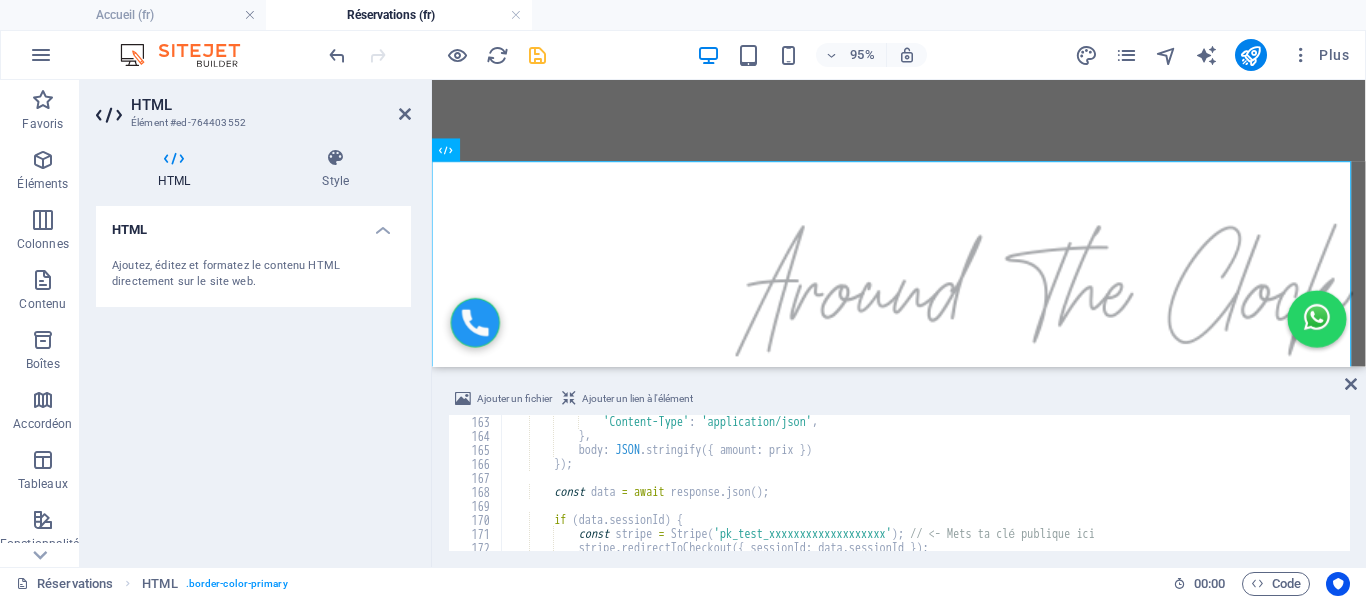 scroll, scrollTop: 2328, scrollLeft: 0, axis: vertical 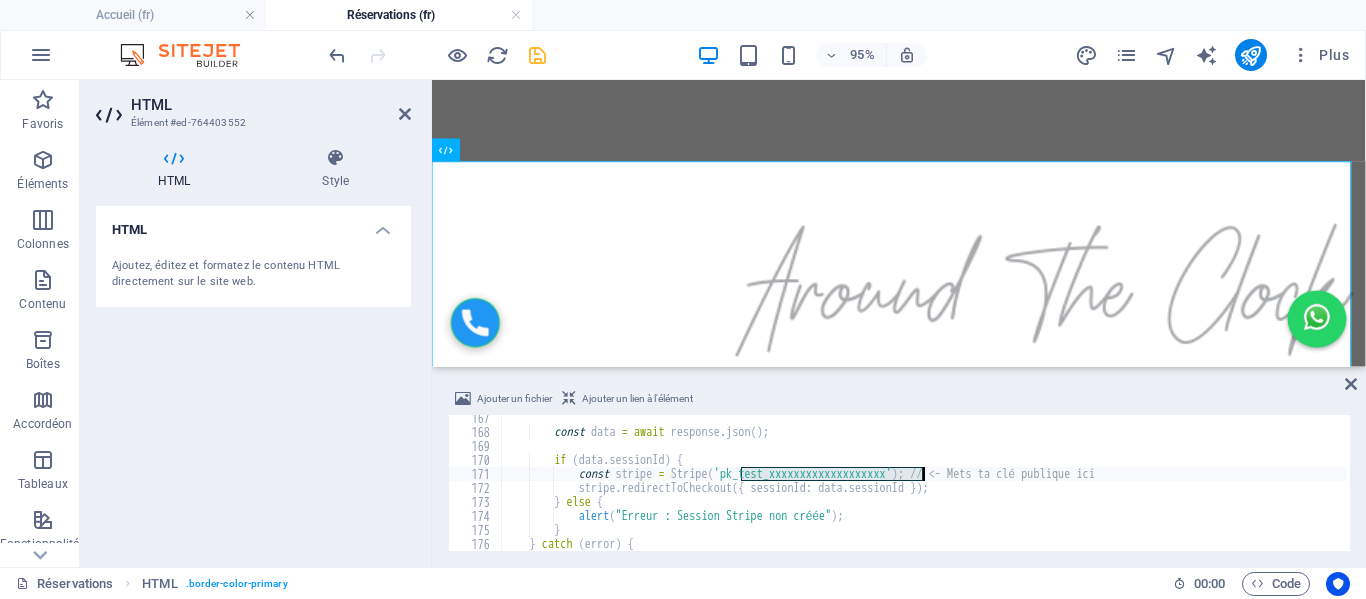 drag, startPoint x: 743, startPoint y: 477, endPoint x: 922, endPoint y: 480, distance: 179.02513 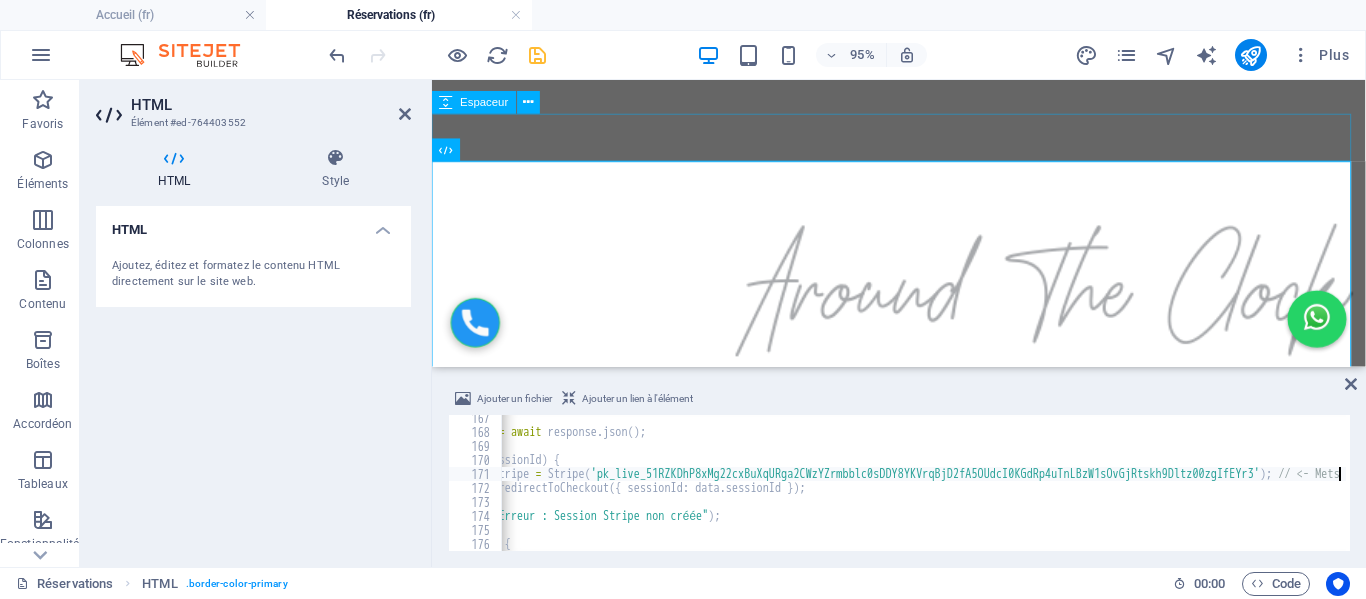 scroll, scrollTop: 0, scrollLeft: 123, axis: horizontal 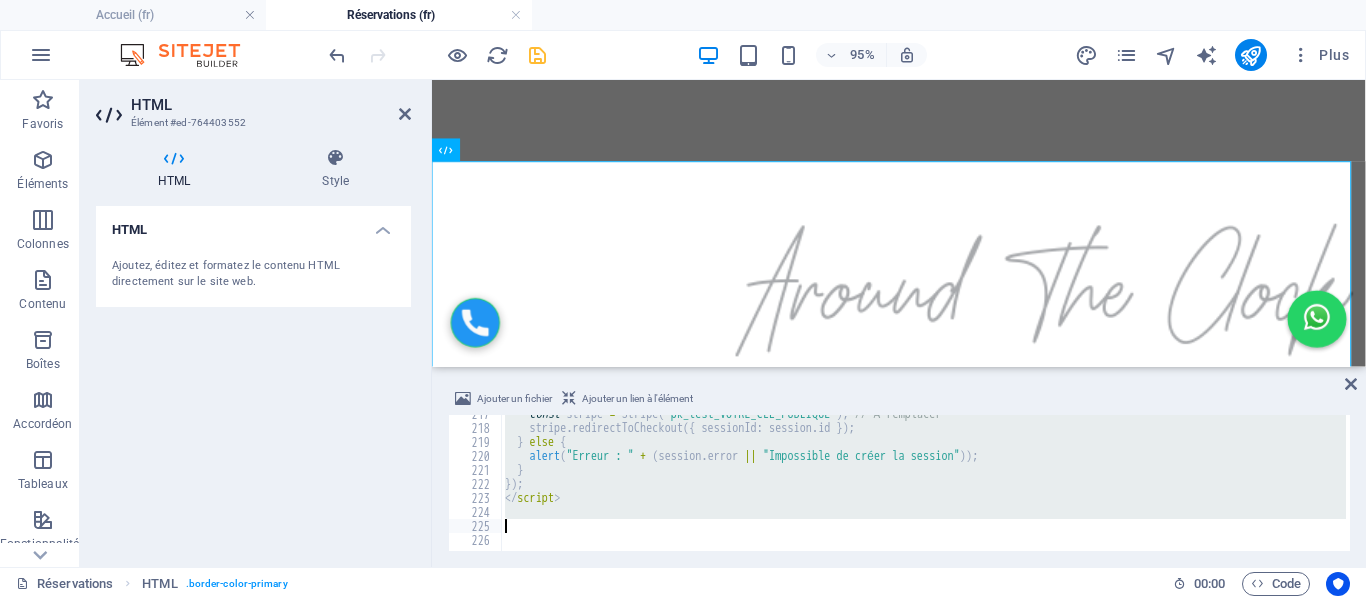 drag, startPoint x: 505, startPoint y: 456, endPoint x: 568, endPoint y: 522, distance: 91.24144 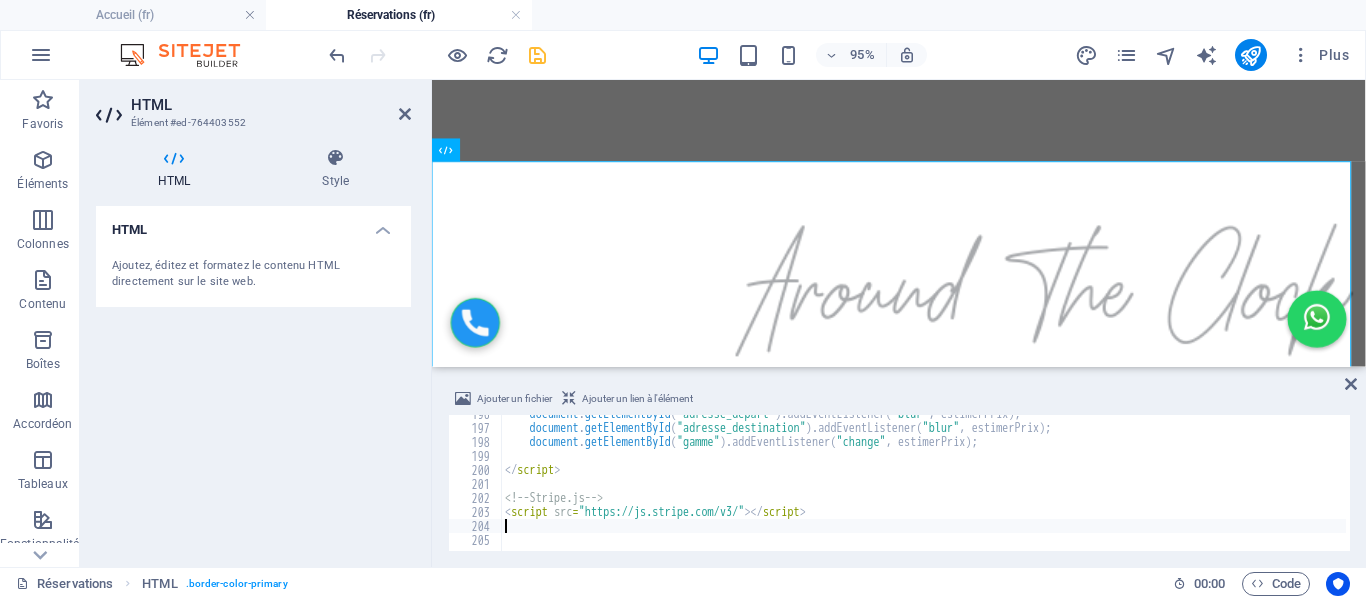 scroll, scrollTop: 2738, scrollLeft: 0, axis: vertical 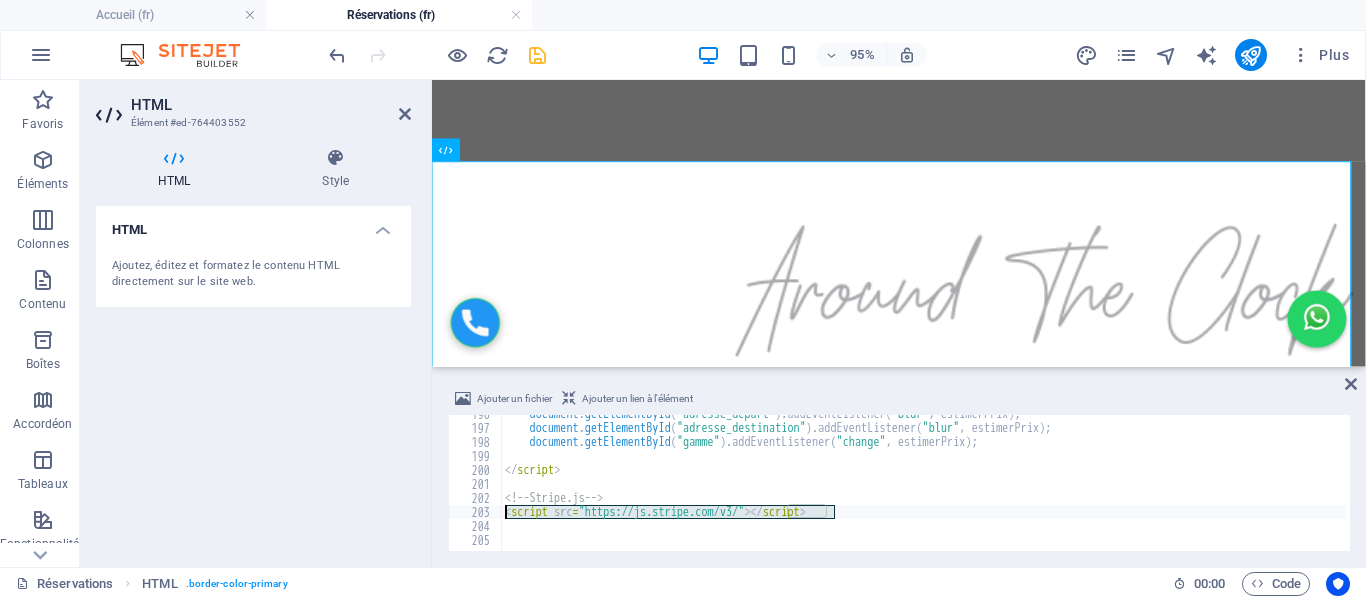 drag, startPoint x: 846, startPoint y: 515, endPoint x: 500, endPoint y: 515, distance: 346 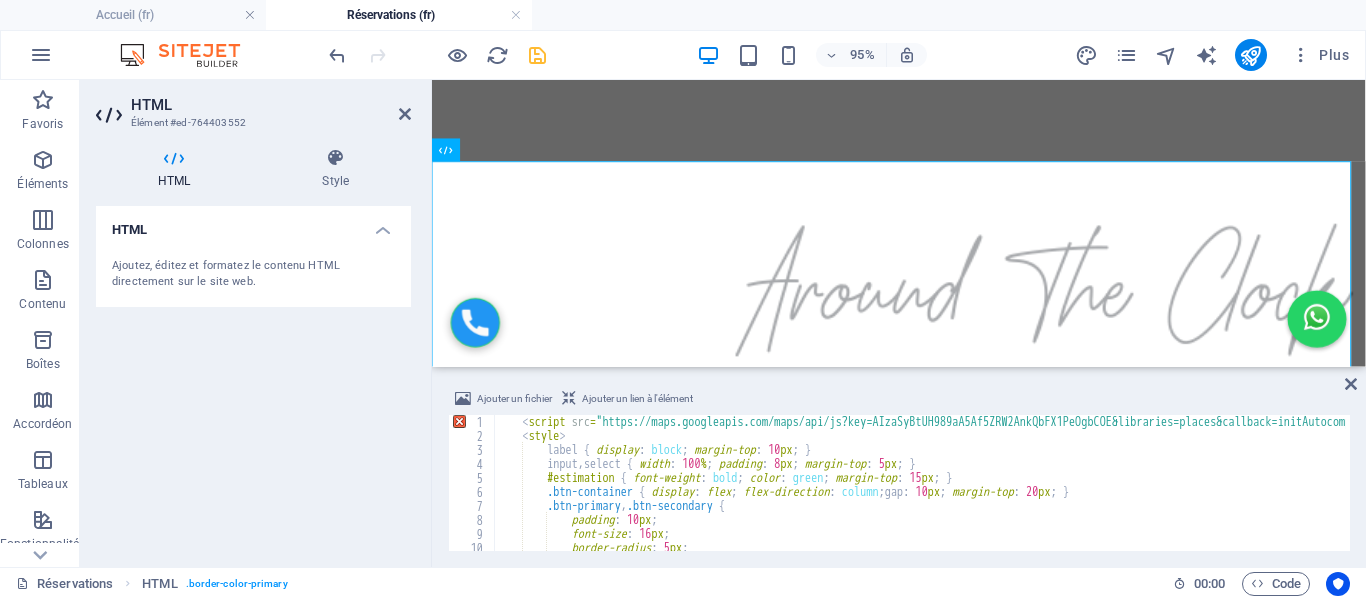 scroll, scrollTop: 0, scrollLeft: 0, axis: both 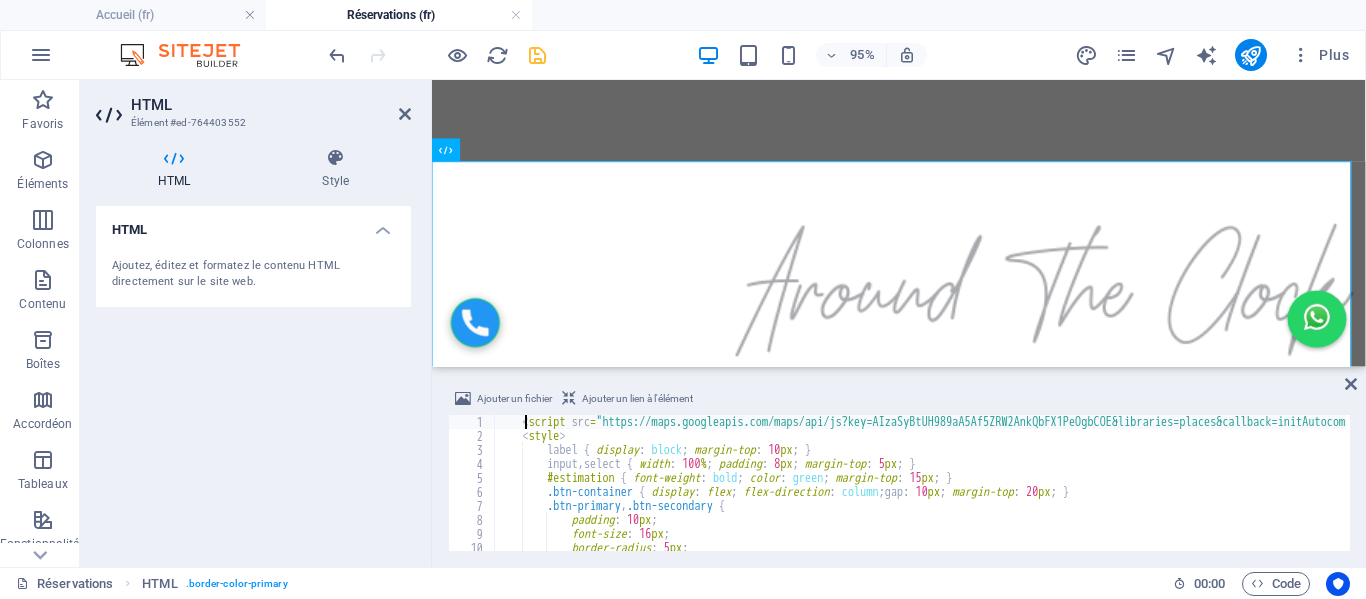 type on "<script src="https://maps.googleapis.com/maps/api/js?key=AIzaSyBtUH989aA5Af5ZRW2AnkQbFX1PeOgbCOE&libraries=places&callback=initAutocomplete" async defer></script>" 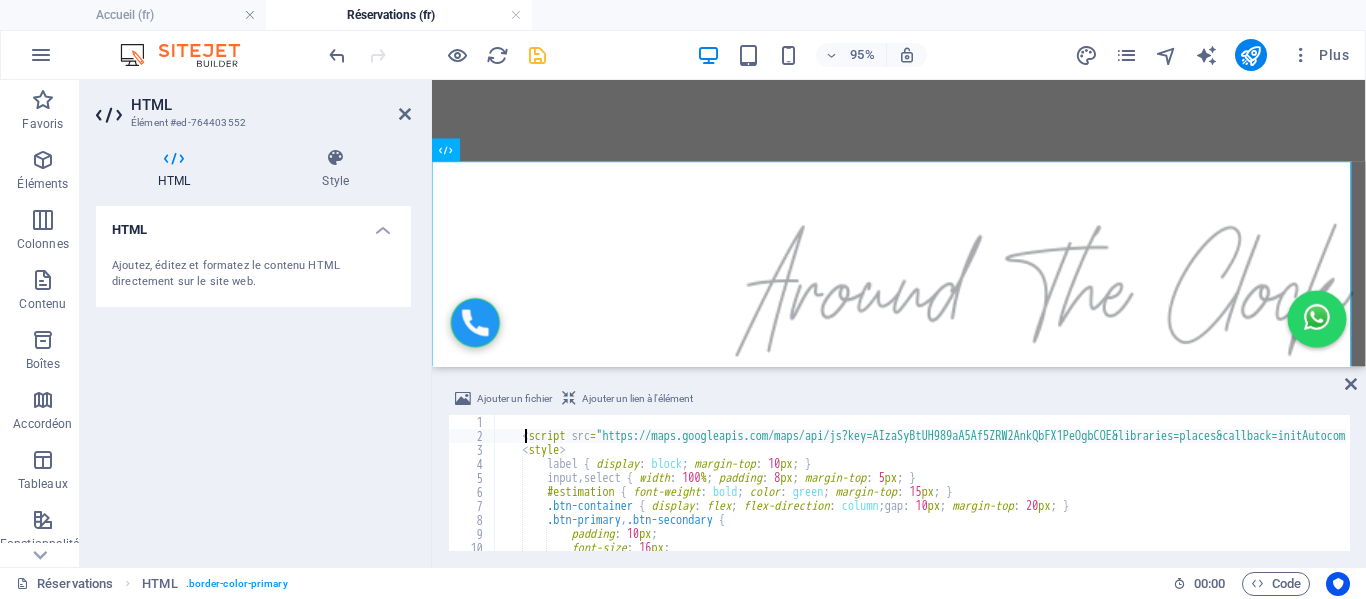scroll, scrollTop: 0, scrollLeft: 1, axis: horizontal 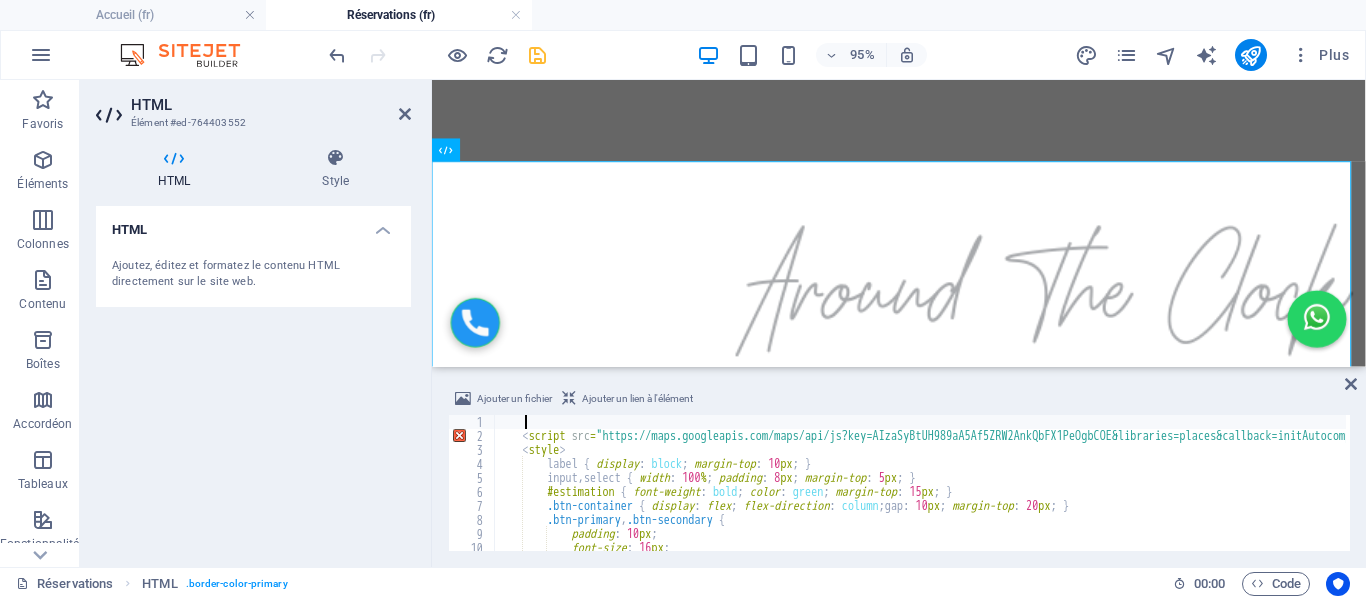 paste on "<script src="https://js.stripe.com/v3/"></script>" 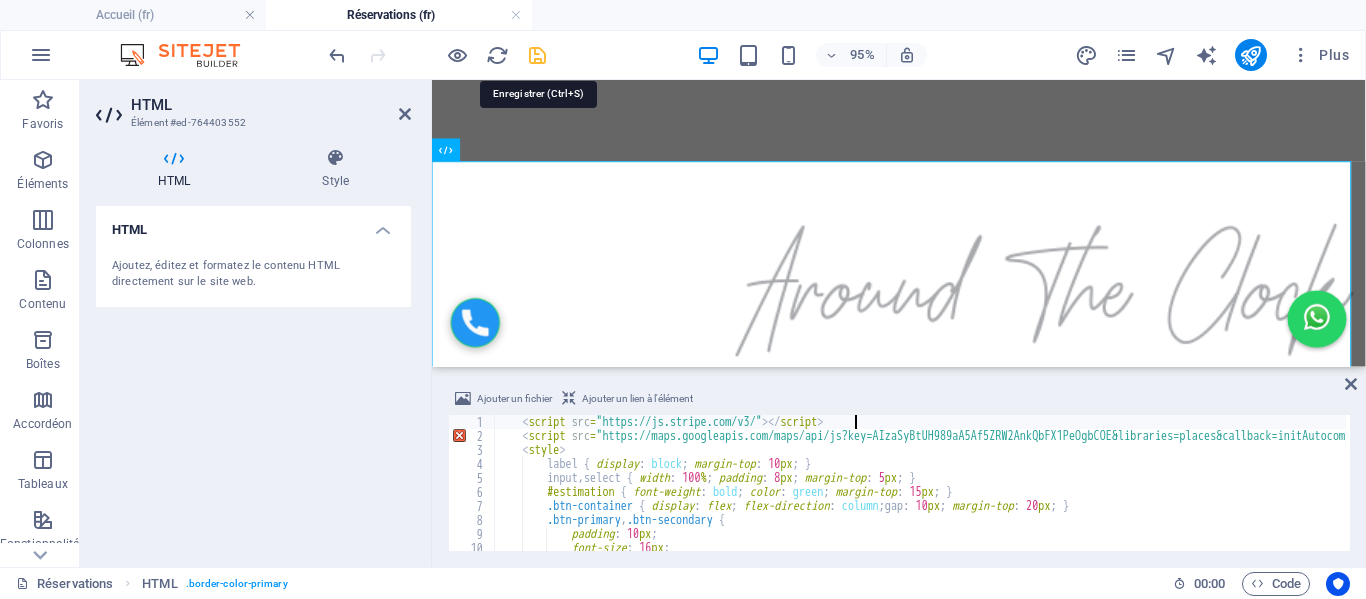 type on "<script src="https://js.stripe.com/v3/"></script>" 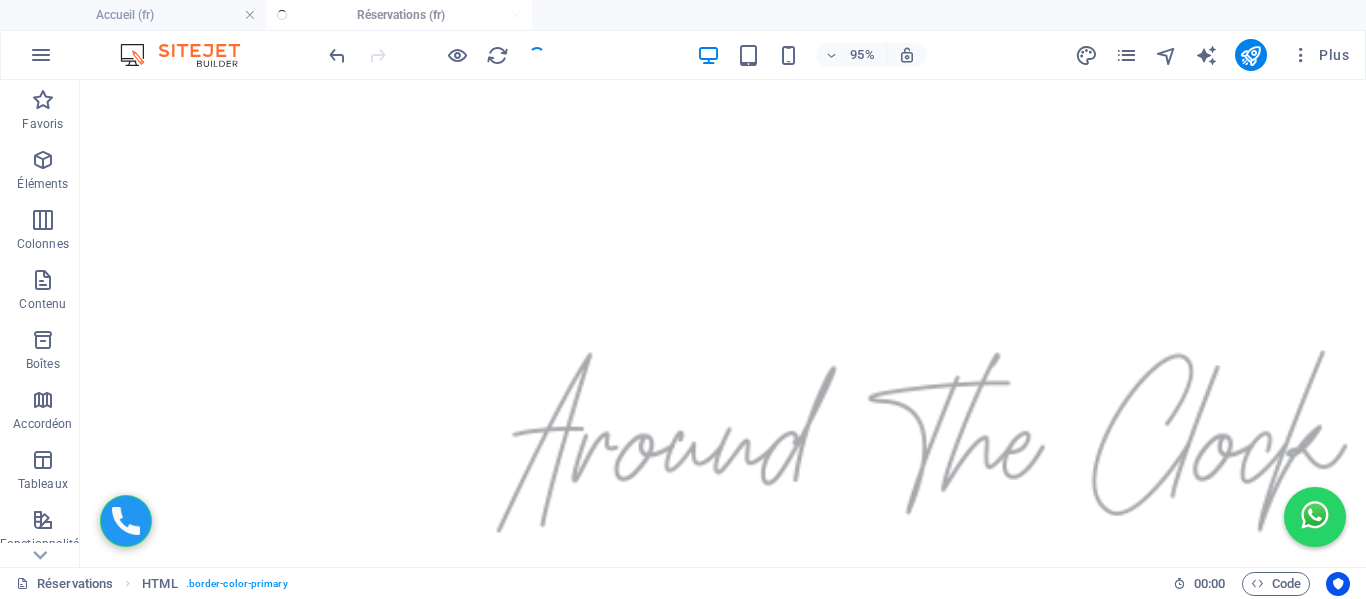scroll, scrollTop: 348, scrollLeft: 0, axis: vertical 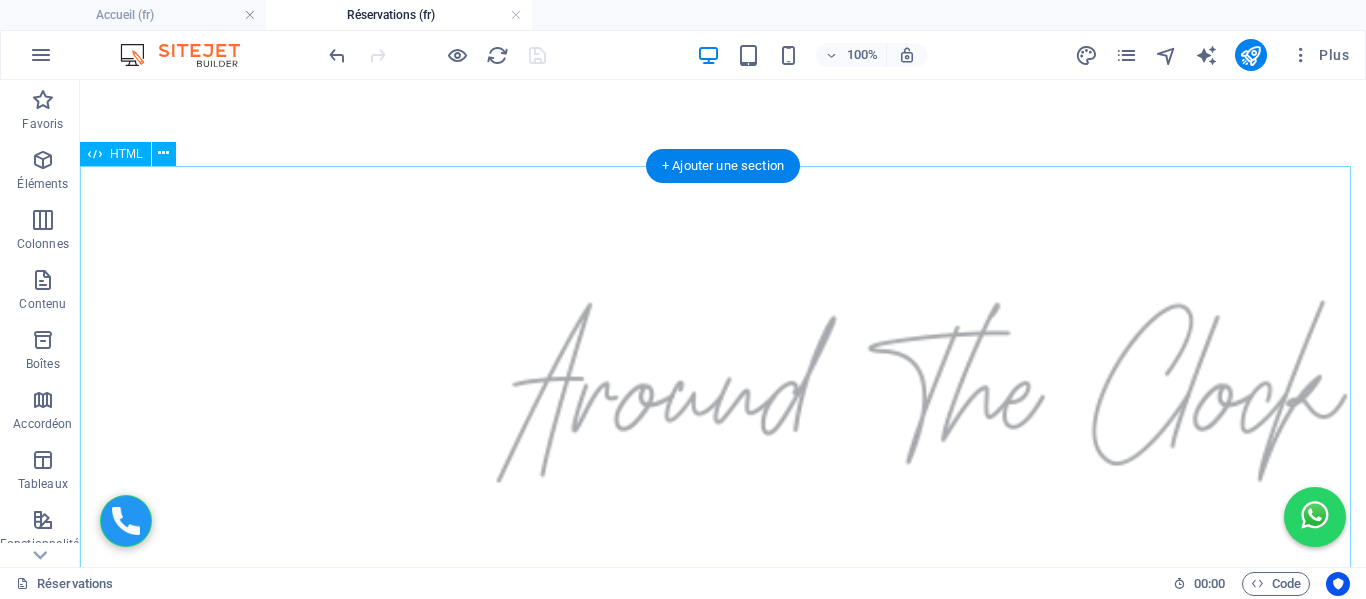 click on "Formulaire de Réservation
Adresse de départ
Adresse de destination
Choix de la gamme
Éco - 4 pers / 2 grandes valises / 2 petites
Berline - 4 pers / 2 grandes valises / 2 petites
Van - 7 pers / 5 grandes valises / 3 petites
Date et heure de réservation
Nombre de personnes
1 2 3
4 5 6 7
Nombre de bagages
0 1 2
3 4 5
Bébés
0 1 2
Nom et prénom
Email
Numéro WhatsApp
N° de vol ou train
Estimation : --
Réserver et Payer Maintenant
Payer à bord" at bounding box center (723, 1510) 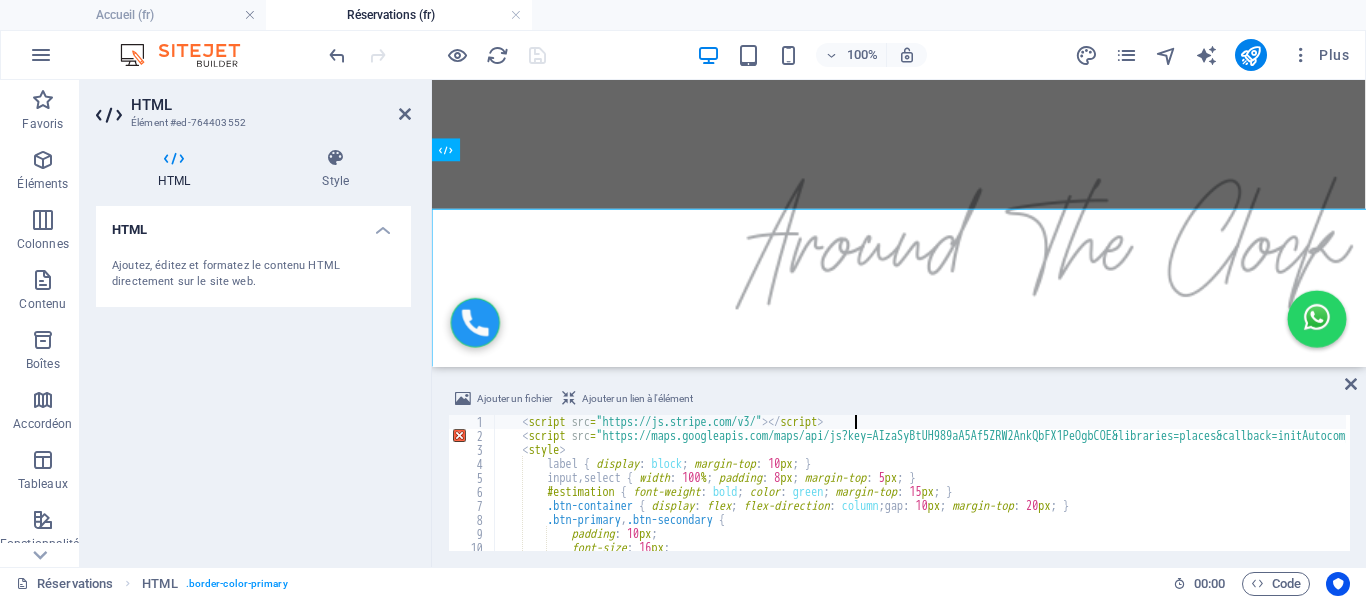 scroll, scrollTop: 298, scrollLeft: 0, axis: vertical 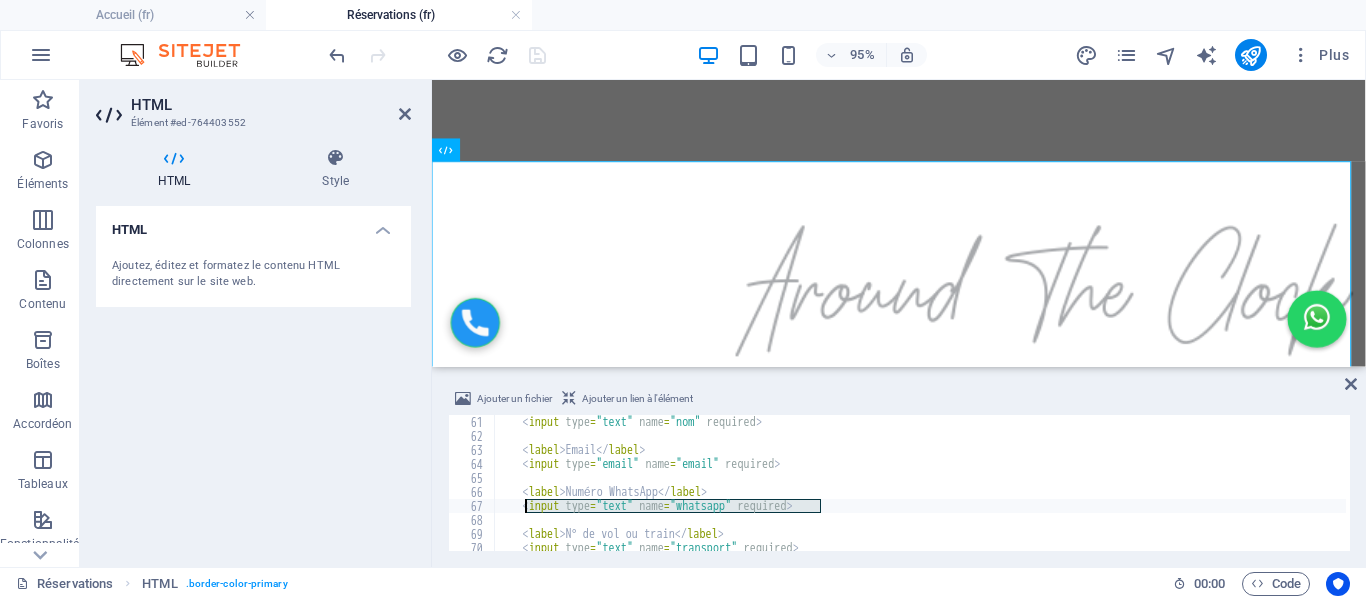 drag, startPoint x: 831, startPoint y: 502, endPoint x: 527, endPoint y: 502, distance: 304 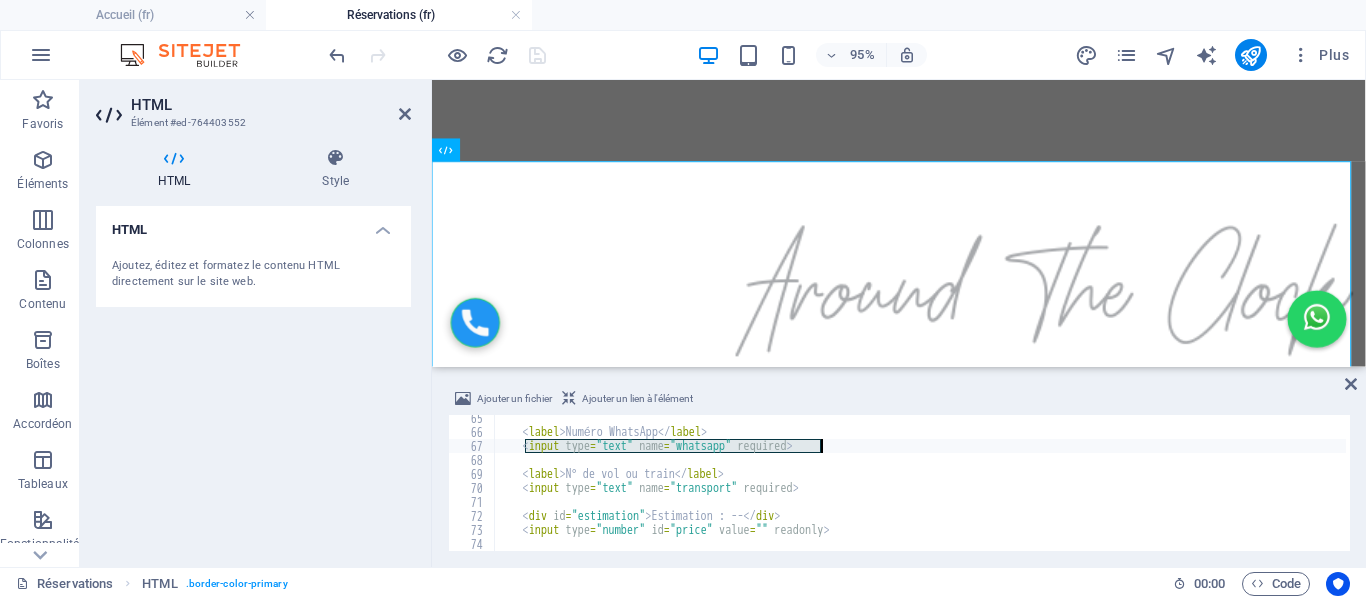 scroll, scrollTop: 960, scrollLeft: 0, axis: vertical 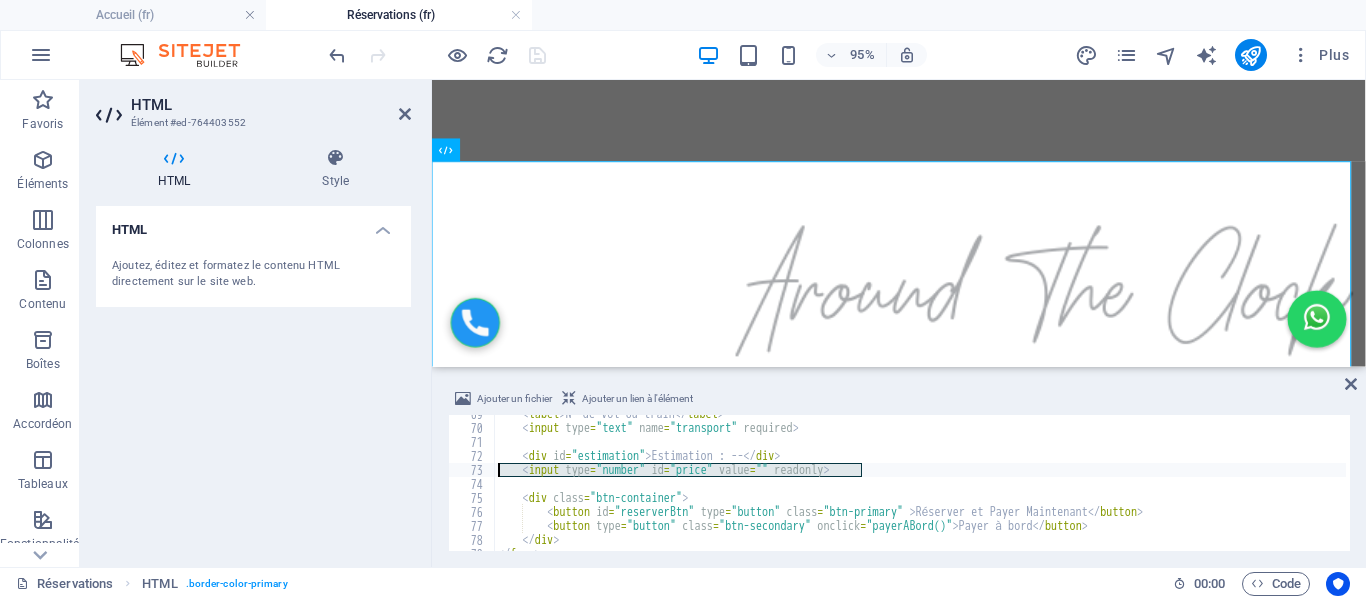 drag, startPoint x: 863, startPoint y: 470, endPoint x: 493, endPoint y: 469, distance: 370.00134 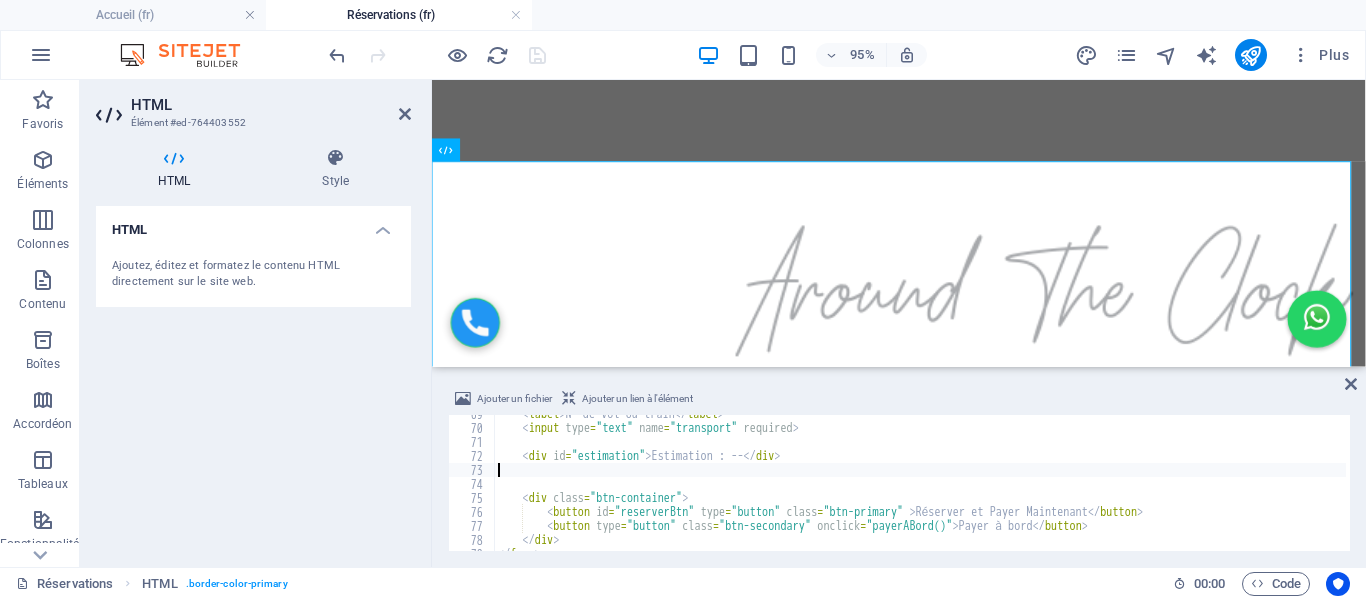 click on "<div id="estimation"> Estimation : -- </div> <div class="btn-container"> <button id="reserverBtn" type="button" class="btn-primary"> Réserver et Payer Maintenant </button> <button type="button" class="btn-secondary" onclick="payerABord()"> Payer à bord </button> </div> </form>" at bounding box center (1091, 487) 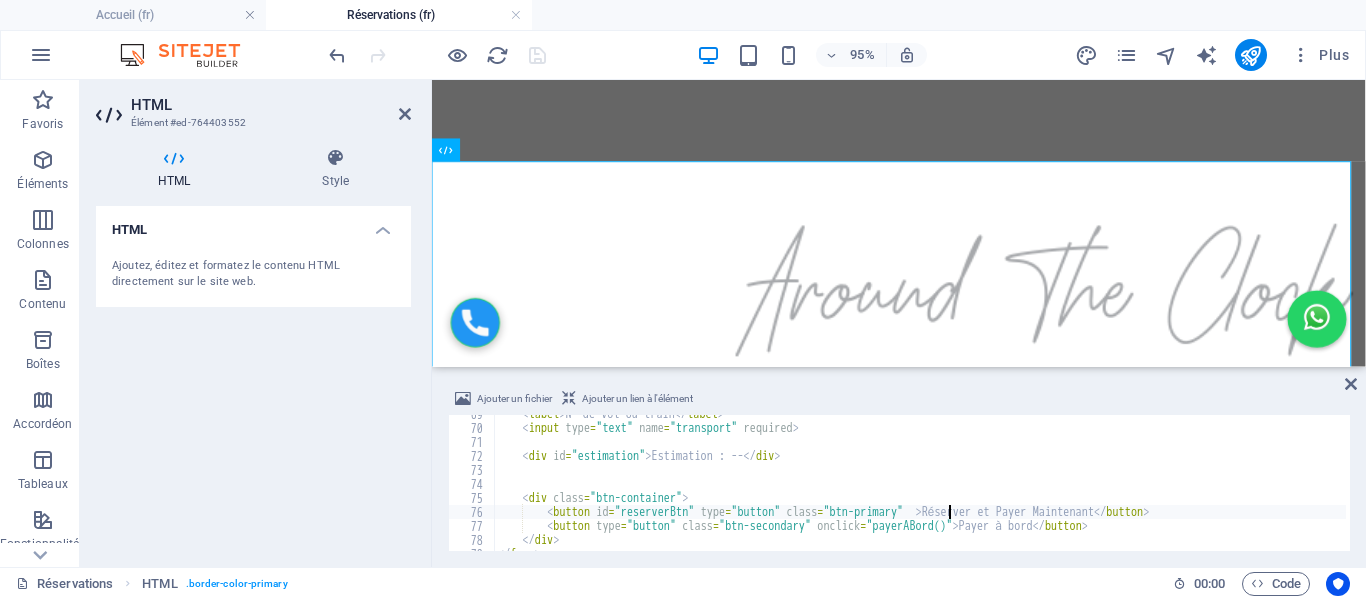 scroll, scrollTop: 0, scrollLeft: 36, axis: horizontal 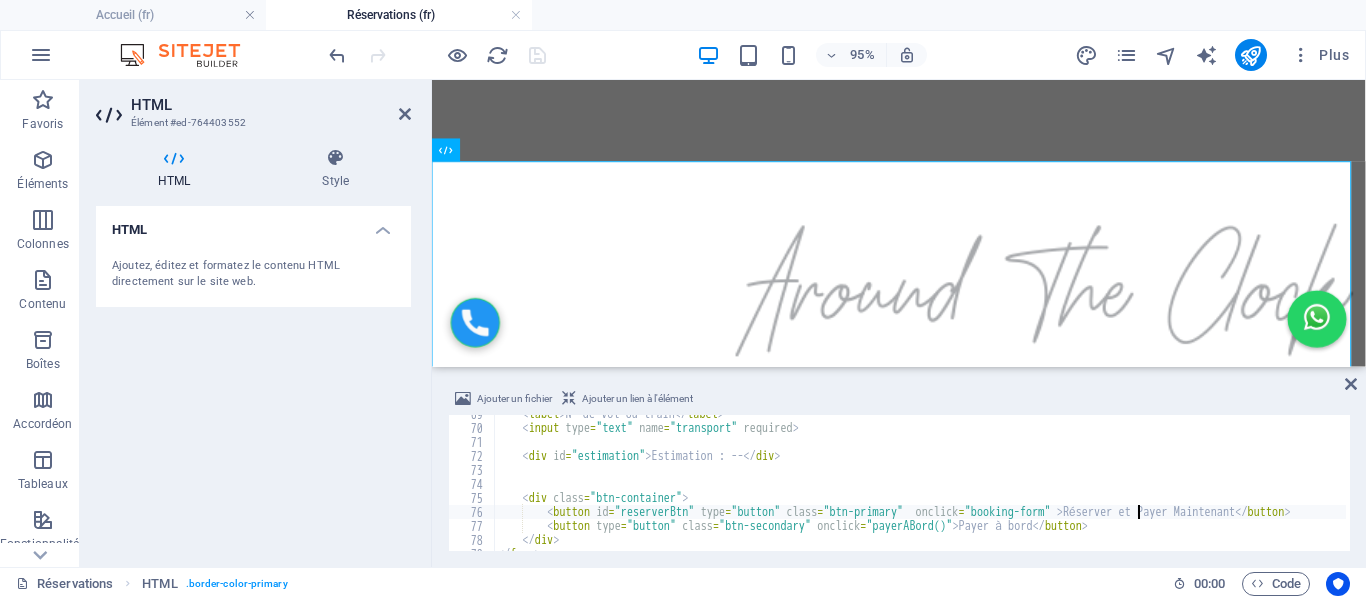 type on "<button id="reserverBtn" type="button" class="btn-primary"  onclick="payerMaintenant()" >Réserver et Payer Maintenant</button>" 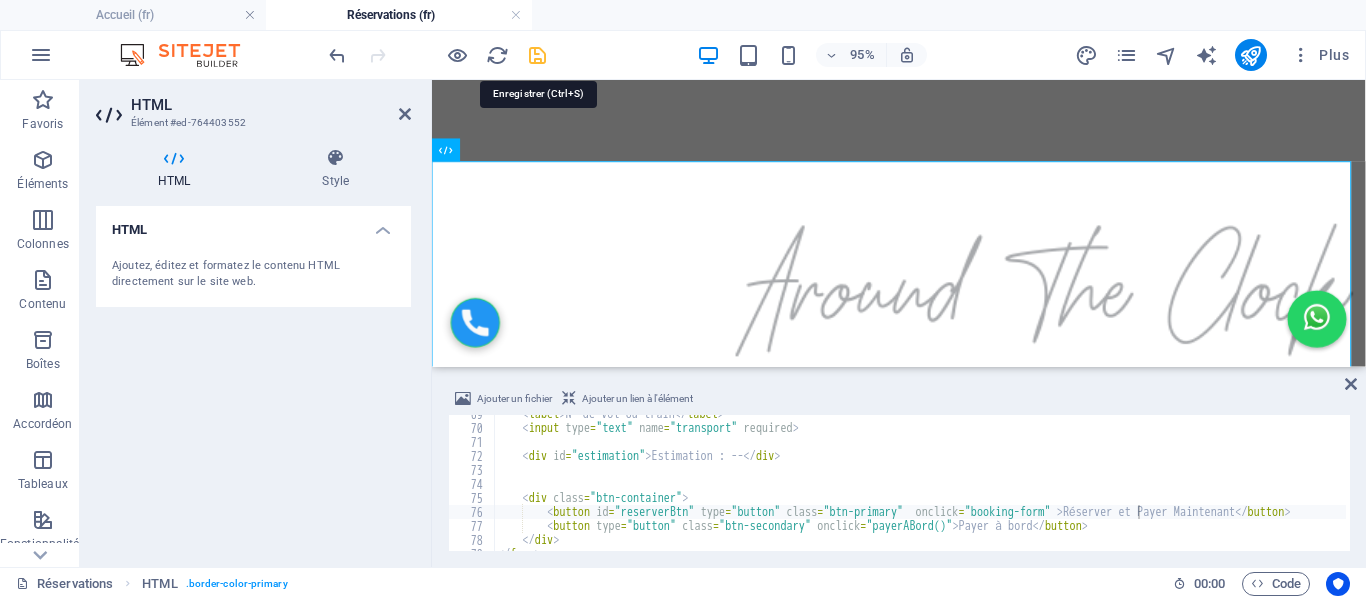 click at bounding box center [537, 55] 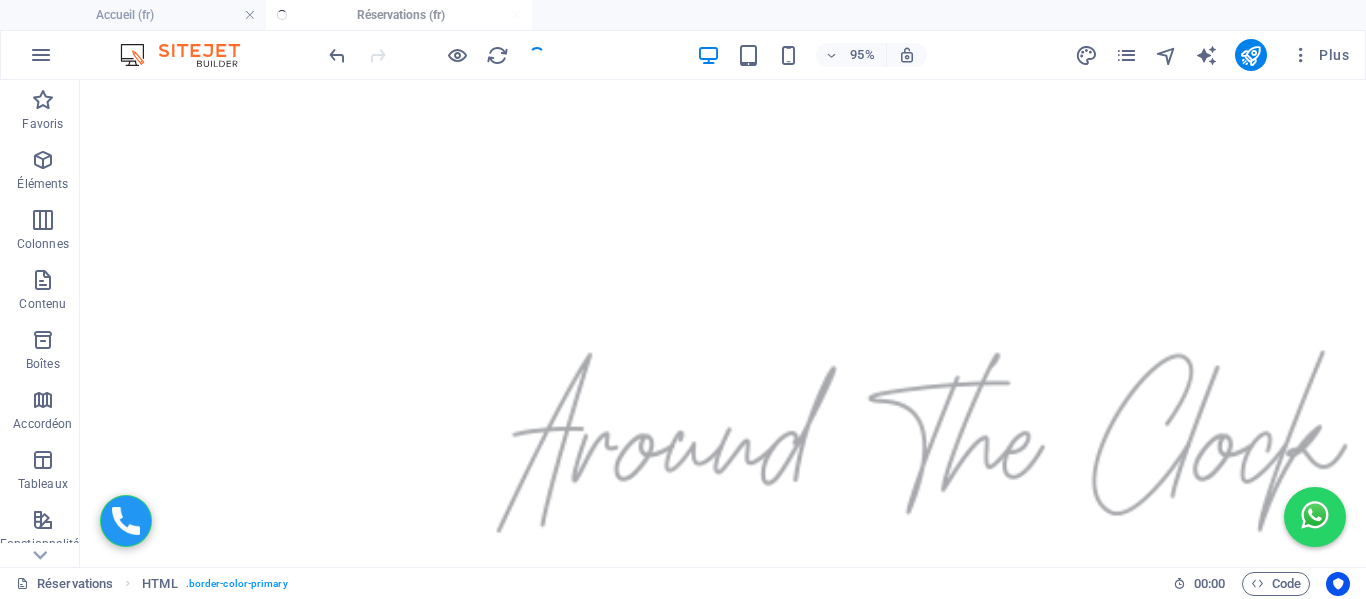 scroll, scrollTop: 348, scrollLeft: 0, axis: vertical 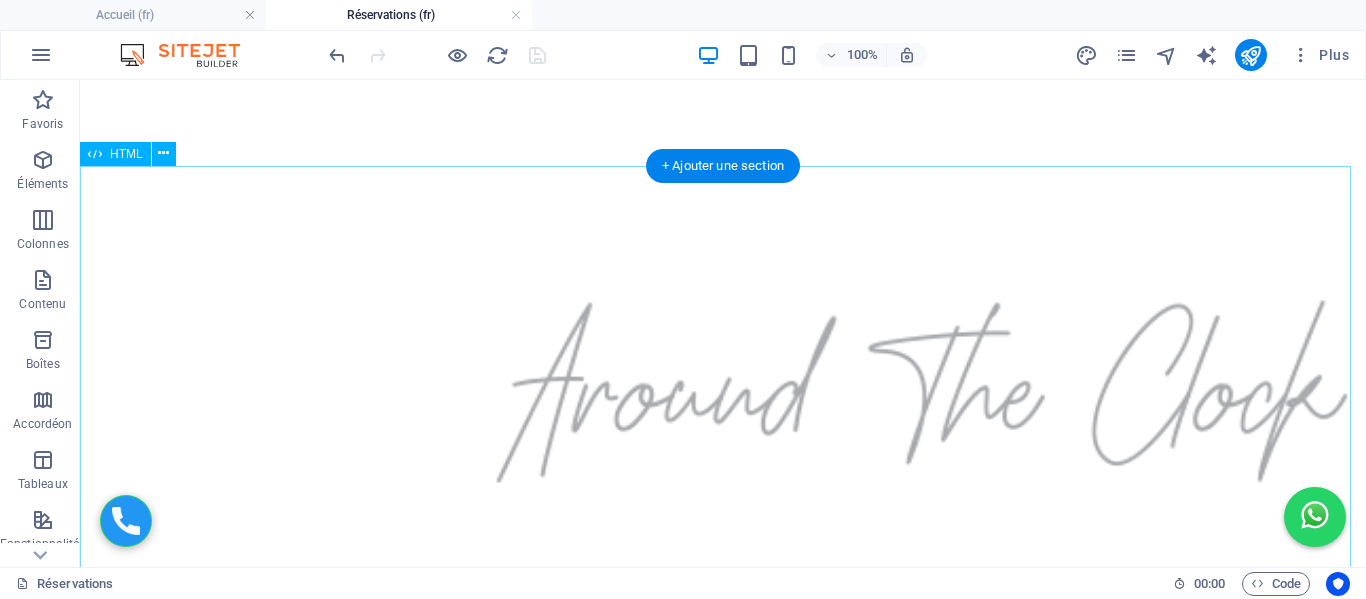 click on "Formulaire de Réservation
Adresse de départ
Adresse de destination
Choix de la gamme
Éco - 4 pers / 2 grandes valises / 2 petites
Berline - 4 pers / 2 grandes valises / 2 petites
Van - 7 pers / 5 grandes valises / 3 petites
Date et heure de réservation
Nombre de personnes
1 2 3
4 5 6 7
Nombre de bagages
0 1 2
3 4 5
Bébés
0 1 2
Nom et prénom
Email
Numéro WhatsApp
N° de vol ou train
Estimation : --
Réserver et Payer Maintenant
Payer à bord" at bounding box center (723, 1490) 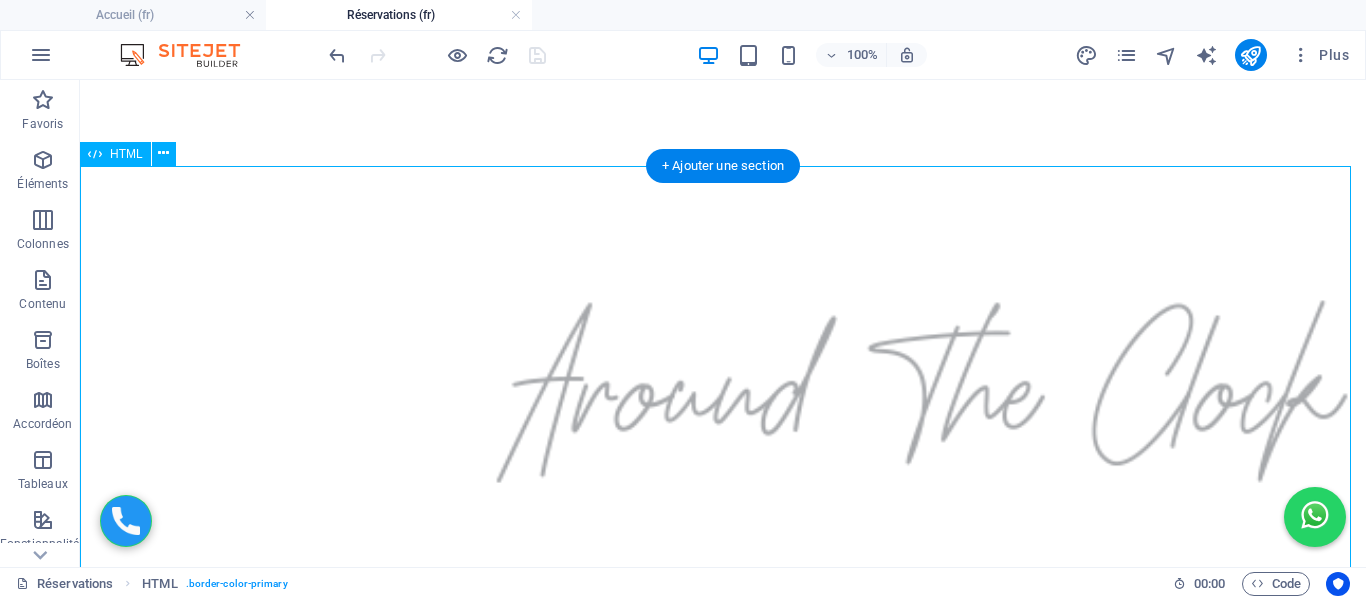 click on "Formulaire de Réservation
Adresse de départ
Adresse de destination
Choix de la gamme
Éco - 4 pers / 2 grandes valises / 2 petites
Berline - 4 pers / 2 grandes valises / 2 petites
Van - 7 pers / 5 grandes valises / 3 petites
Date et heure de réservation
Nombre de personnes
1 2 3
4 5 6 7
Nombre de bagages
0 1 2
3 4 5
Bébés
0 1 2
Nom et prénom
Email
Numéro WhatsApp
N° de vol ou train
Estimation : --
Réserver et Payer Maintenant
Payer à bord" at bounding box center [723, 1490] 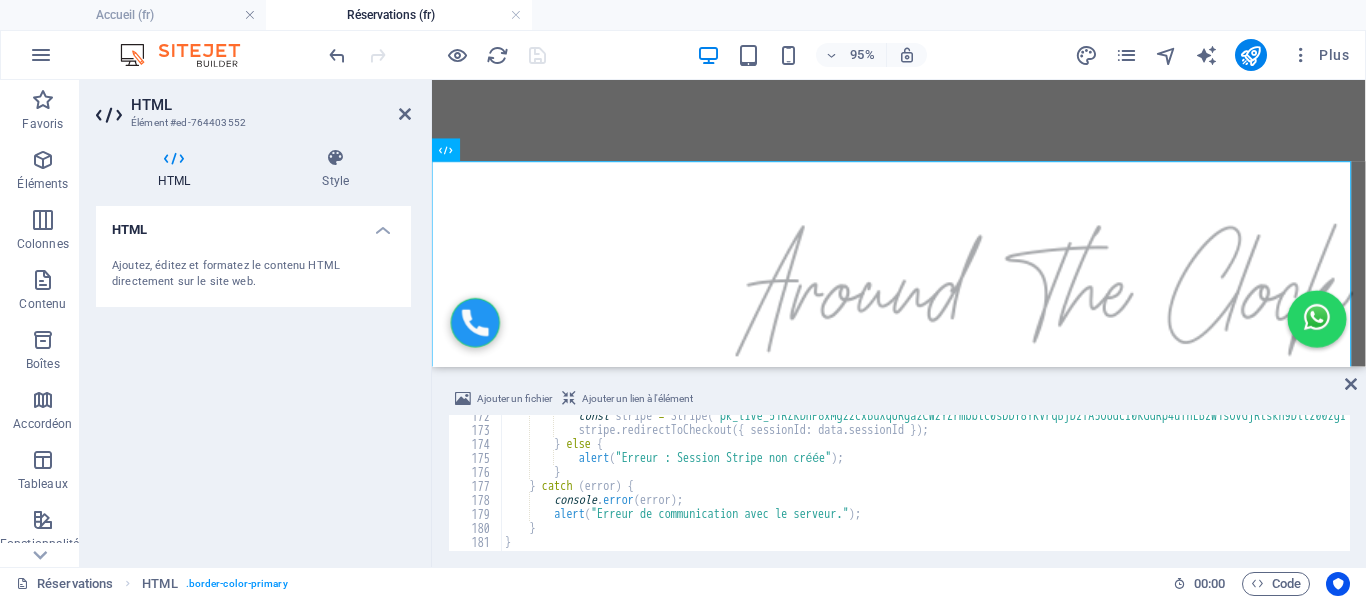 scroll, scrollTop: 2400, scrollLeft: 0, axis: vertical 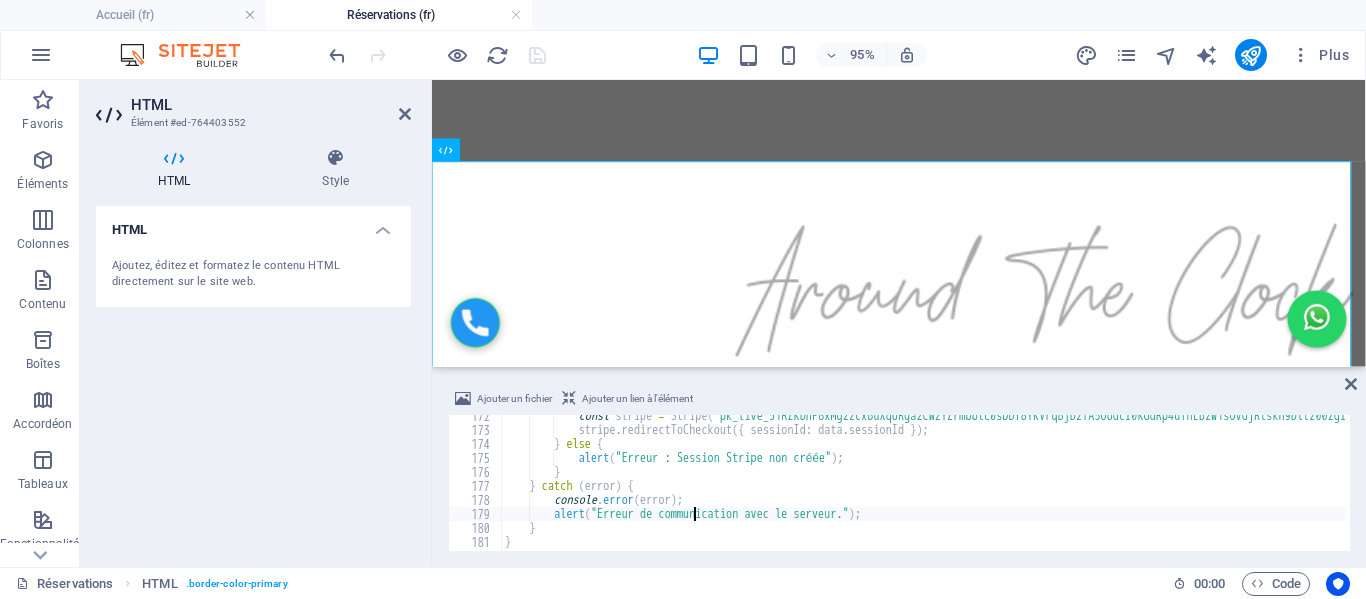 click on "const   session   =   await   response . json ( ) ;    if   ( session . id )   {      const   stripe   =   Stripe ( 'pk_live_51RZKDhP8xMg22cxBuXqURga2CWzYZrmbblc0sDDY8YKVrqBjD2fA5OUdcI0KGdRp4uTnLBzW1sOvGjRtskh9Dltz00zgIfEYr3' ) ;   // <- Mets ta clé publique ici                stripe . redirectToCheckout ({   sessionId :   data . sessionId   }) ;           }   else   {                alert ( "Erreur : Session Stripe non créée" ) ;           }      }   catch   ( error )   {           console . error ( error ) ;           alert ( "Erreur de communication avec le serveur." ) ;      } }" at bounding box center [1098, 489] 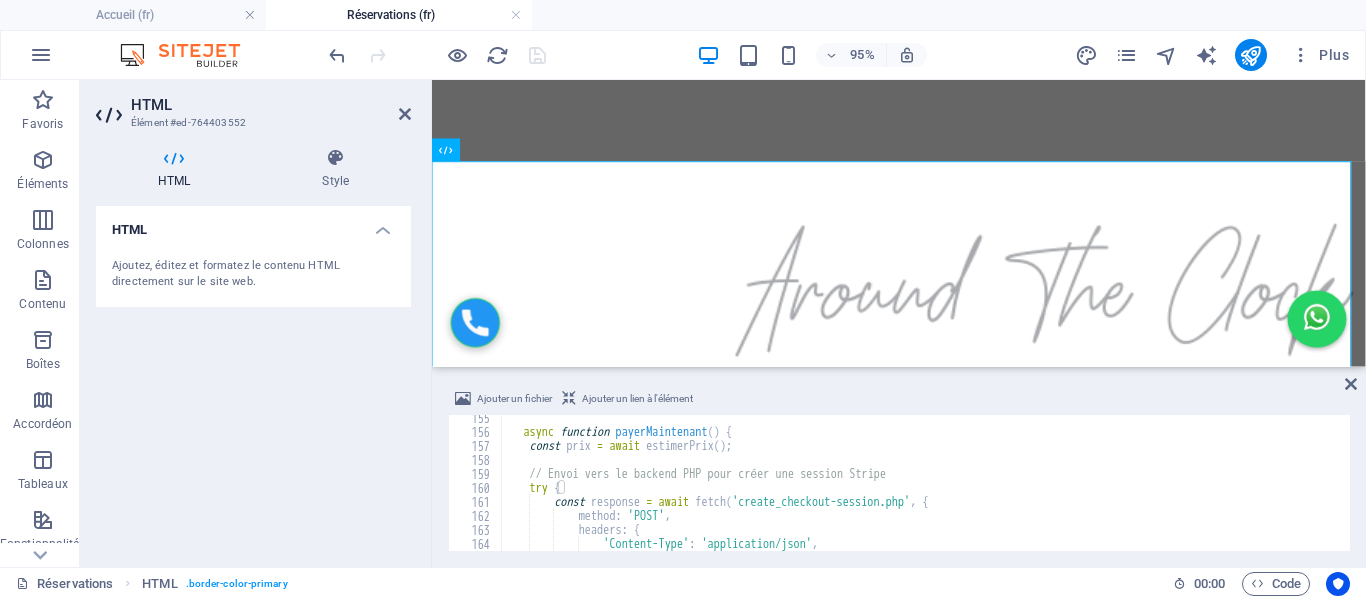 scroll, scrollTop: 2160, scrollLeft: 0, axis: vertical 